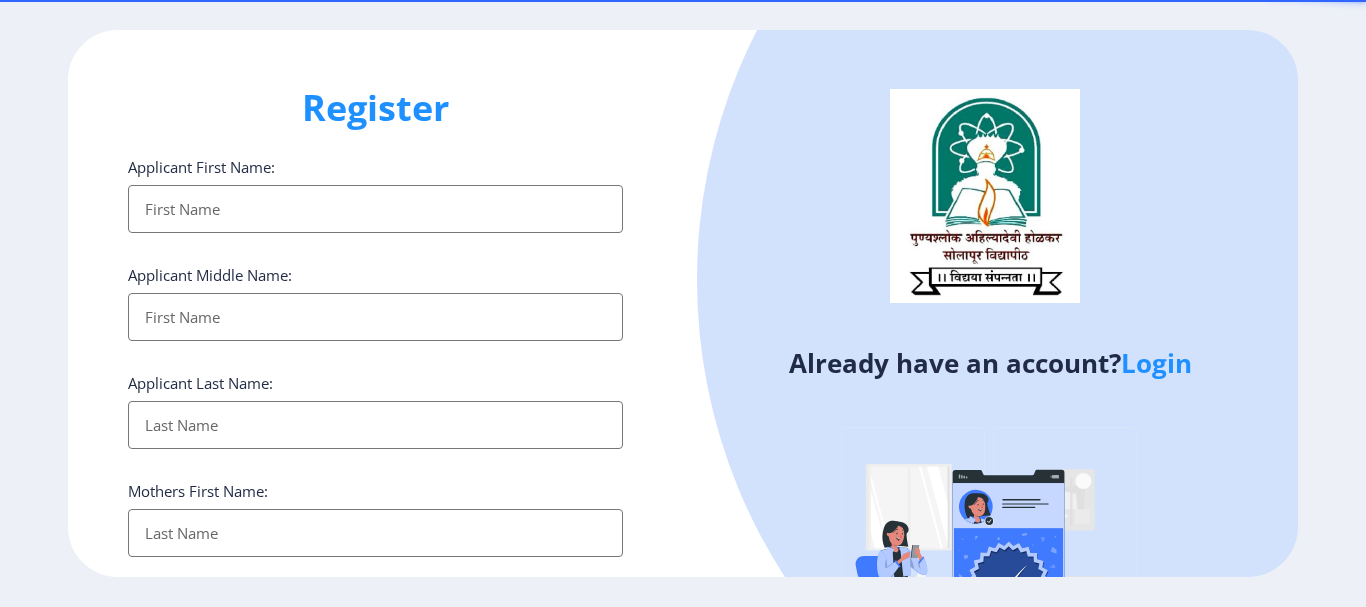 select 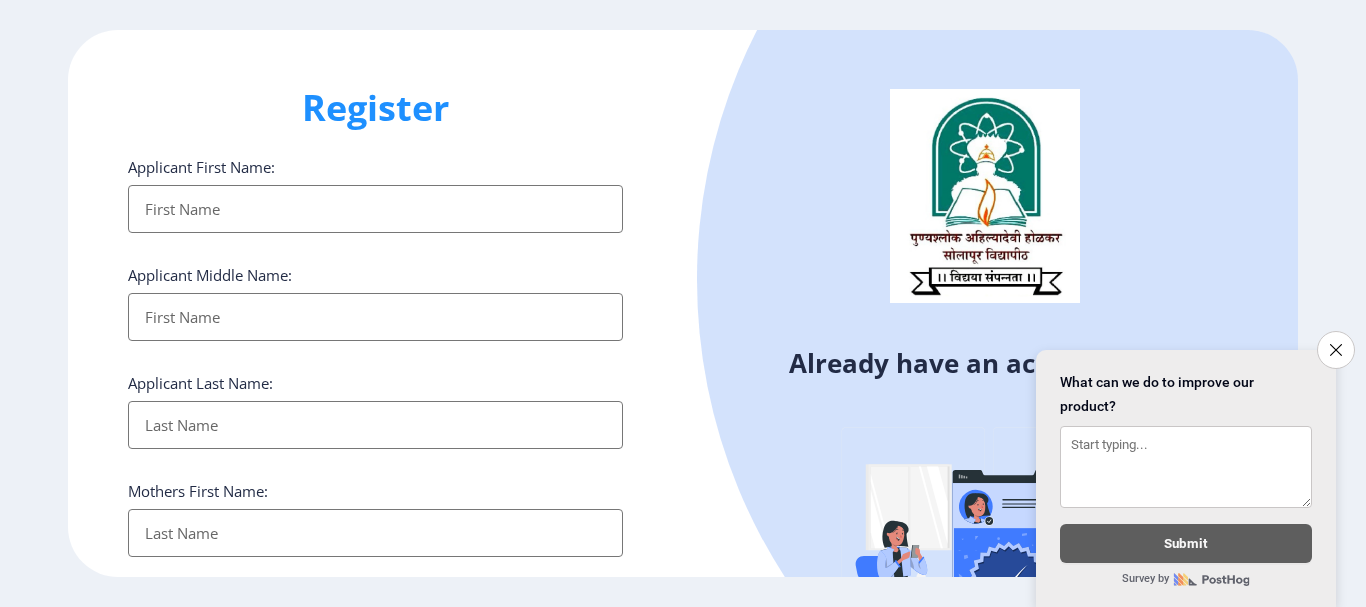 scroll, scrollTop: 0, scrollLeft: 0, axis: both 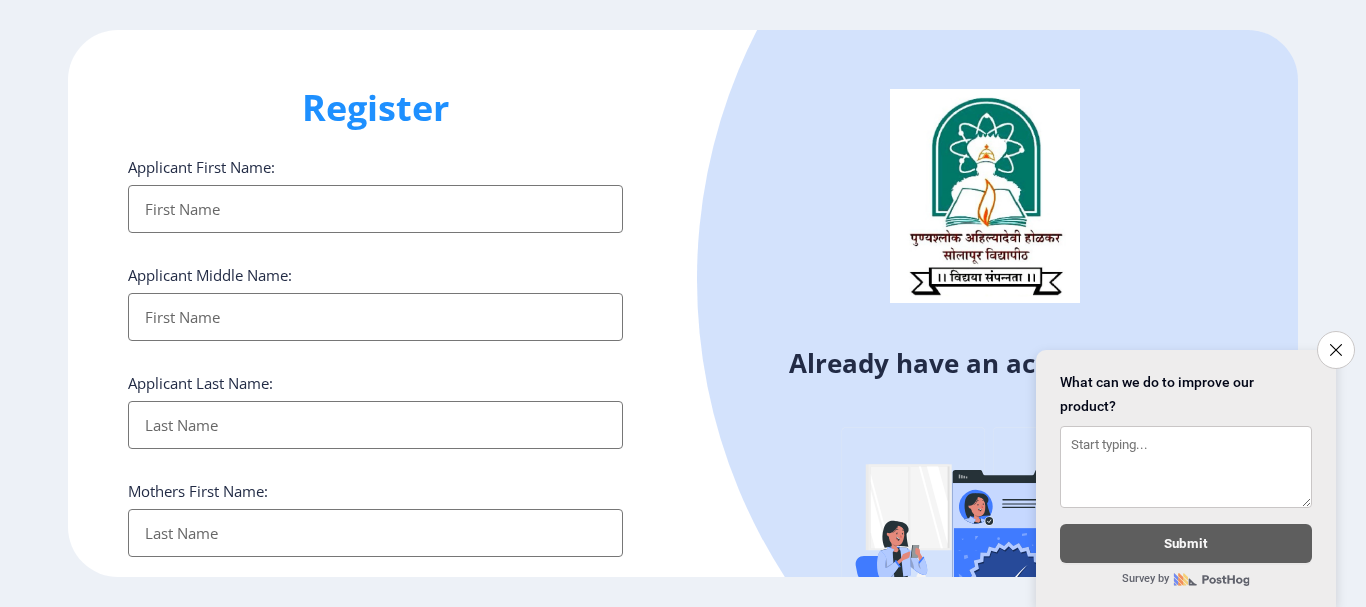 click on "Applicant First Name:" at bounding box center [375, 209] 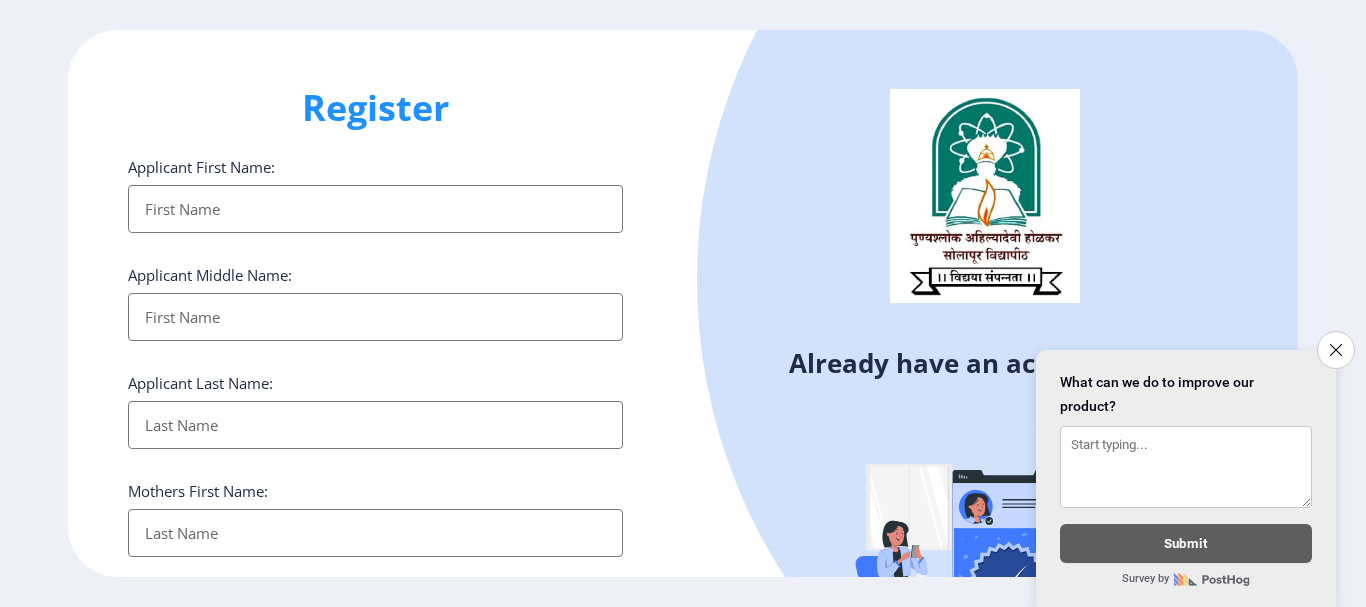 type on "[PERSON_NAME]" 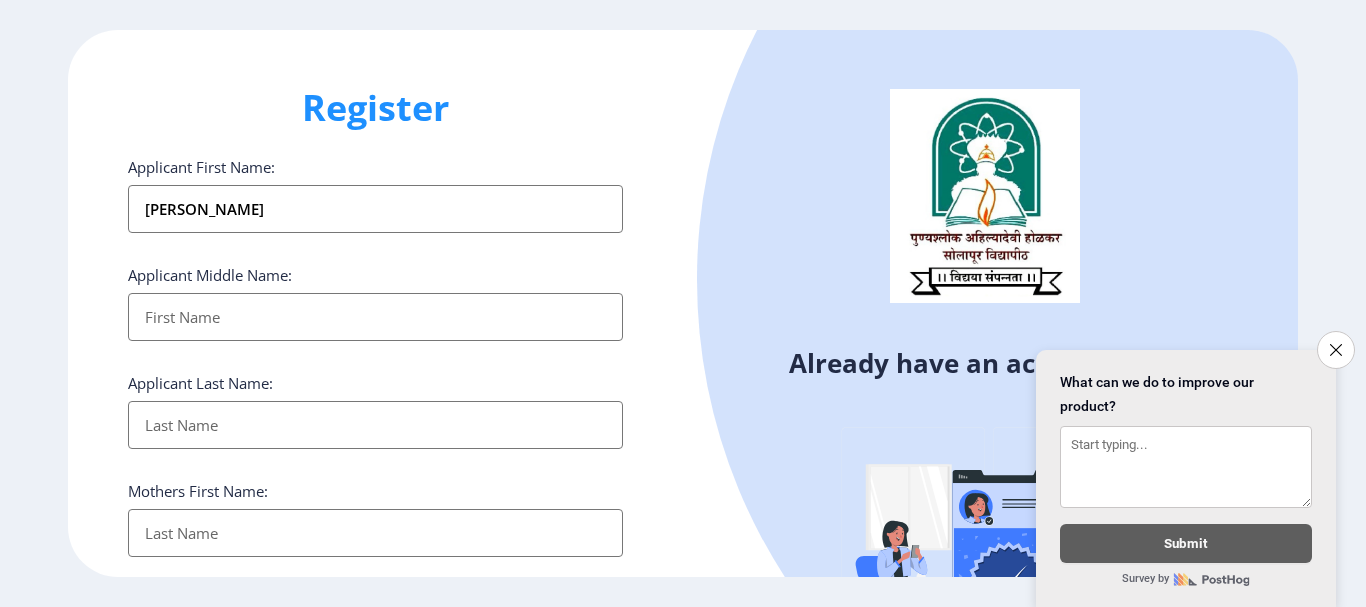 type on "[PERSON_NAME]" 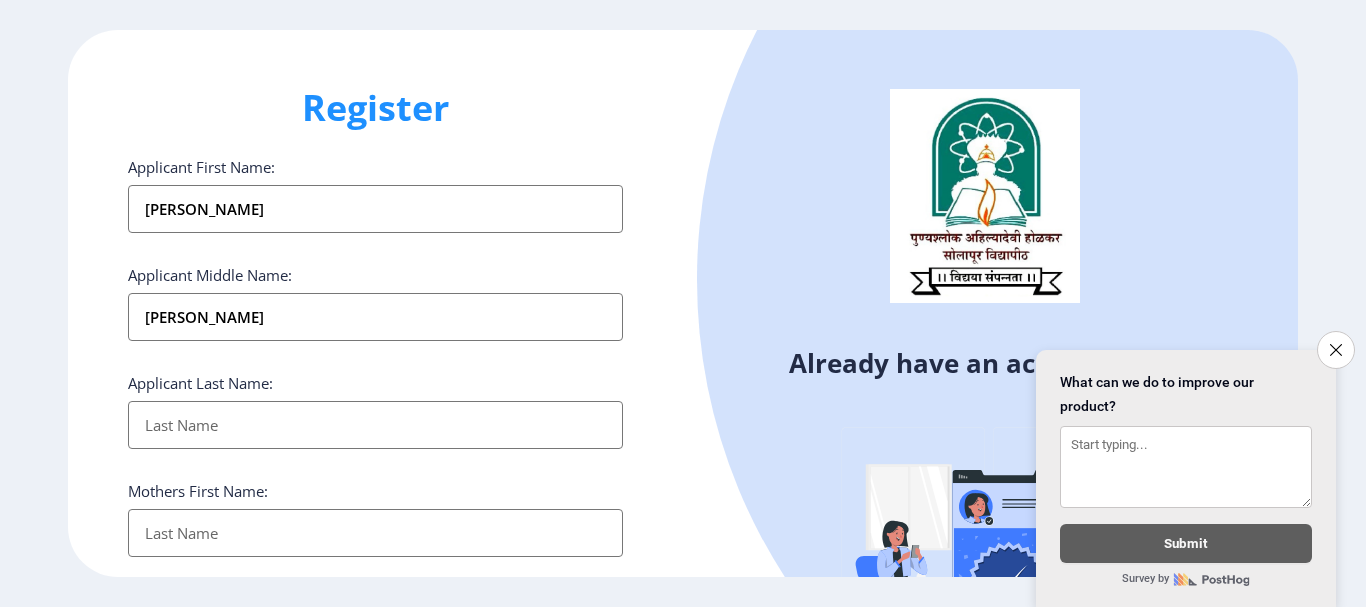 type on "[PERSON_NAME]" 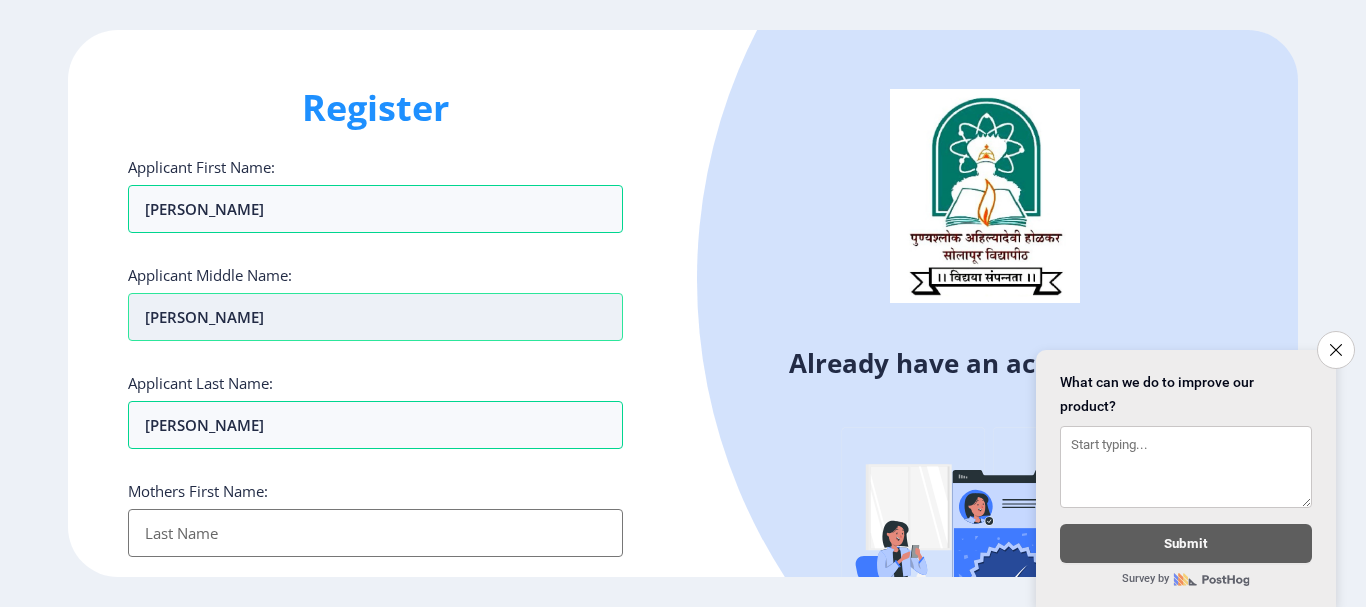 click on "[PERSON_NAME]" at bounding box center (375, 209) 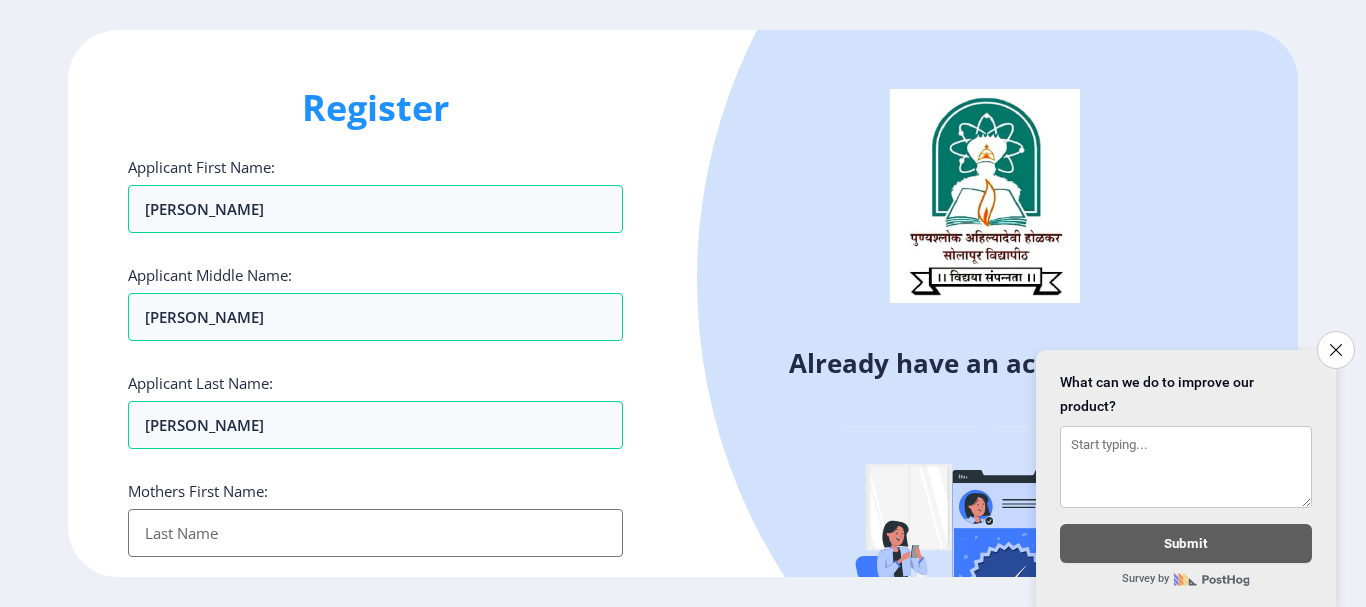 click on "Applicant First Name:" at bounding box center [375, 533] 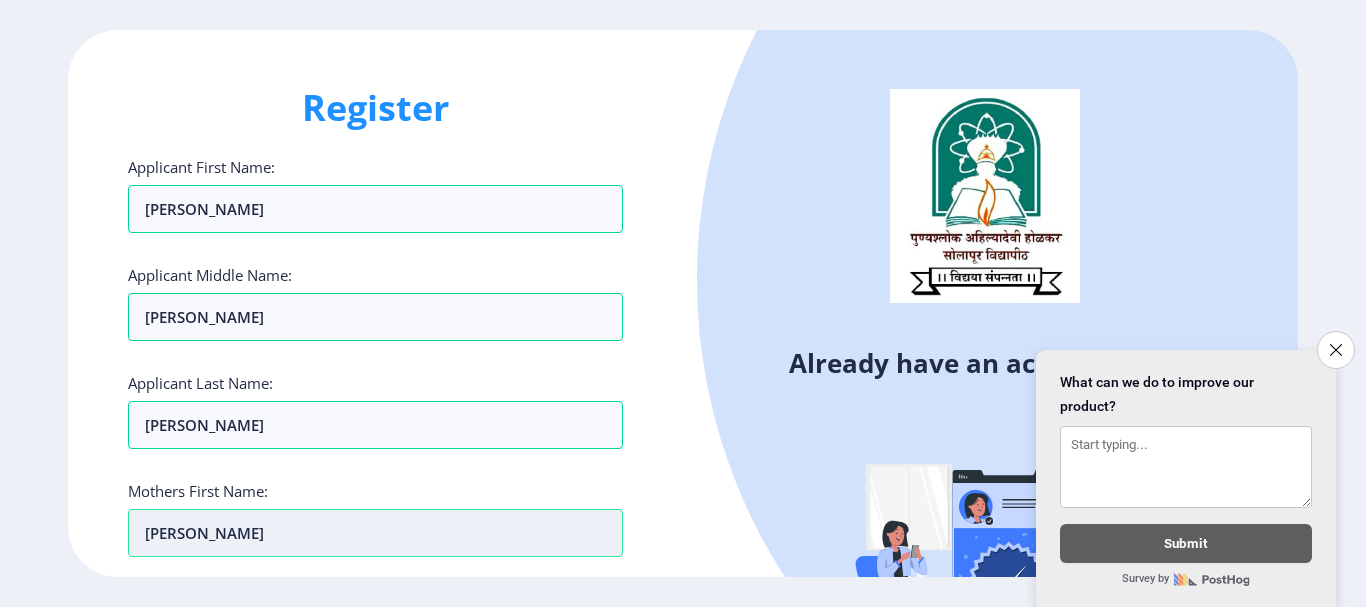 type on "[PERSON_NAME]" 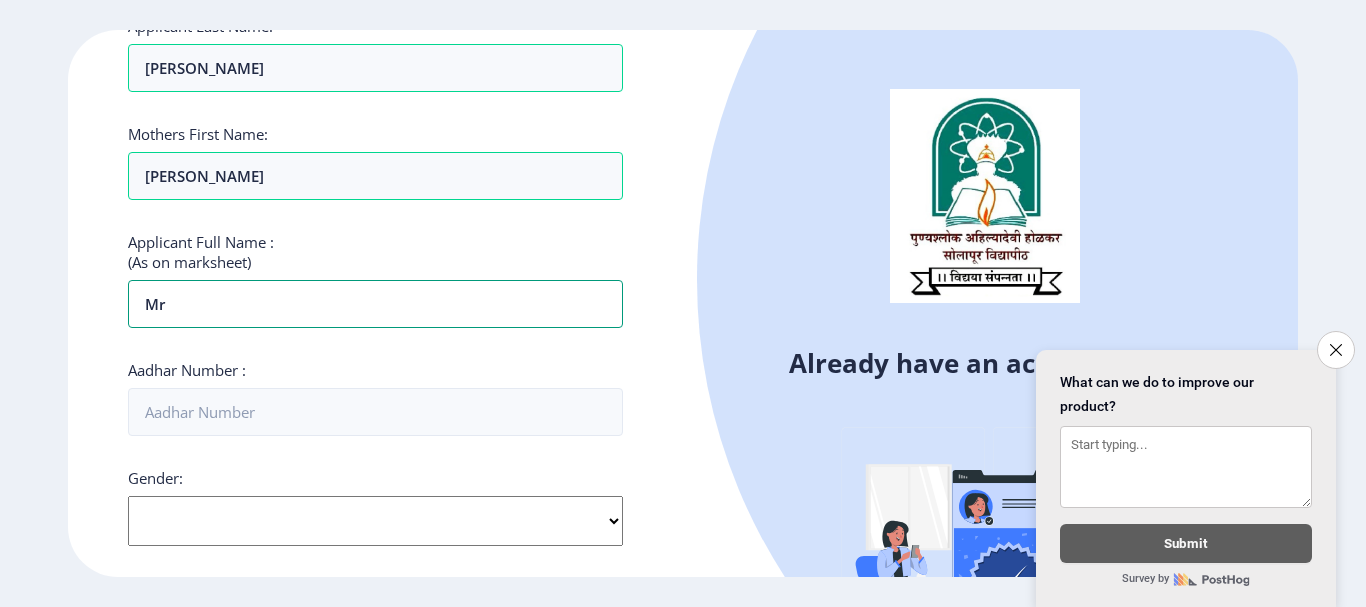 type on "m" 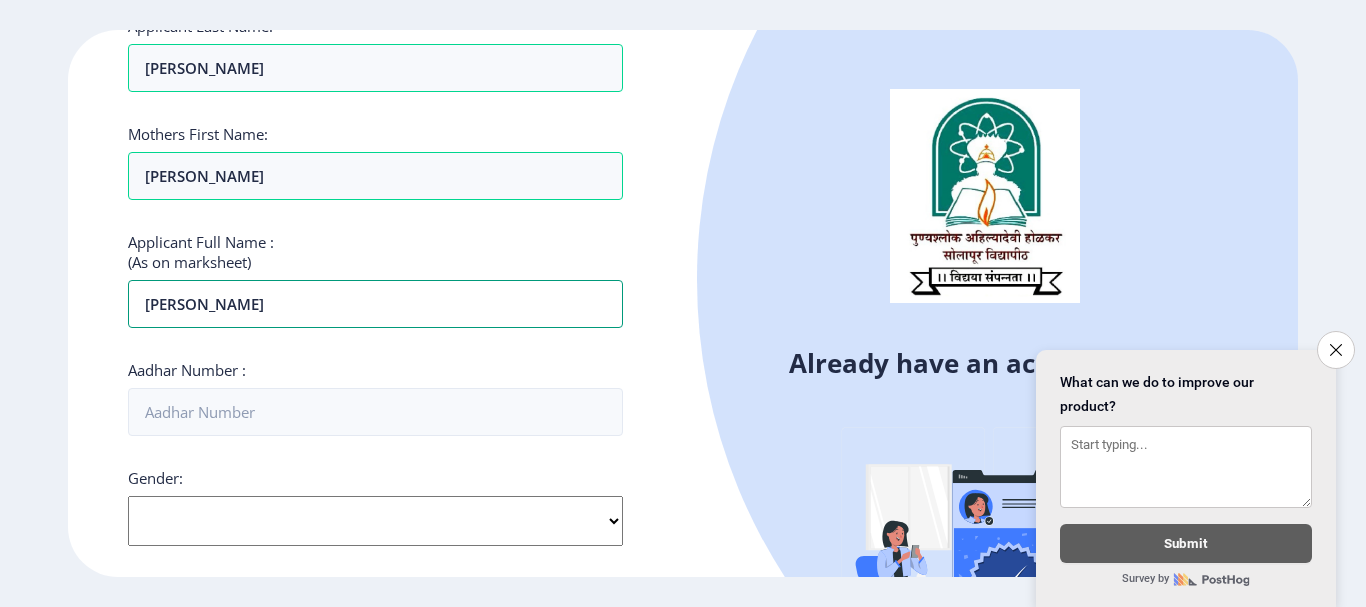 type on "[PERSON_NAME]" 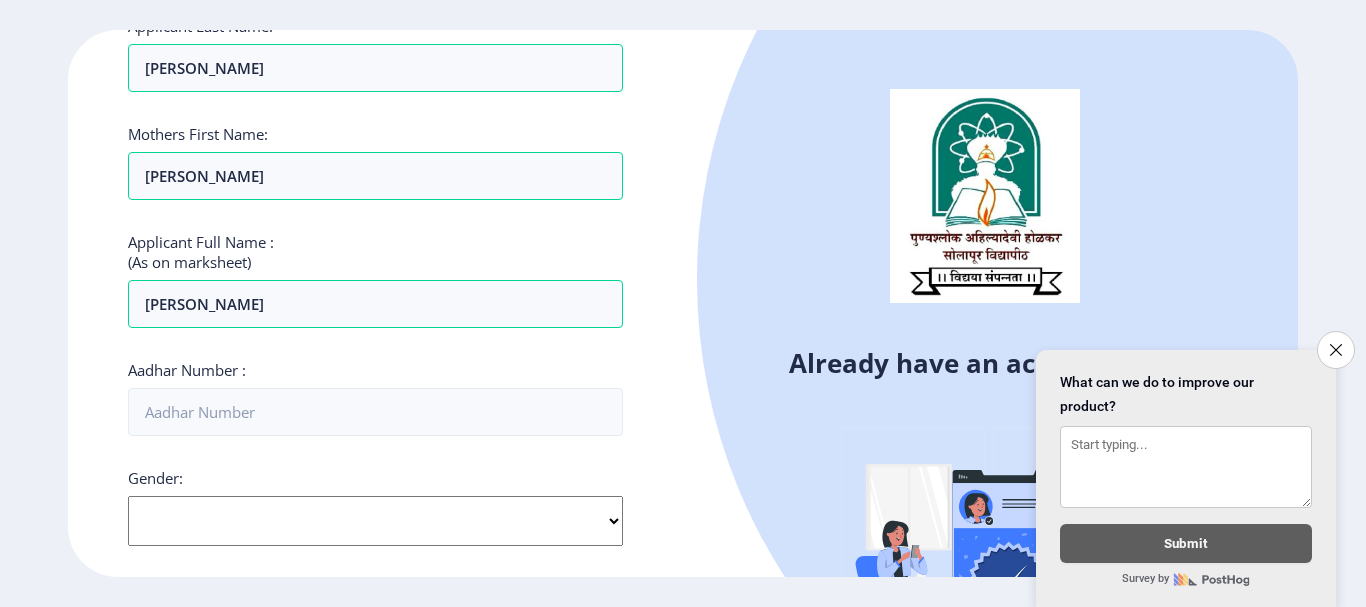 click on "Applicant First Name: [PERSON_NAME] Applicant Middle Name: [PERSON_NAME] Applicant Last Name: [PERSON_NAME] Mothers First Name: [PERSON_NAME] Applicant Full Name : (As on marksheet) [PERSON_NAME] Number :  Gender: Select Gender [DEMOGRAPHIC_DATA] [DEMOGRAPHIC_DATA] Other  Country Code and Mobile number  *  +91 [GEOGRAPHIC_DATA] ([GEOGRAPHIC_DATA]) +91 [GEOGRAPHIC_DATA] (‫[GEOGRAPHIC_DATA]‬‎) +93 [GEOGRAPHIC_DATA] ([GEOGRAPHIC_DATA]) +355 [GEOGRAPHIC_DATA] (‫[GEOGRAPHIC_DATA]‬‎) +213 [US_STATE] +1 [GEOGRAPHIC_DATA] +376 [GEOGRAPHIC_DATA] +244 [GEOGRAPHIC_DATA] +1 [GEOGRAPHIC_DATA] +1 [GEOGRAPHIC_DATA] +54 [GEOGRAPHIC_DATA] ([GEOGRAPHIC_DATA]) +374 [GEOGRAPHIC_DATA] +297 [GEOGRAPHIC_DATA] +61 [GEOGRAPHIC_DATA] ([GEOGRAPHIC_DATA]) +43 [GEOGRAPHIC_DATA] ([GEOGRAPHIC_DATA]) +994 [GEOGRAPHIC_DATA] +1 [GEOGRAPHIC_DATA] ([GEOGRAPHIC_DATA][GEOGRAPHIC_DATA]‬‎) +973 [GEOGRAPHIC_DATA] ([GEOGRAPHIC_DATA]) +880 [GEOGRAPHIC_DATA] +1 [GEOGRAPHIC_DATA] ([GEOGRAPHIC_DATA]) +375 [GEOGRAPHIC_DATA] ([GEOGRAPHIC_DATA]) +32 [GEOGRAPHIC_DATA] +501 [GEOGRAPHIC_DATA] ([GEOGRAPHIC_DATA]) +229 [GEOGRAPHIC_DATA] +1 [GEOGRAPHIC_DATA] (འབྲུག) +975 [GEOGRAPHIC_DATA] +591 [GEOGRAPHIC_DATA] ([GEOGRAPHIC_DATA]) +387 [GEOGRAPHIC_DATA] +267 [GEOGRAPHIC_DATA] ([GEOGRAPHIC_DATA]) +55 [GEOGRAPHIC_DATA] +246 +1 [GEOGRAPHIC_DATA] +1" 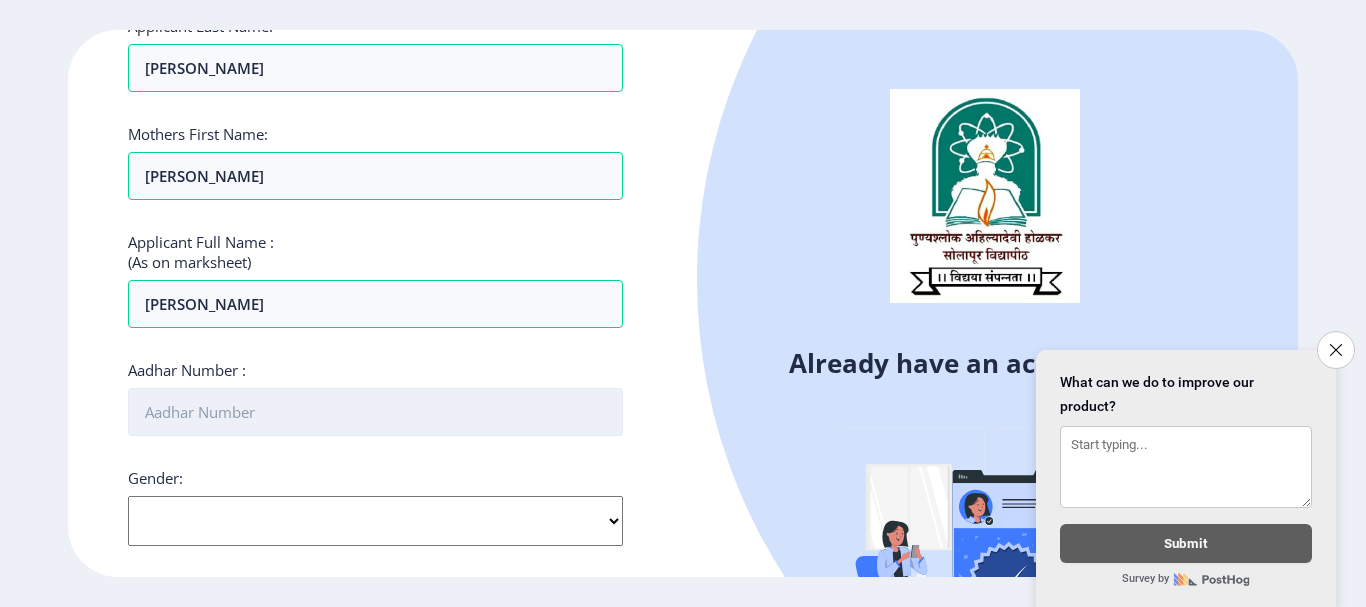 click on "Aadhar Number :" at bounding box center (375, 412) 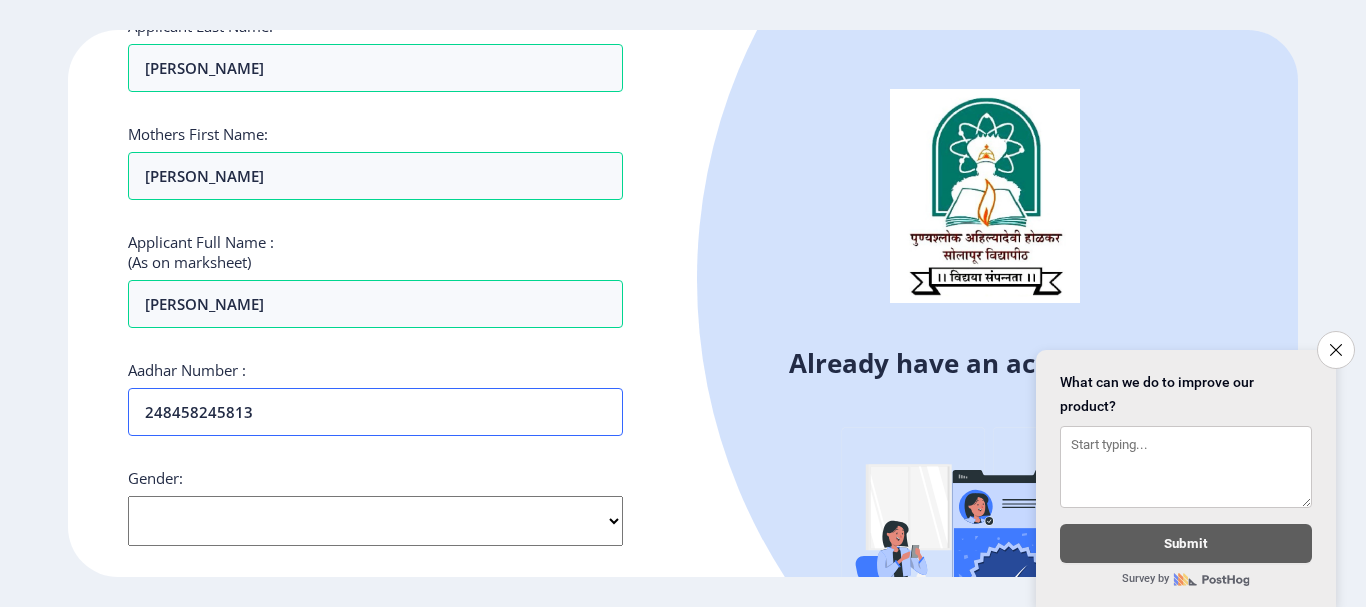 type on "248458245813" 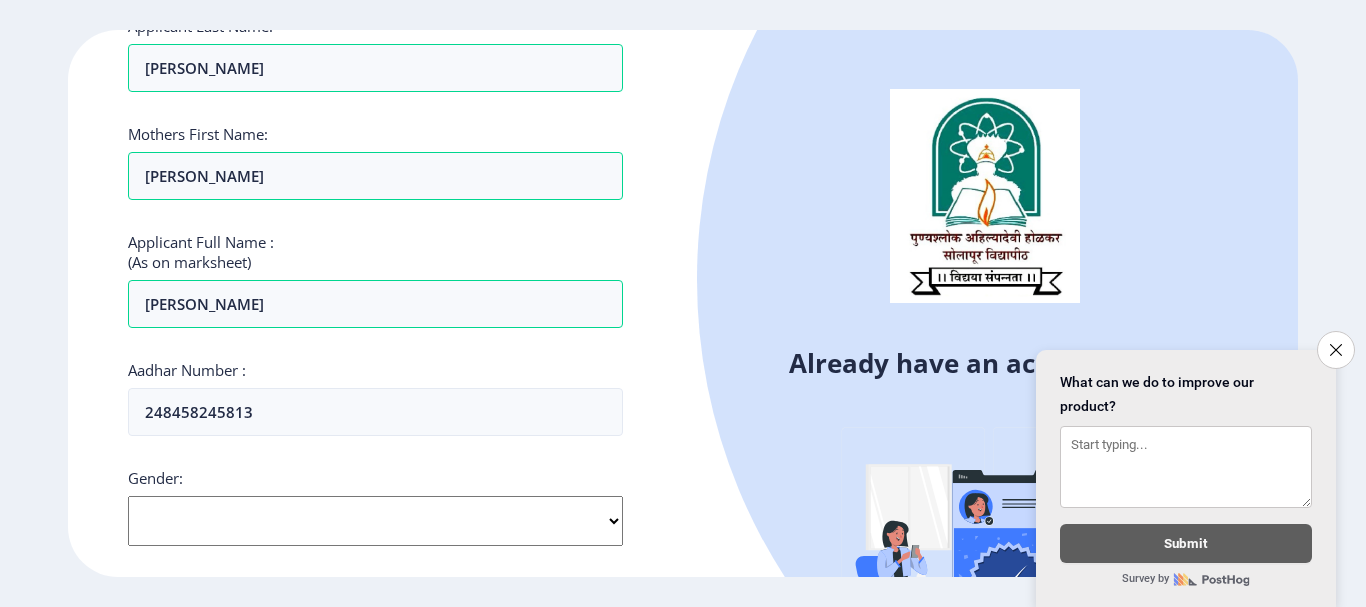 click on "Select Gender [DEMOGRAPHIC_DATA] [DEMOGRAPHIC_DATA] Other" 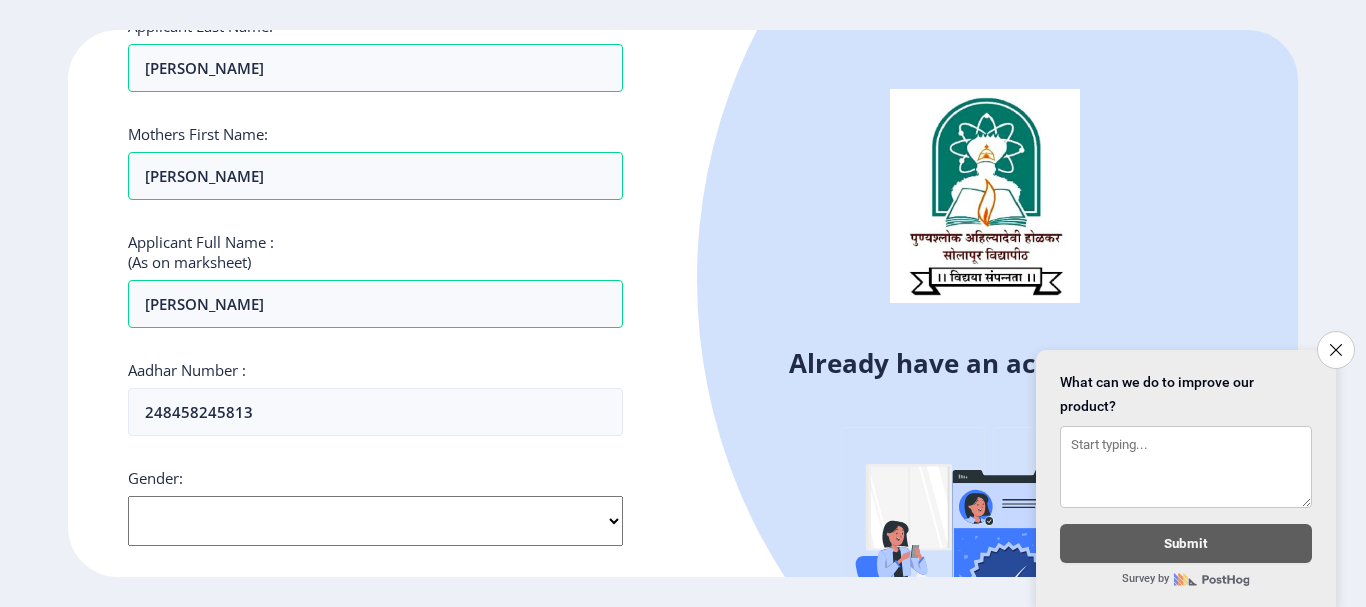 select on "[DEMOGRAPHIC_DATA]" 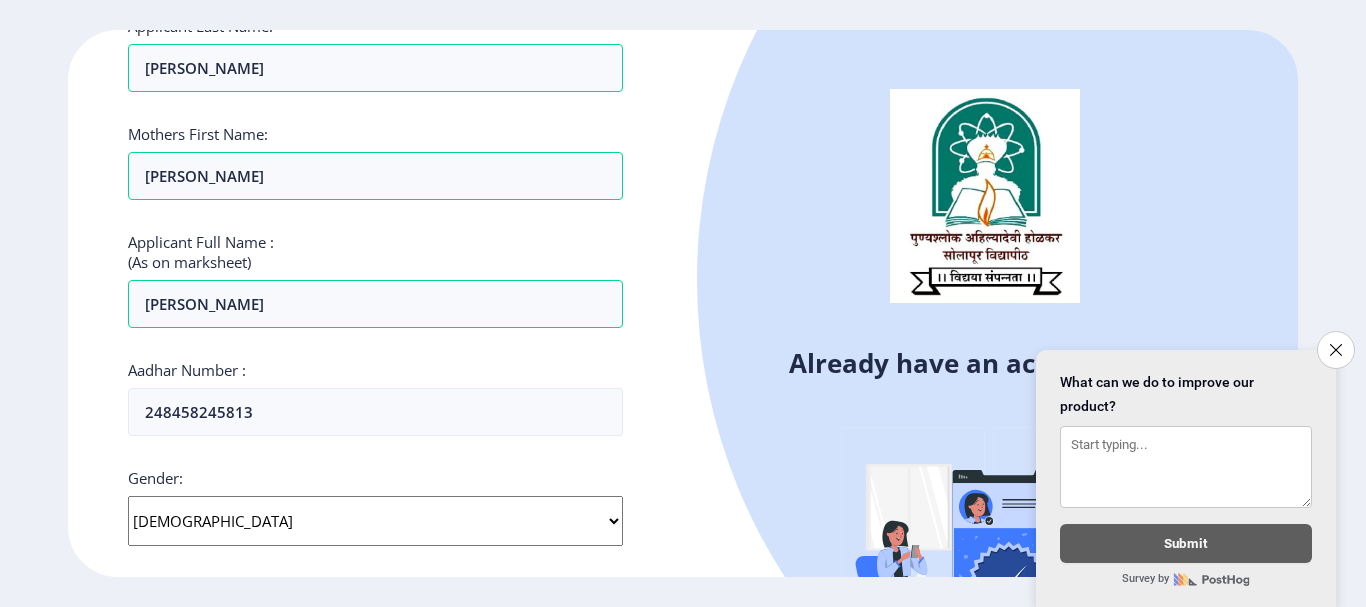 click on "Select Gender [DEMOGRAPHIC_DATA] [DEMOGRAPHIC_DATA] Other" 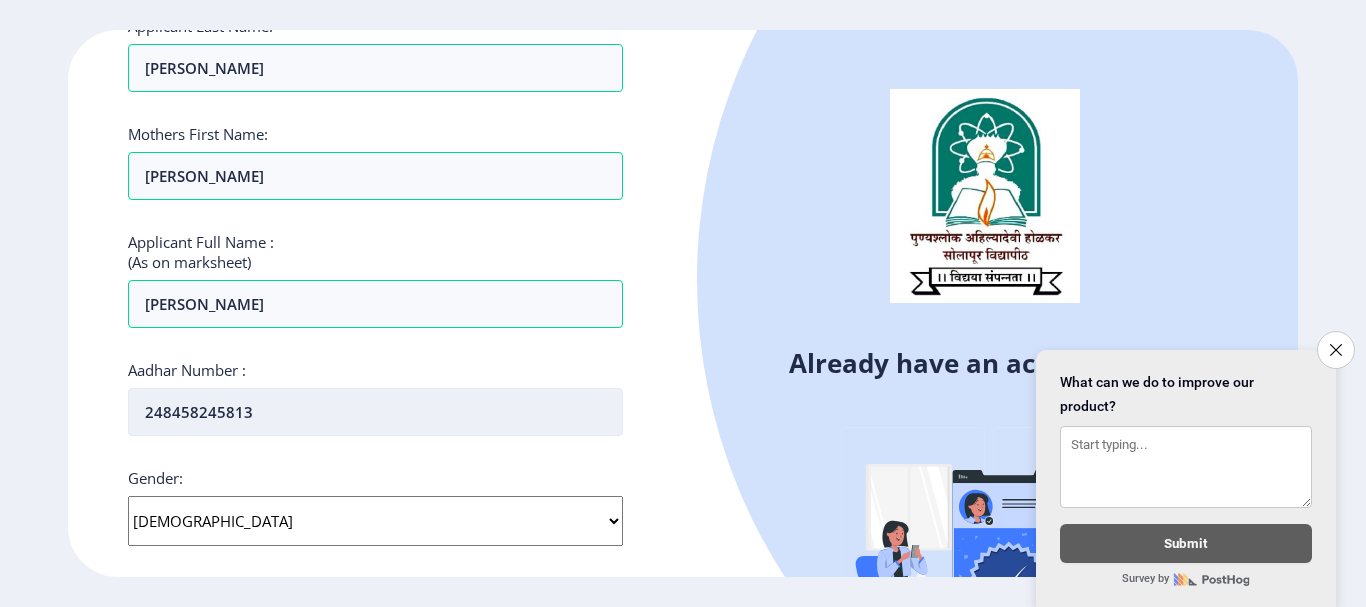 scroll, scrollTop: 704, scrollLeft: 0, axis: vertical 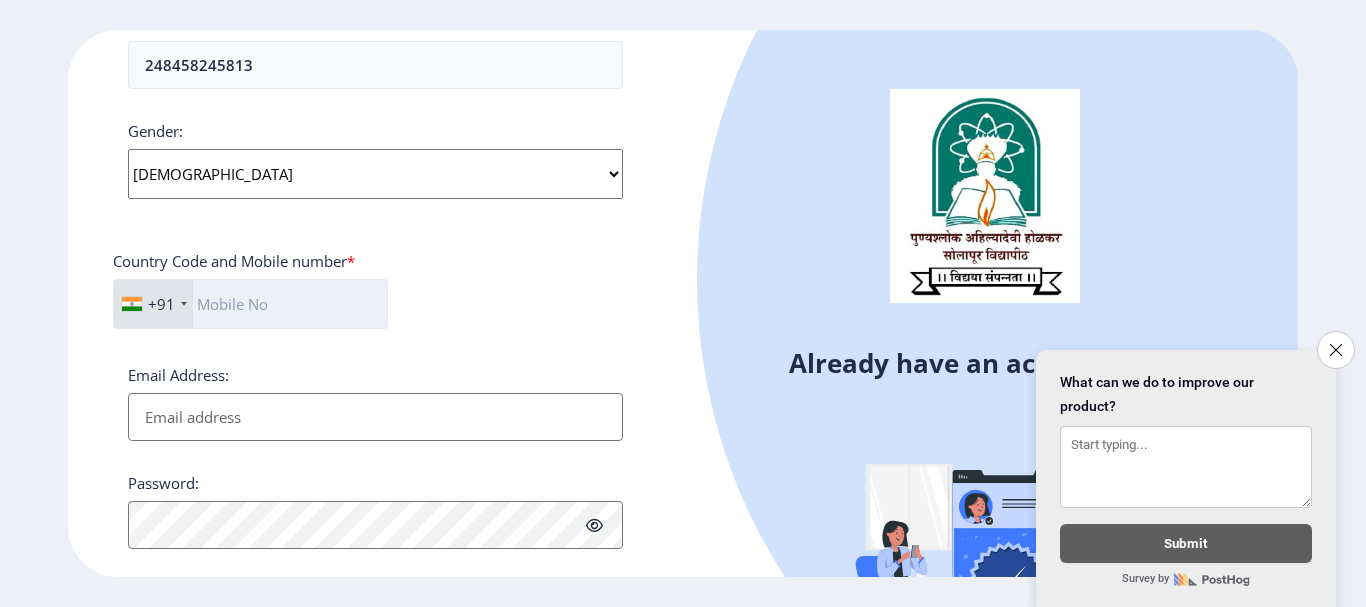 click 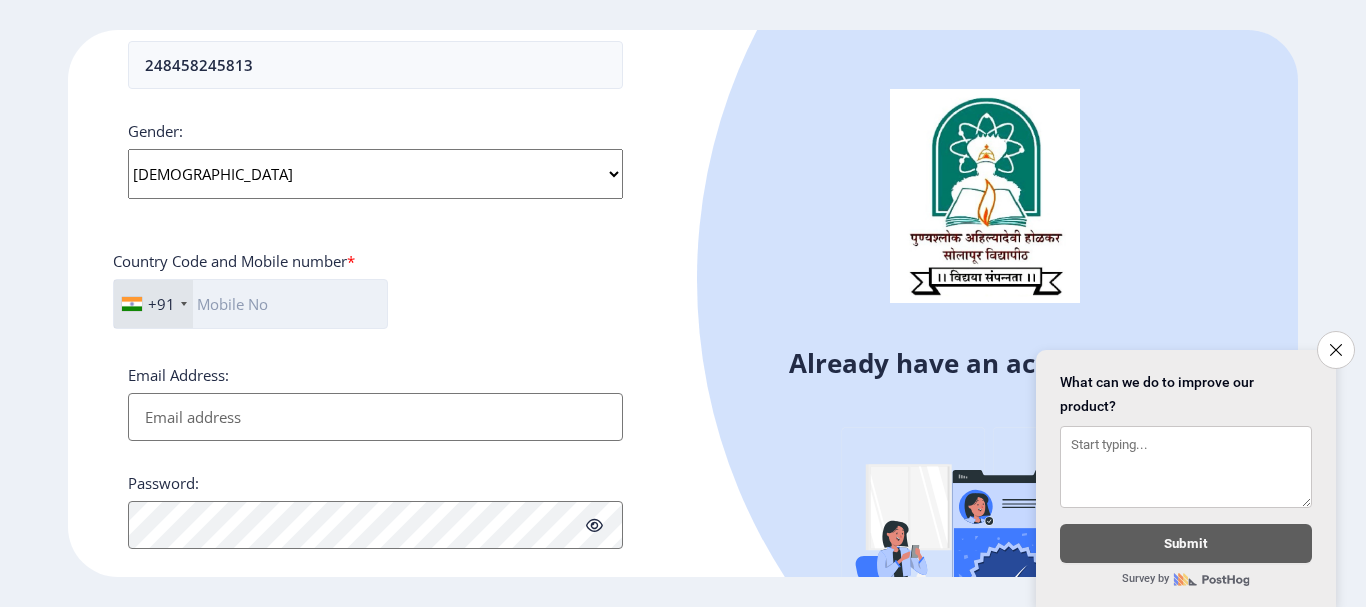 click 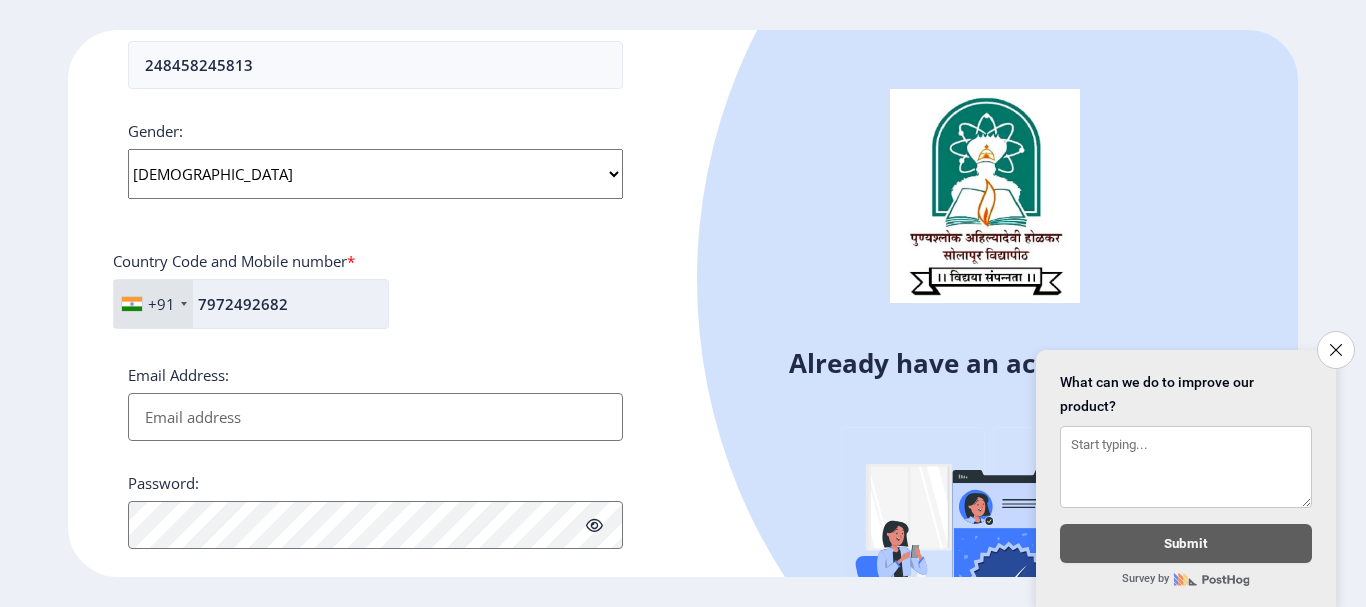 type on "7972492682" 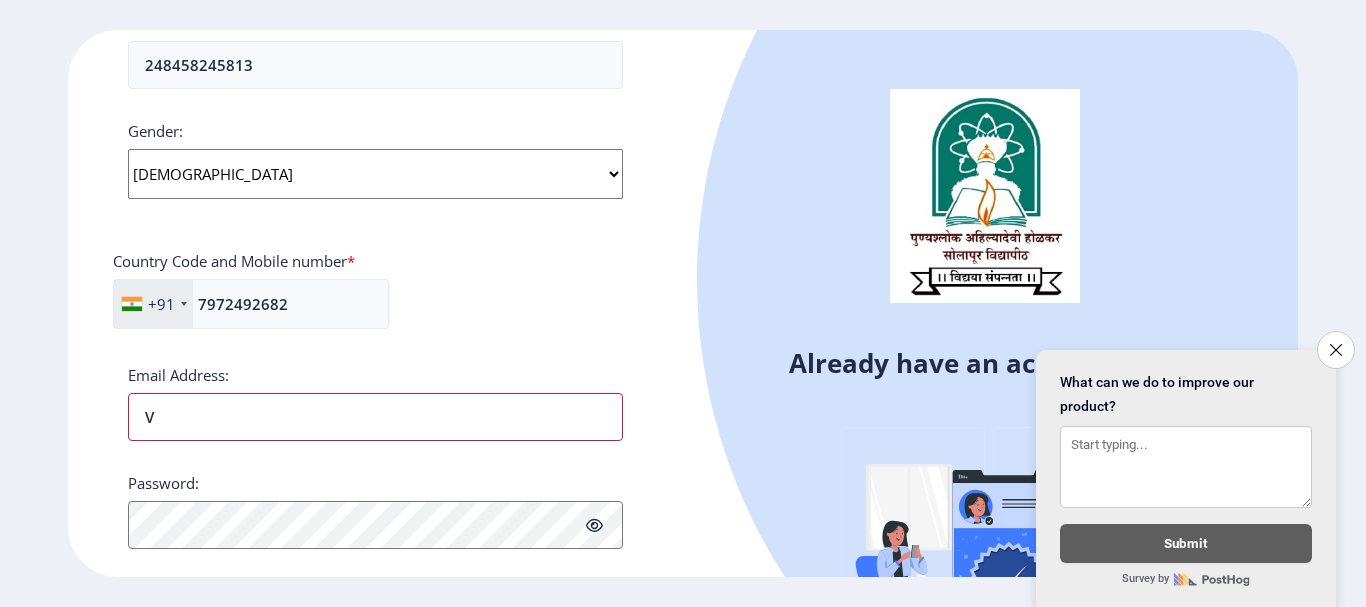 type on "[EMAIL_ADDRESS][DOMAIN_NAME]" 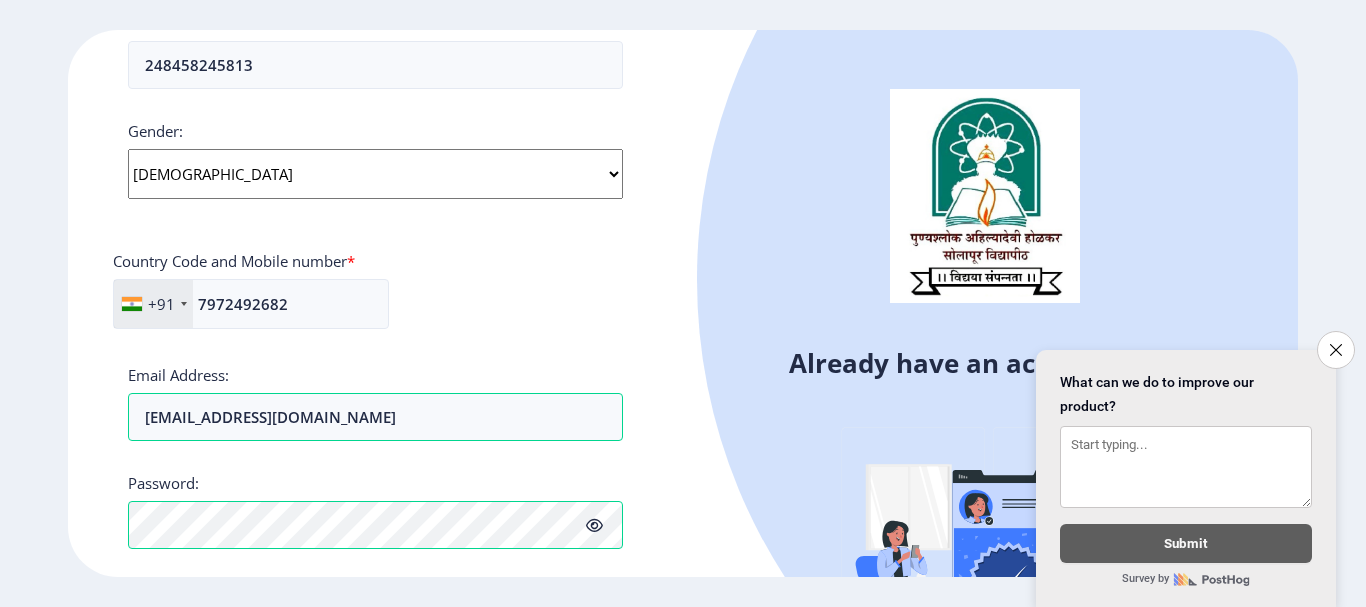 scroll, scrollTop: 894, scrollLeft: 0, axis: vertical 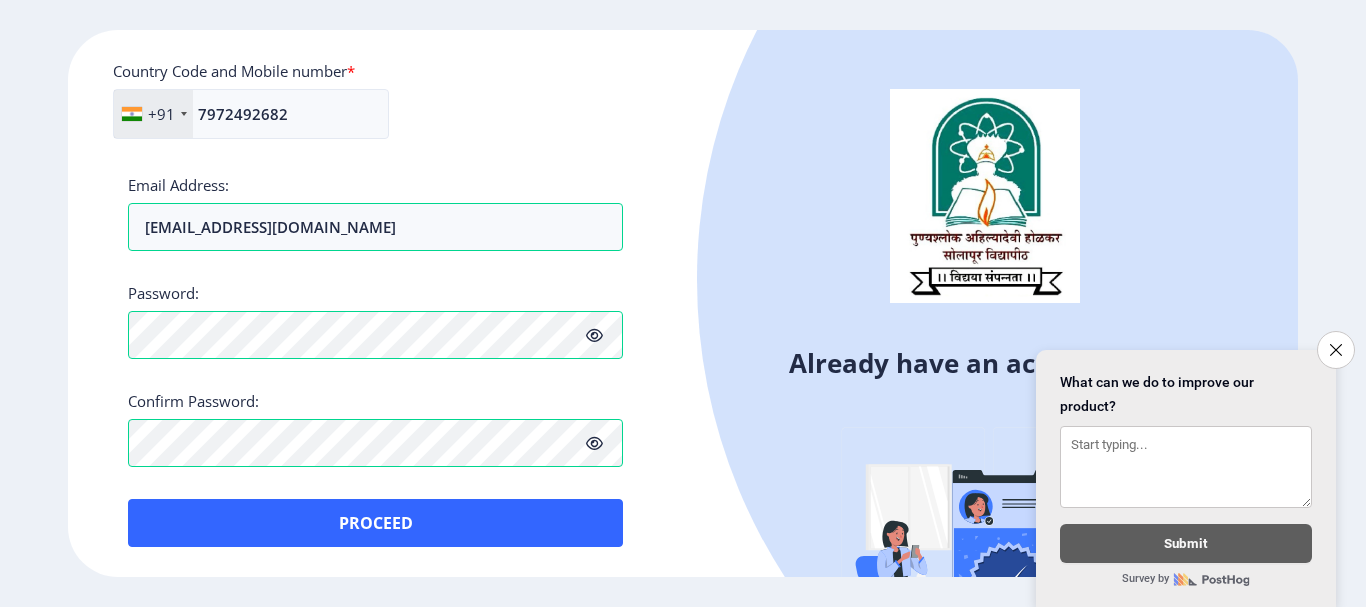 click 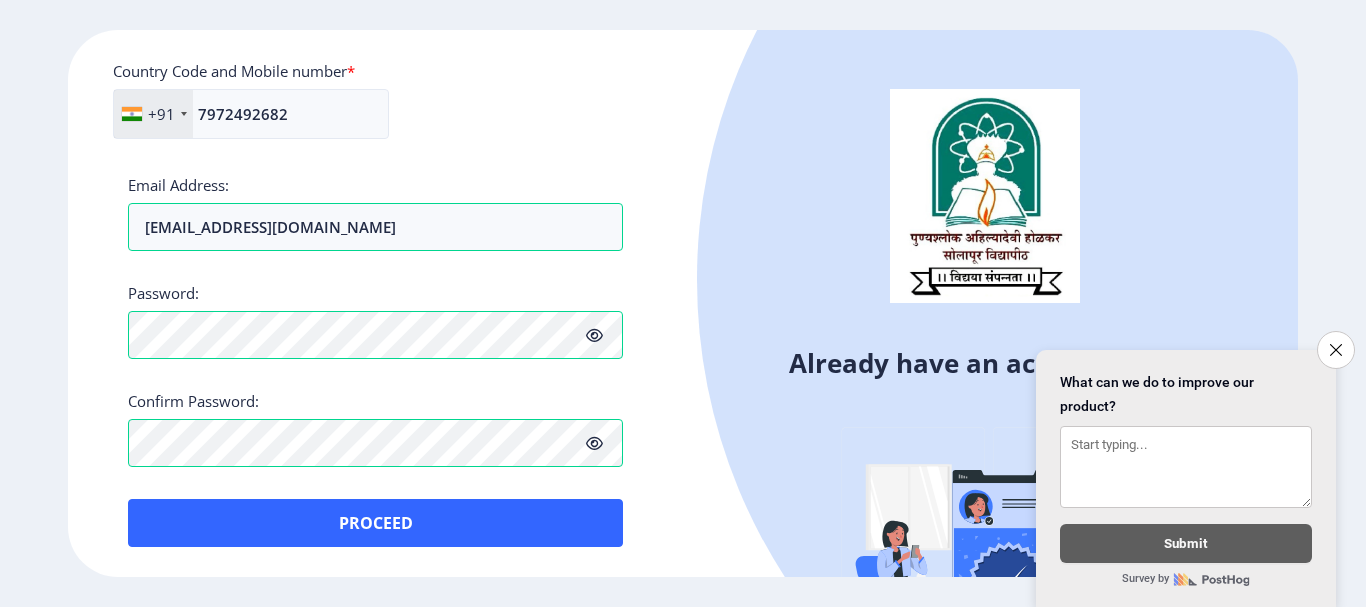 click 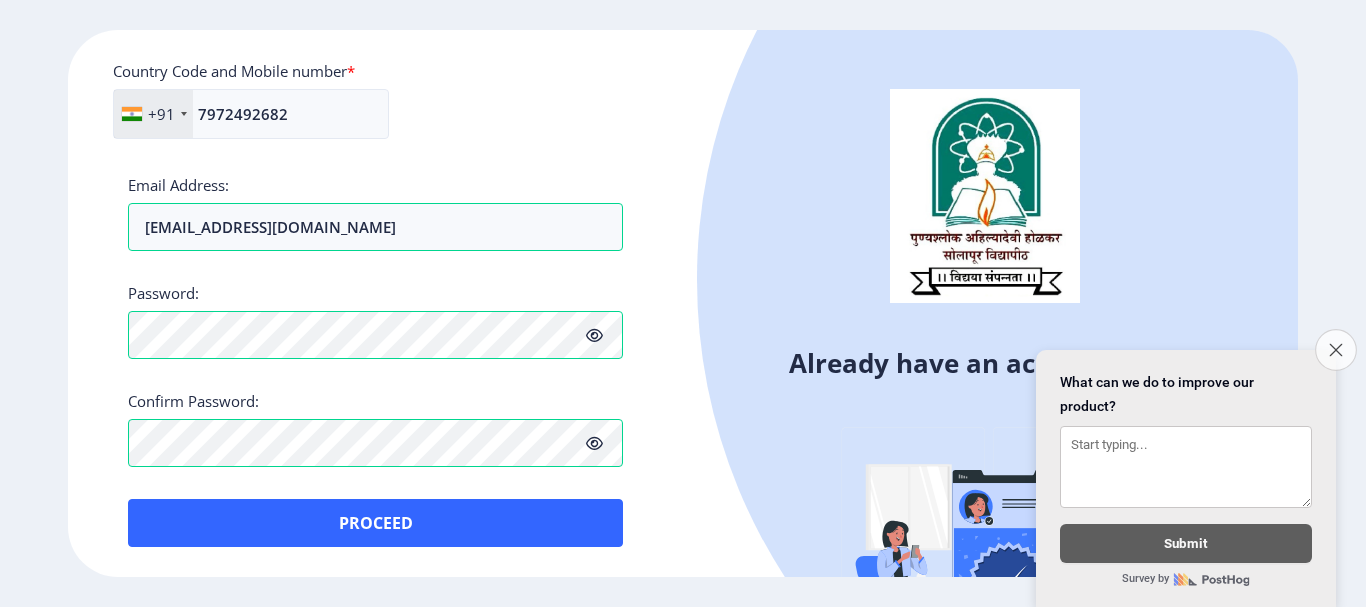 click on "Close survey" at bounding box center [1336, 350] 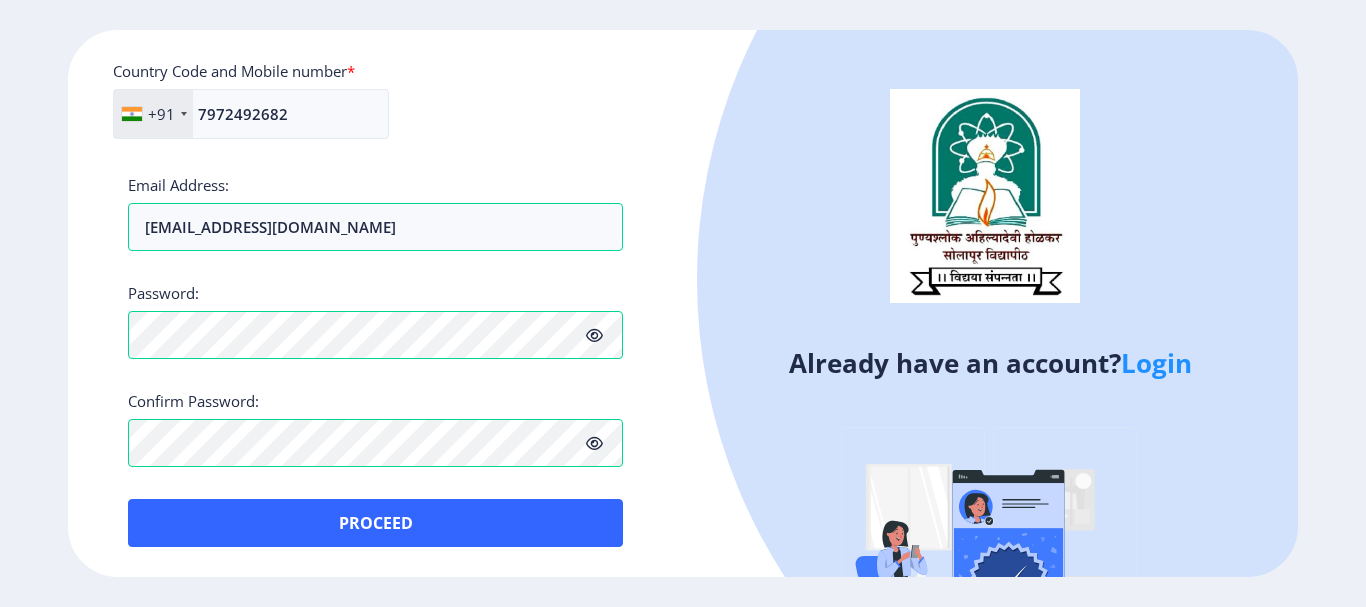 click on "+91 [GEOGRAPHIC_DATA] ([GEOGRAPHIC_DATA]) +91 [GEOGRAPHIC_DATA] (‫[GEOGRAPHIC_DATA]‬‎) +93 [GEOGRAPHIC_DATA] ([GEOGRAPHIC_DATA]) +355 [GEOGRAPHIC_DATA] (‫[GEOGRAPHIC_DATA]‬‎) +213 [US_STATE] +1 [GEOGRAPHIC_DATA] +376 [GEOGRAPHIC_DATA] +244 [GEOGRAPHIC_DATA] +1 [GEOGRAPHIC_DATA] +1 [GEOGRAPHIC_DATA] +54 [GEOGRAPHIC_DATA] ([GEOGRAPHIC_DATA]) +374 [GEOGRAPHIC_DATA] +297 [GEOGRAPHIC_DATA] +61 [GEOGRAPHIC_DATA] ([GEOGRAPHIC_DATA]) +43 [GEOGRAPHIC_DATA] ([GEOGRAPHIC_DATA]) +994 [GEOGRAPHIC_DATA] +1 [GEOGRAPHIC_DATA] (‫[GEOGRAPHIC_DATA]‬‎) +973 [GEOGRAPHIC_DATA] ([GEOGRAPHIC_DATA]) +880 [GEOGRAPHIC_DATA] +1 [GEOGRAPHIC_DATA] ([GEOGRAPHIC_DATA]) +375 [GEOGRAPHIC_DATA] ([GEOGRAPHIC_DATA]) +32 [GEOGRAPHIC_DATA] +501 [GEOGRAPHIC_DATA] ([GEOGRAPHIC_DATA]) +229 [GEOGRAPHIC_DATA] +1 [GEOGRAPHIC_DATA] (འབྲུག) +975 [GEOGRAPHIC_DATA] +591 [GEOGRAPHIC_DATA] ([GEOGRAPHIC_DATA]) +387 [GEOGRAPHIC_DATA] +267 [GEOGRAPHIC_DATA] ([GEOGRAPHIC_DATA]) +55 [GEOGRAPHIC_DATA] +246 [GEOGRAPHIC_DATA] +1 [GEOGRAPHIC_DATA] +673 [GEOGRAPHIC_DATA] ([GEOGRAPHIC_DATA]) +359 [GEOGRAPHIC_DATA] +226 [GEOGRAPHIC_DATA] ([GEOGRAPHIC_DATA]) +257 [GEOGRAPHIC_DATA] ([GEOGRAPHIC_DATA]) +855 [GEOGRAPHIC_DATA] ([GEOGRAPHIC_DATA]) +237 [GEOGRAPHIC_DATA] +1 [GEOGRAPHIC_DATA] ([GEOGRAPHIC_DATA]) +238 [GEOGRAPHIC_DATA] [GEOGRAPHIC_DATA] +599 [GEOGRAPHIC_DATA] +1 +236 [GEOGRAPHIC_DATA] ([GEOGRAPHIC_DATA]) +235 [GEOGRAPHIC_DATA] +56 +86" 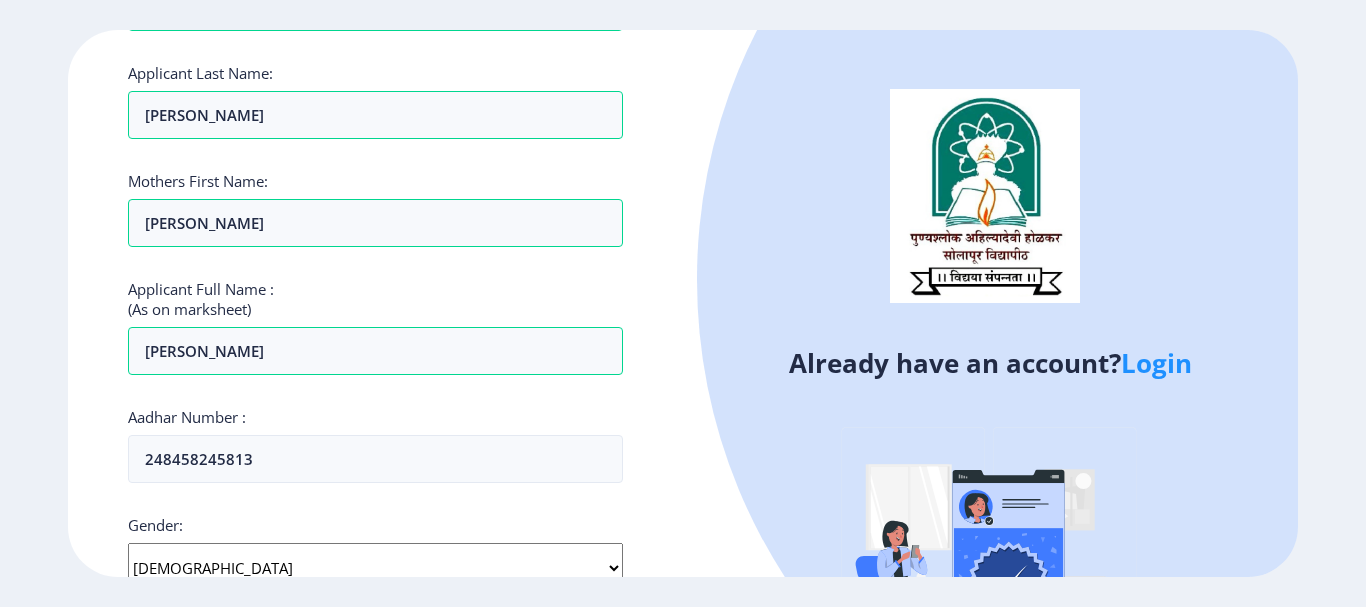scroll, scrollTop: 0, scrollLeft: 0, axis: both 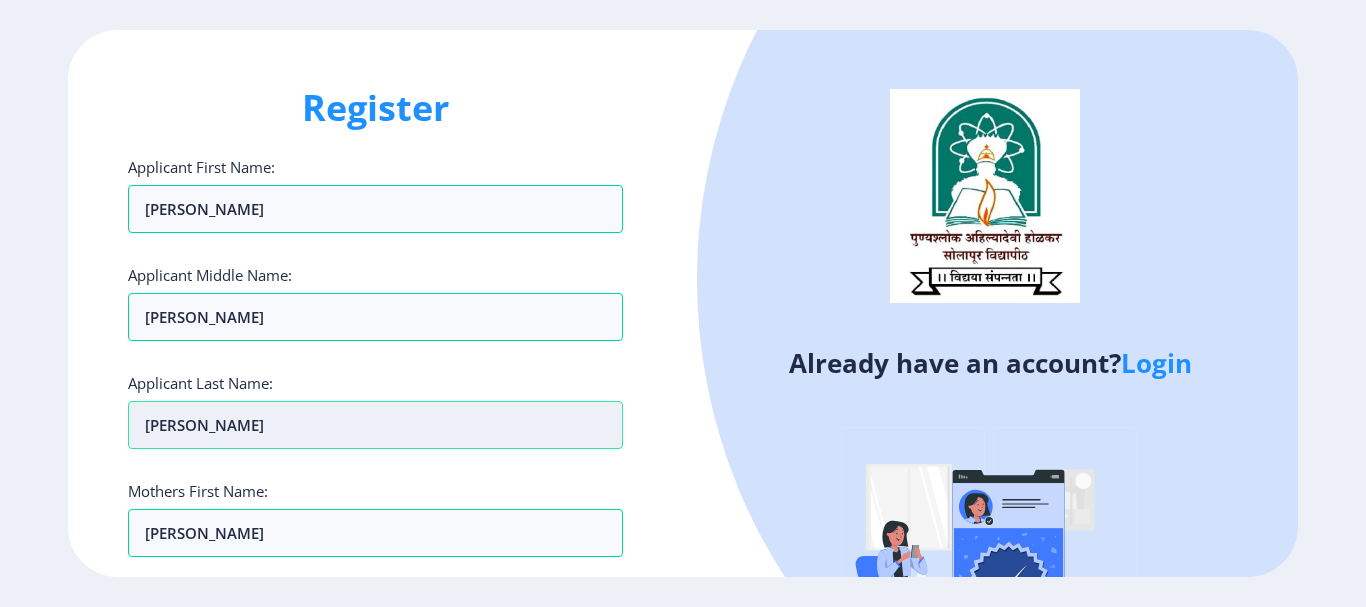 click on "[PERSON_NAME]" at bounding box center (375, 425) 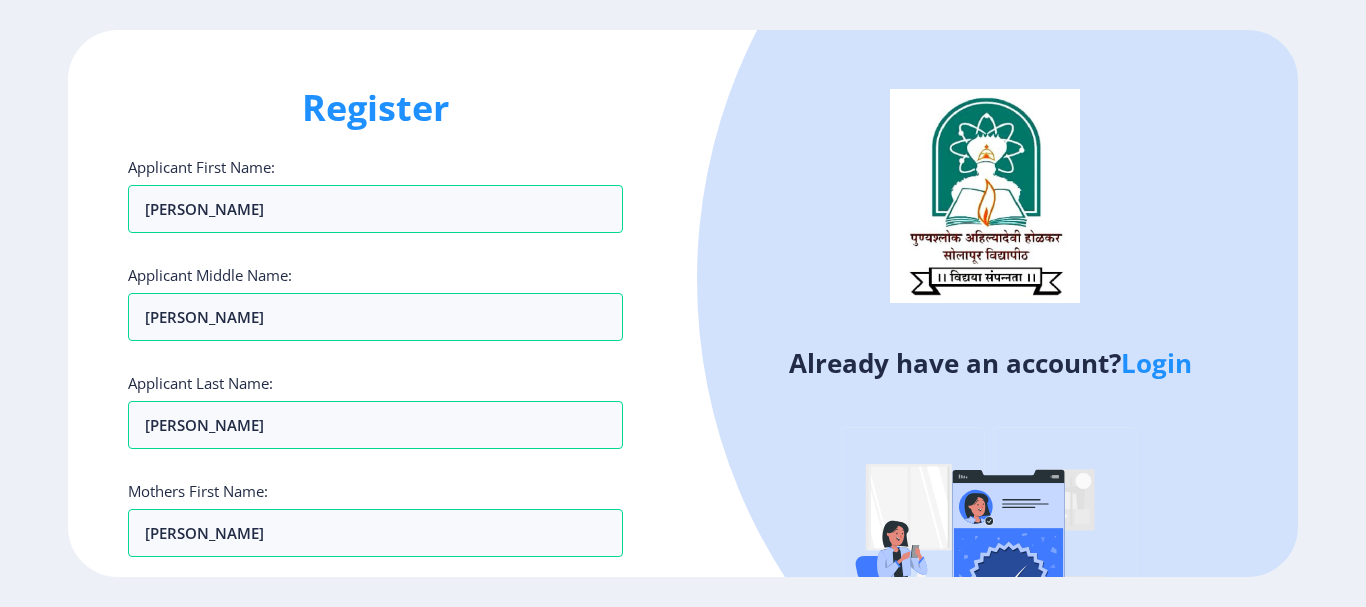 click on "Applicant First Name: [PERSON_NAME] Applicant Middle Name: [PERSON_NAME] Applicant Last Name: [PERSON_NAME] Mothers First Name: [PERSON_NAME] Applicant Full Name : (As on marksheet) [PERSON_NAME] Number :  248458245813 Gender: Select Gender [DEMOGRAPHIC_DATA] [DEMOGRAPHIC_DATA] Other  Country Code and Mobile number  *  +91 [GEOGRAPHIC_DATA] ([GEOGRAPHIC_DATA]) +91 [GEOGRAPHIC_DATA] (‫[GEOGRAPHIC_DATA]‬‎) +93 [GEOGRAPHIC_DATA] ([GEOGRAPHIC_DATA]) +355 [GEOGRAPHIC_DATA] (‫[GEOGRAPHIC_DATA]‬‎) +213 [US_STATE] +1 [GEOGRAPHIC_DATA] +376 [GEOGRAPHIC_DATA] +244 [GEOGRAPHIC_DATA] +1 [GEOGRAPHIC_DATA] +1 [GEOGRAPHIC_DATA] +54 [GEOGRAPHIC_DATA] ([GEOGRAPHIC_DATA]) +374 [GEOGRAPHIC_DATA] +297 [GEOGRAPHIC_DATA] +61 [GEOGRAPHIC_DATA] ([GEOGRAPHIC_DATA]) +43 [GEOGRAPHIC_DATA] ([GEOGRAPHIC_DATA]) +994 [GEOGRAPHIC_DATA] +1 [GEOGRAPHIC_DATA] (‫[GEOGRAPHIC_DATA]‬‎) +973 [GEOGRAPHIC_DATA] ([GEOGRAPHIC_DATA]) +880 [GEOGRAPHIC_DATA] +1 [GEOGRAPHIC_DATA] ([GEOGRAPHIC_DATA]) +375 [GEOGRAPHIC_DATA] ([GEOGRAPHIC_DATA]) +32 [GEOGRAPHIC_DATA] +501 [GEOGRAPHIC_DATA] ([GEOGRAPHIC_DATA]) +229 [GEOGRAPHIC_DATA] +1 [GEOGRAPHIC_DATA] (འབྲུག) +975 [GEOGRAPHIC_DATA] +591 [GEOGRAPHIC_DATA] ([GEOGRAPHIC_DATA]) +387 [GEOGRAPHIC_DATA] +267 [GEOGRAPHIC_DATA] ([GEOGRAPHIC_DATA]) +55 [GEOGRAPHIC_DATA] +246" 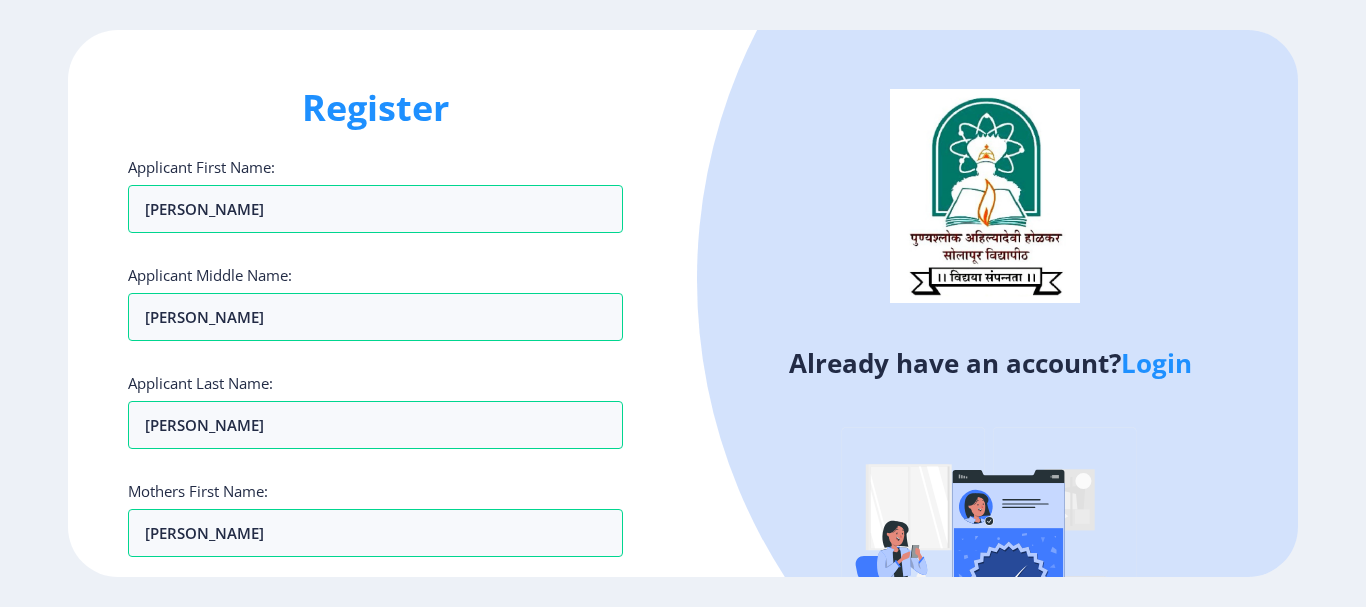 scroll, scrollTop: 477, scrollLeft: 0, axis: vertical 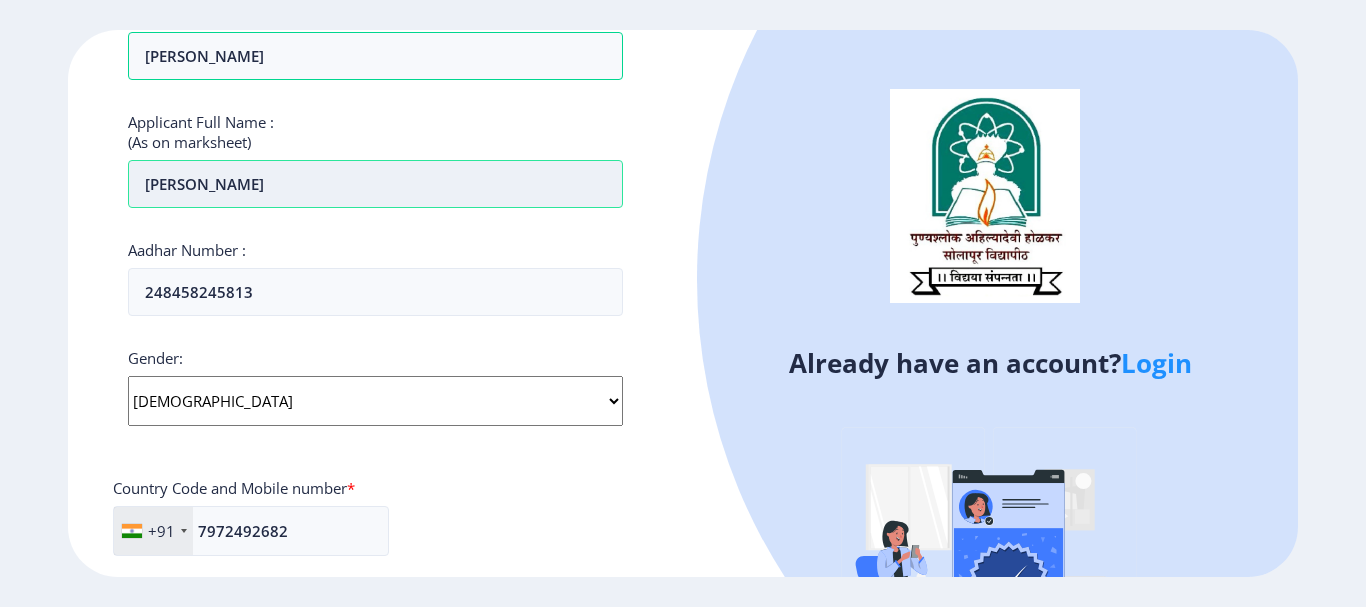 click on "[PERSON_NAME]" at bounding box center [375, -268] 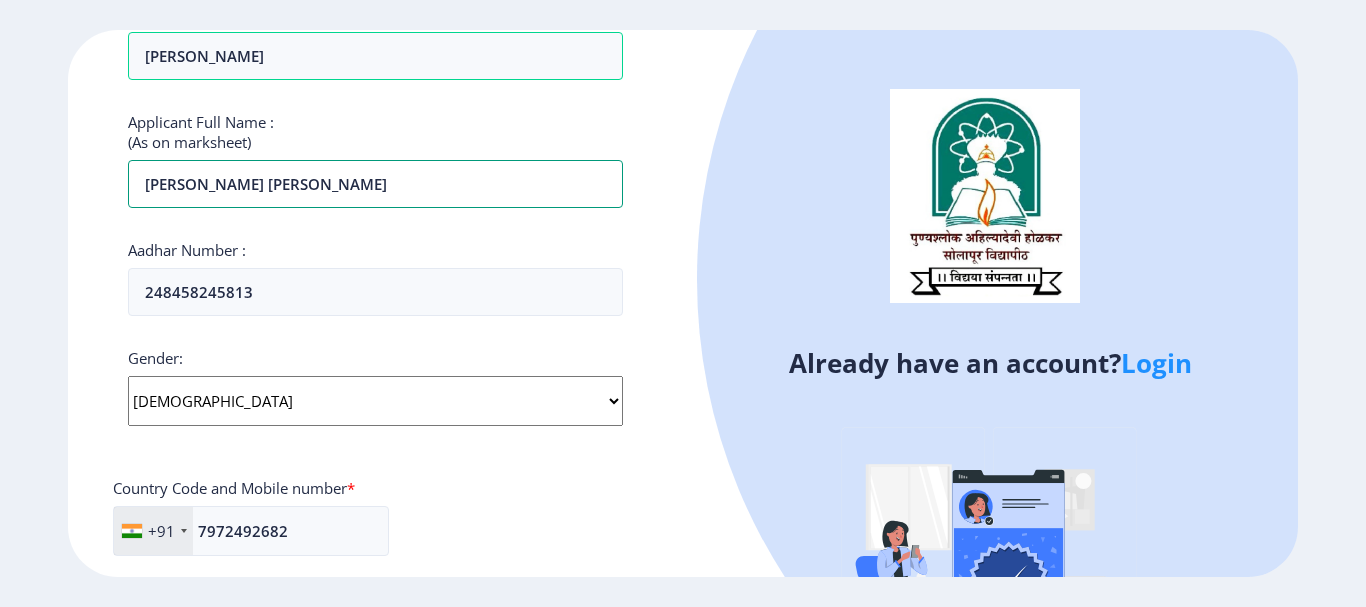 type on "[PERSON_NAME] [PERSON_NAME]" 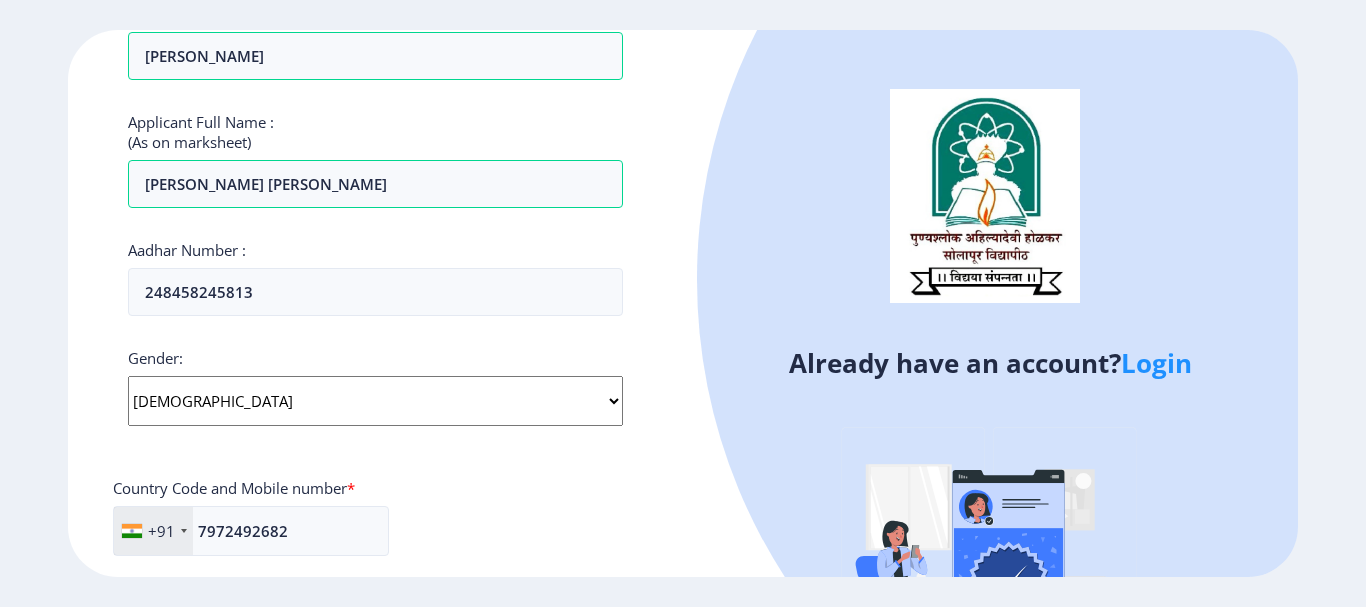 click on "Register Applicant First Name: [PERSON_NAME] Applicant Middle Name: [PERSON_NAME] Applicant Last Name: [PERSON_NAME] Mothers First Name: [PERSON_NAME] Applicant Full Name : (As on marksheet) [PERSON_NAME] [PERSON_NAME] Aadhar Number :  248458245813 Gender: Select Gender [DEMOGRAPHIC_DATA] [DEMOGRAPHIC_DATA] Other  Country Code and Mobile number  *  +91 [GEOGRAPHIC_DATA] ([GEOGRAPHIC_DATA]) +91 [GEOGRAPHIC_DATA] (‫[GEOGRAPHIC_DATA]‬‎) +93 [GEOGRAPHIC_DATA] ([GEOGRAPHIC_DATA]) +355 [GEOGRAPHIC_DATA] (‫[GEOGRAPHIC_DATA]‬‎) +213 [US_STATE] +1 [GEOGRAPHIC_DATA] +376 [GEOGRAPHIC_DATA] +244 [GEOGRAPHIC_DATA] +1 [GEOGRAPHIC_DATA] +1 [GEOGRAPHIC_DATA] +54 [GEOGRAPHIC_DATA] ([GEOGRAPHIC_DATA]) +374 [GEOGRAPHIC_DATA] +297 [GEOGRAPHIC_DATA] +61 [GEOGRAPHIC_DATA] ([GEOGRAPHIC_DATA]) +43 [GEOGRAPHIC_DATA] ([GEOGRAPHIC_DATA]) +994 [GEOGRAPHIC_DATA] +1 [GEOGRAPHIC_DATA] (‫[GEOGRAPHIC_DATA]‬‎) +973 [GEOGRAPHIC_DATA] ([GEOGRAPHIC_DATA]) +880 [GEOGRAPHIC_DATA] +1 [GEOGRAPHIC_DATA] ([GEOGRAPHIC_DATA]) +375 [GEOGRAPHIC_DATA] ([GEOGRAPHIC_DATA]) +32 [GEOGRAPHIC_DATA] +501 [GEOGRAPHIC_DATA] ([GEOGRAPHIC_DATA]) +229 [GEOGRAPHIC_DATA] +1 [GEOGRAPHIC_DATA] (འབྲུག) +975 [GEOGRAPHIC_DATA] +591 [GEOGRAPHIC_DATA] ([GEOGRAPHIC_DATA]) +387 [GEOGRAPHIC_DATA] +267 [GEOGRAPHIC_DATA] ([GEOGRAPHIC_DATA]) +55 +246 +1 [GEOGRAPHIC_DATA] +673 +359" 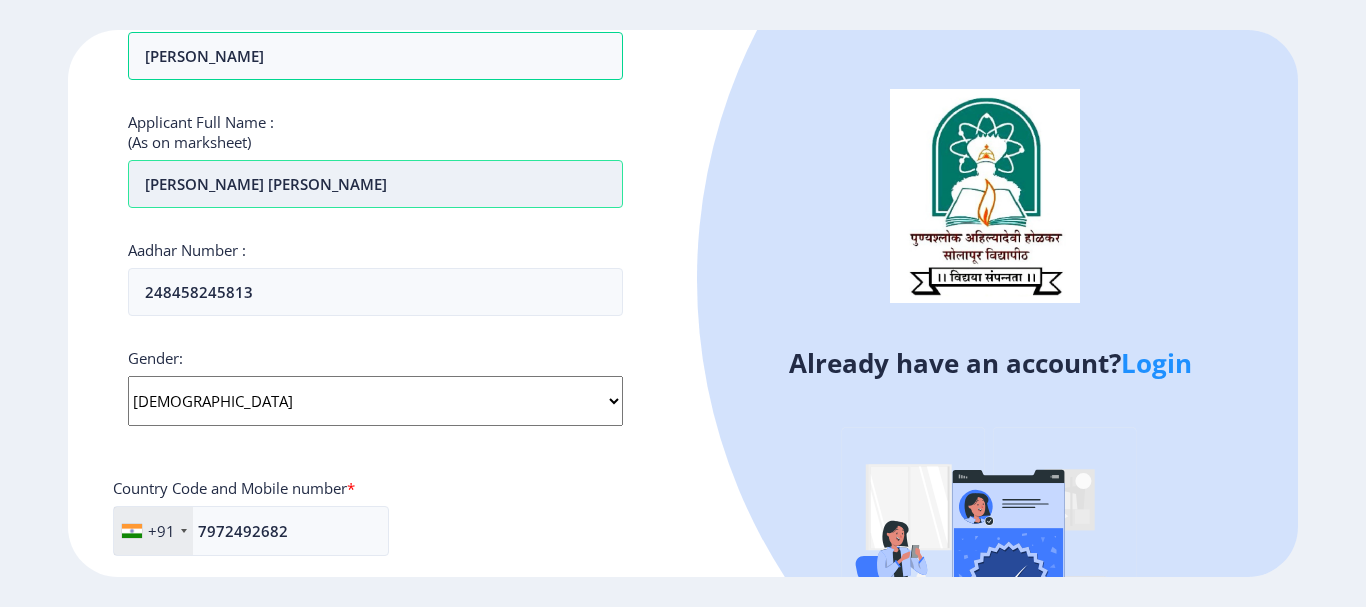 click on "[PERSON_NAME] [PERSON_NAME]" at bounding box center [375, 184] 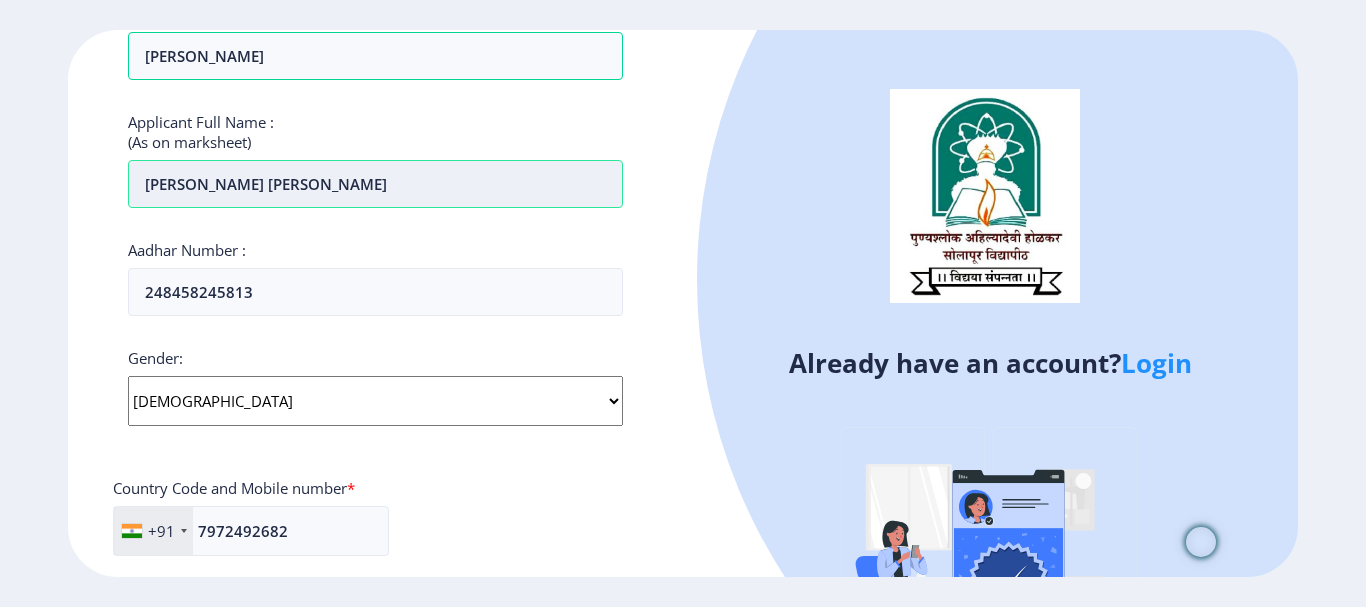 click on "[PERSON_NAME] [PERSON_NAME]" at bounding box center [375, 184] 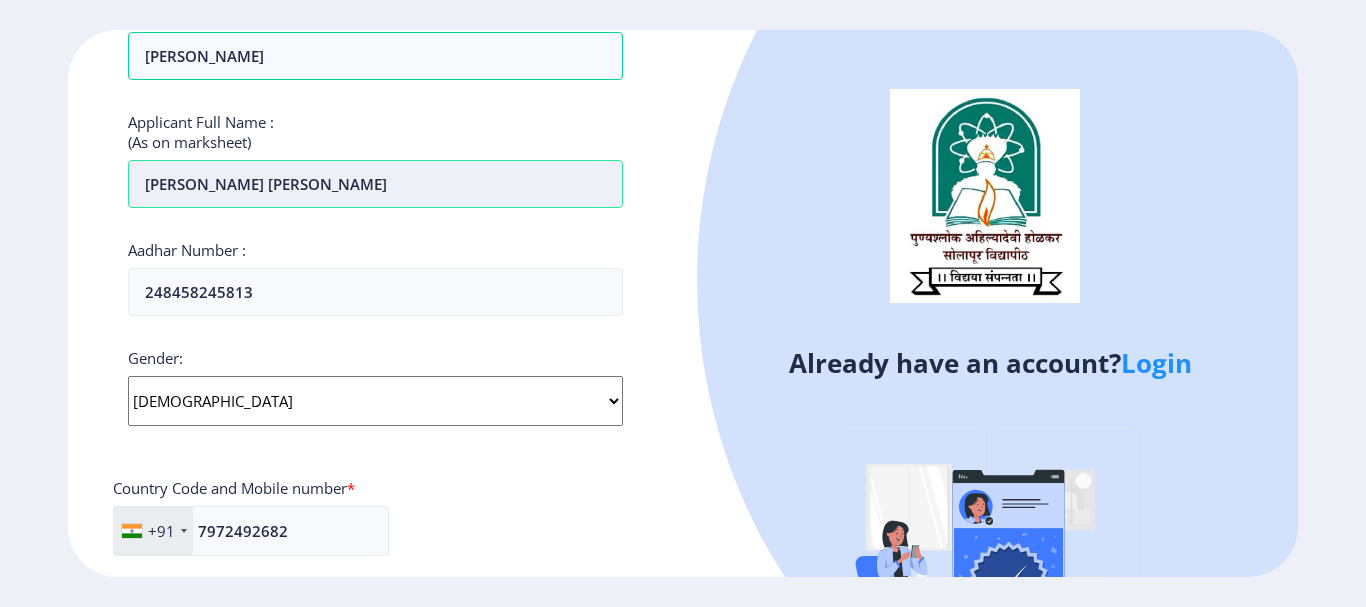 click on "[PERSON_NAME] [PERSON_NAME]" at bounding box center (375, 184) 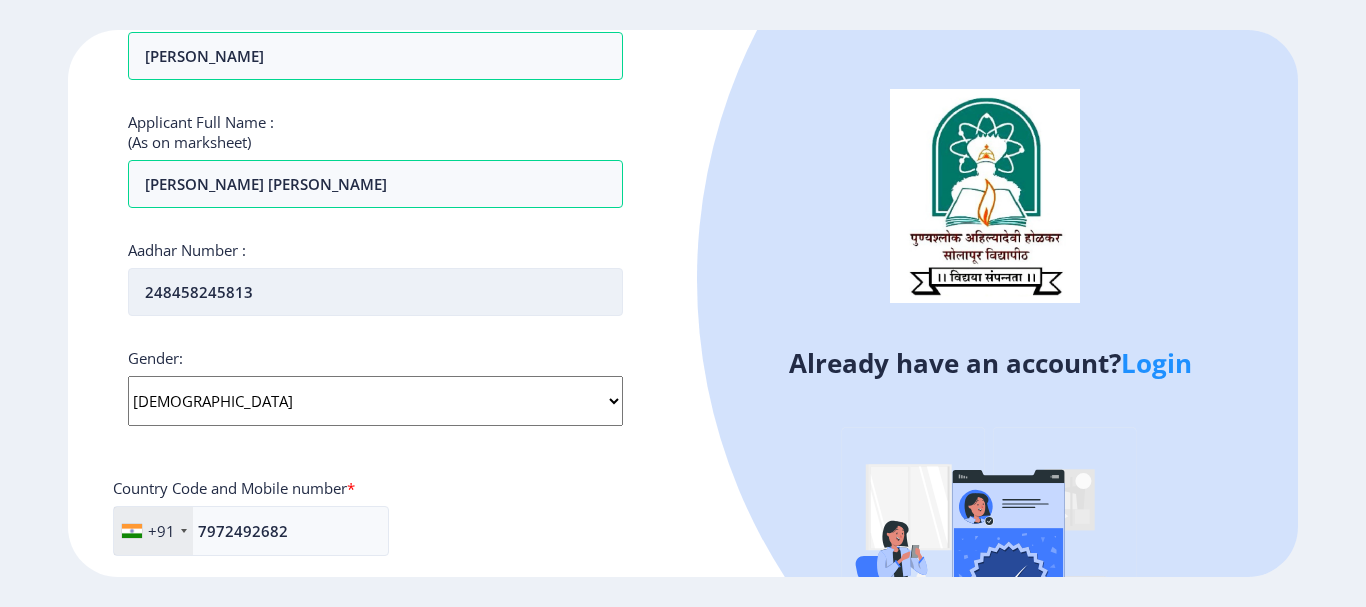 click on "248458245813" at bounding box center [375, 292] 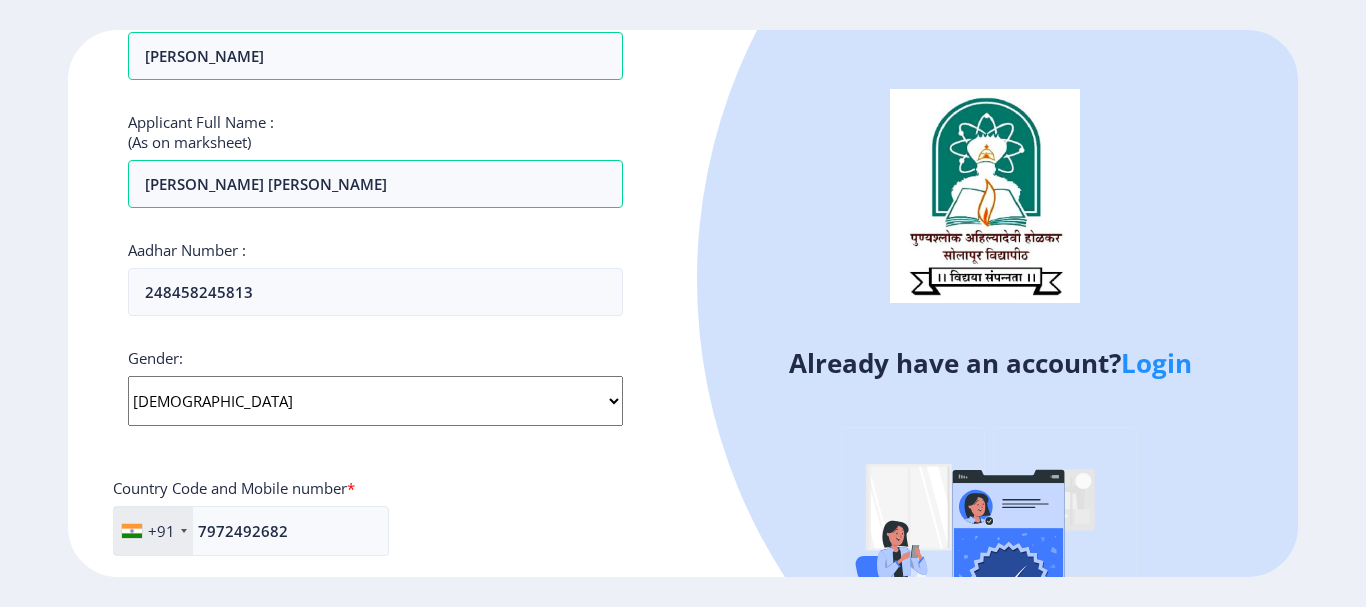 click on "Applicant Full Name : (As on marksheet) [PERSON_NAME] [PERSON_NAME]" 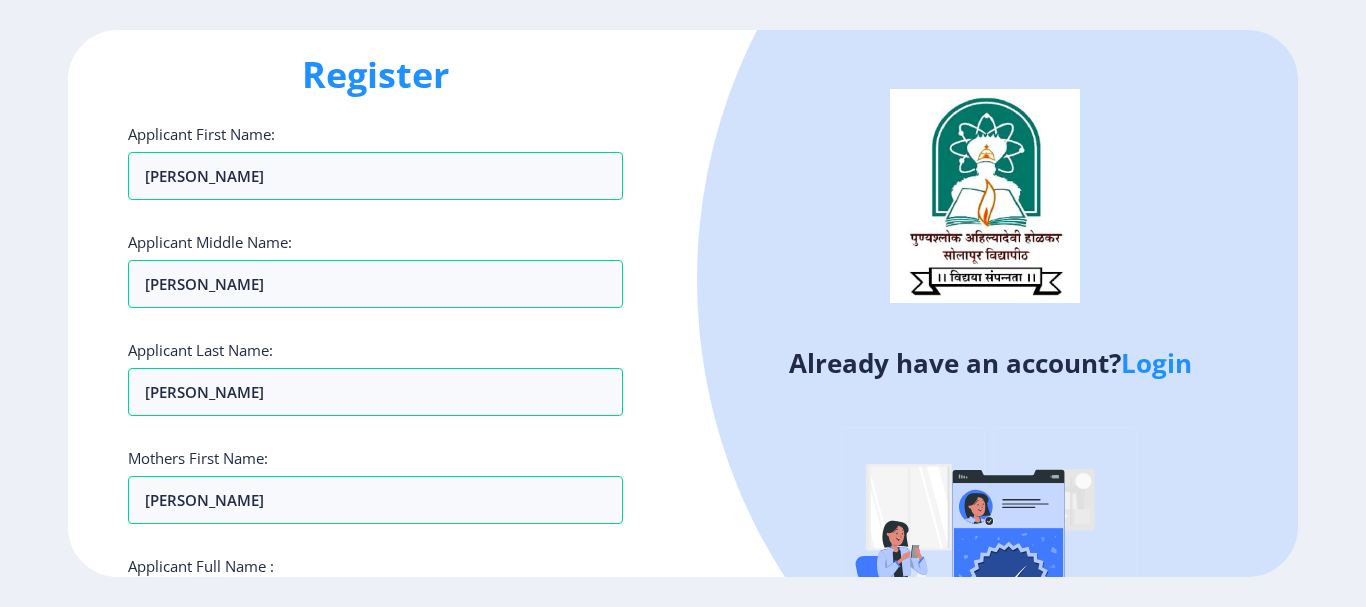 scroll, scrollTop: 0, scrollLeft: 0, axis: both 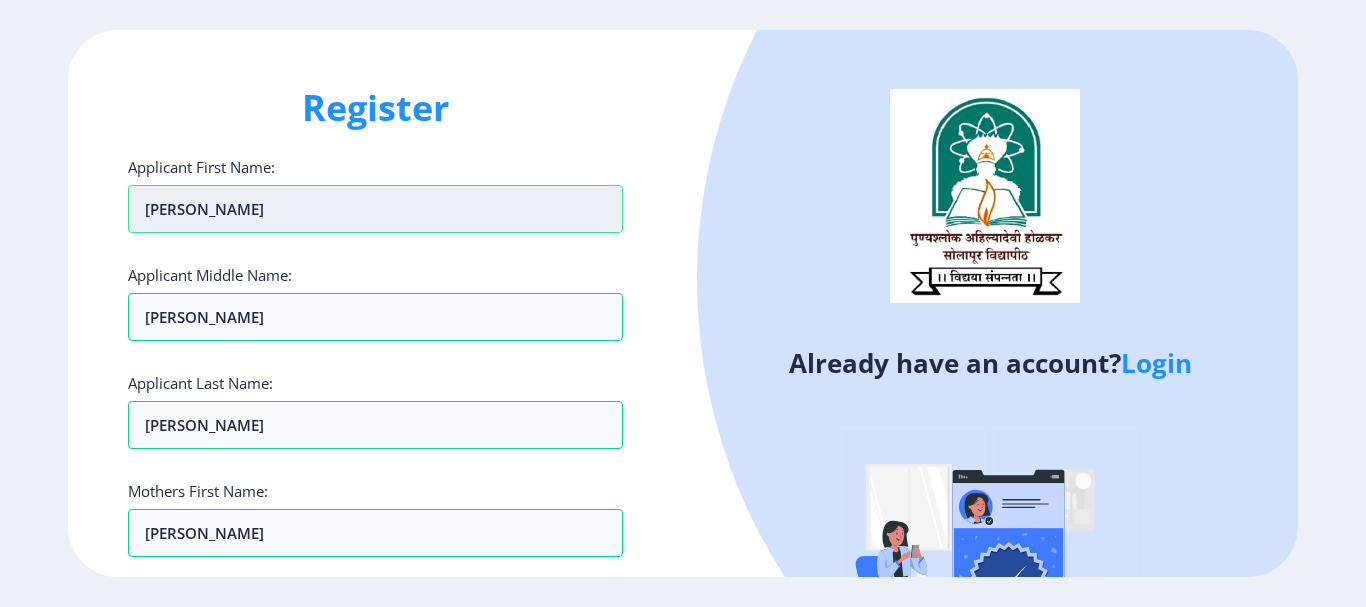 click on "[PERSON_NAME]" at bounding box center (375, 209) 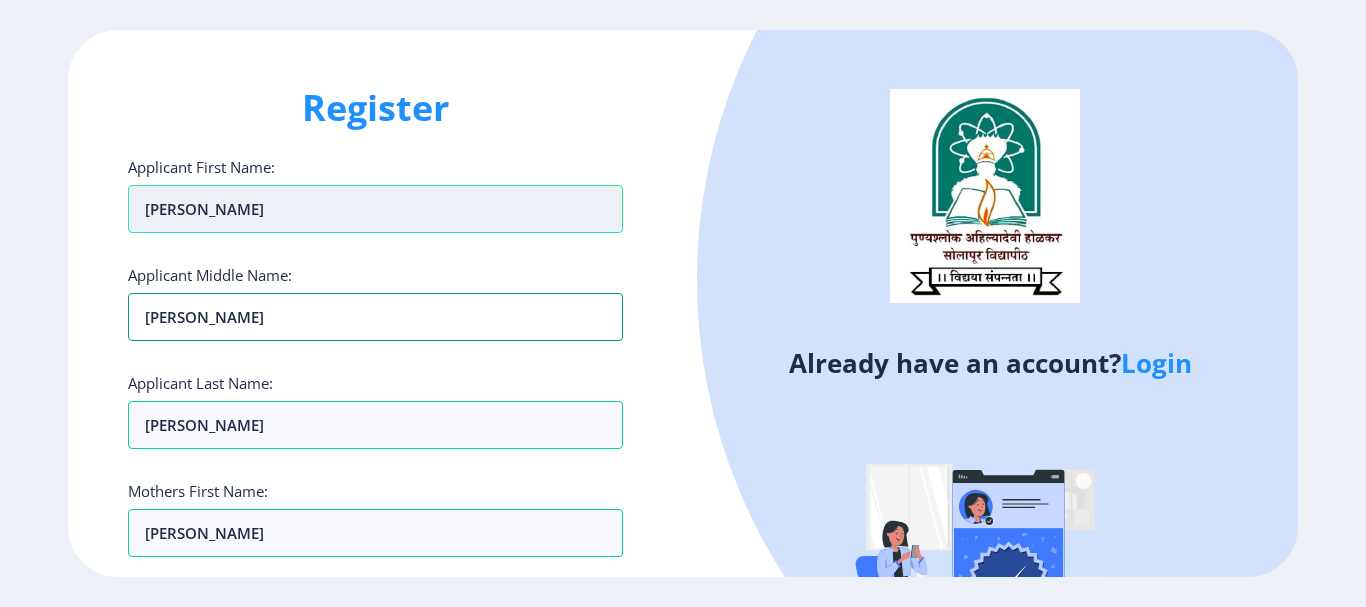paste on "[PERSON_NAME]" 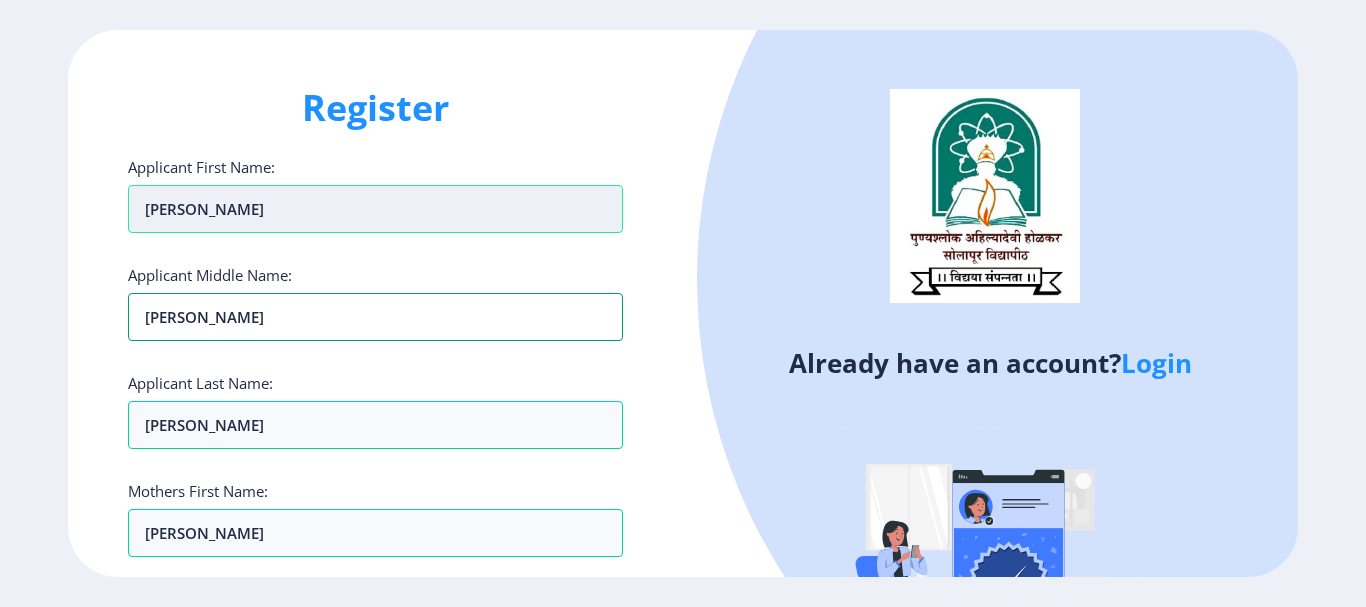 type on "[PERSON_NAME]" 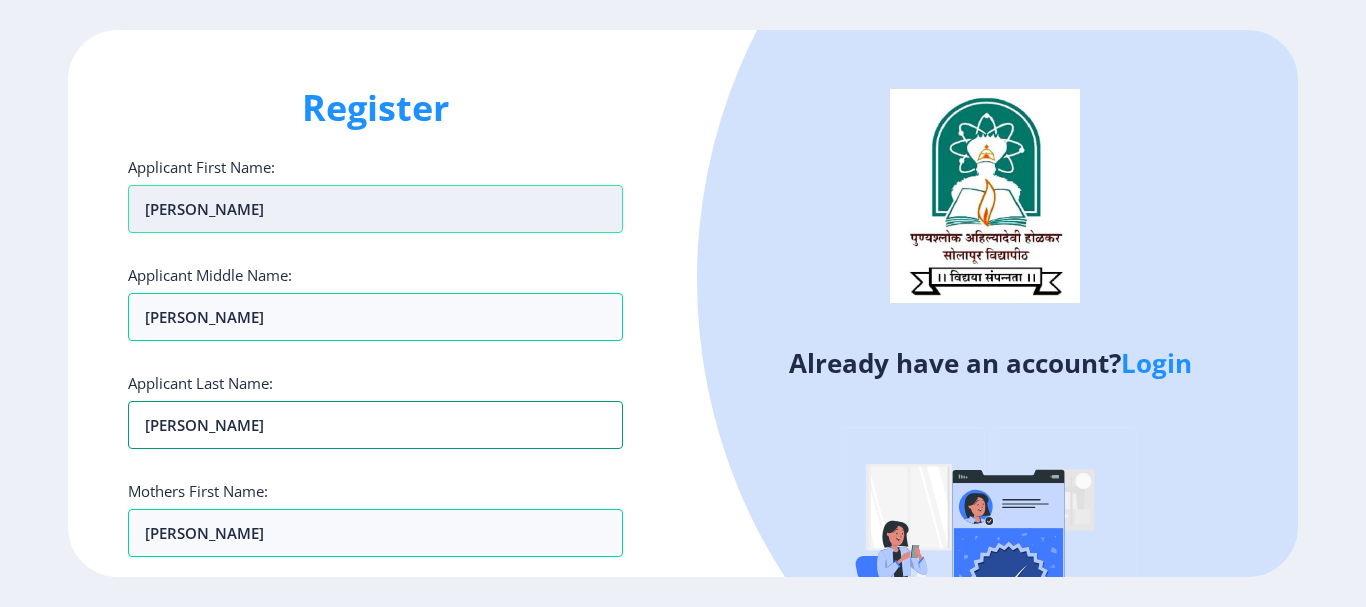 paste on "[PERSON_NAME]" 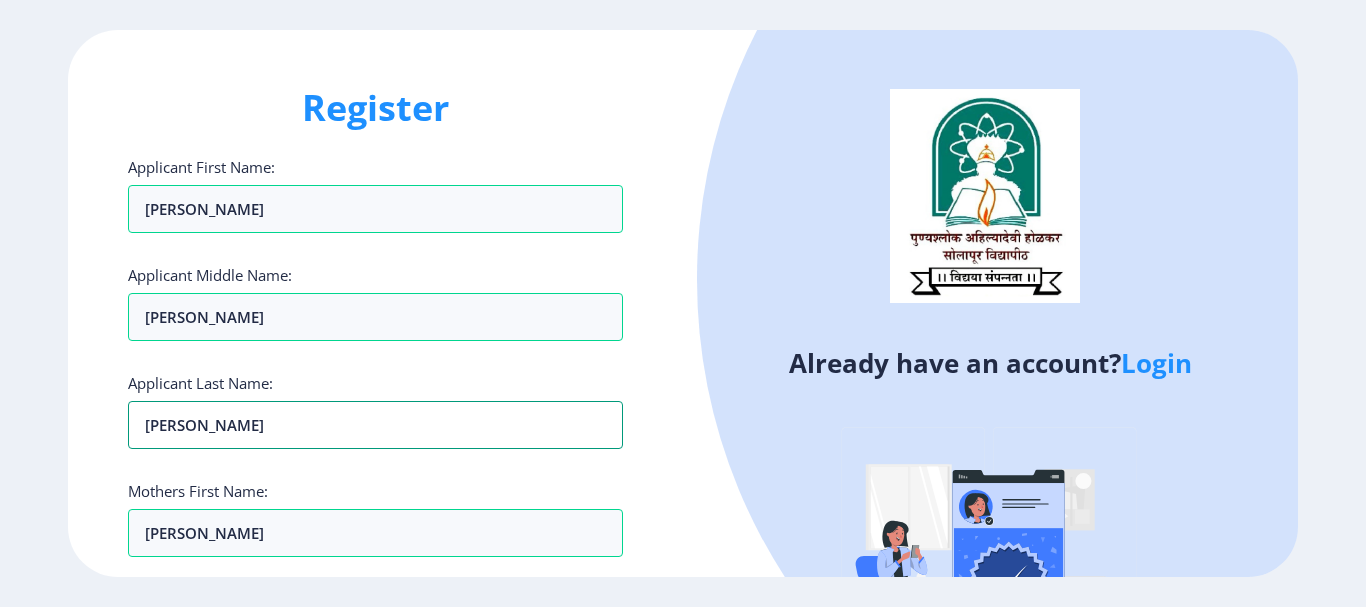 type on "[PERSON_NAME]" 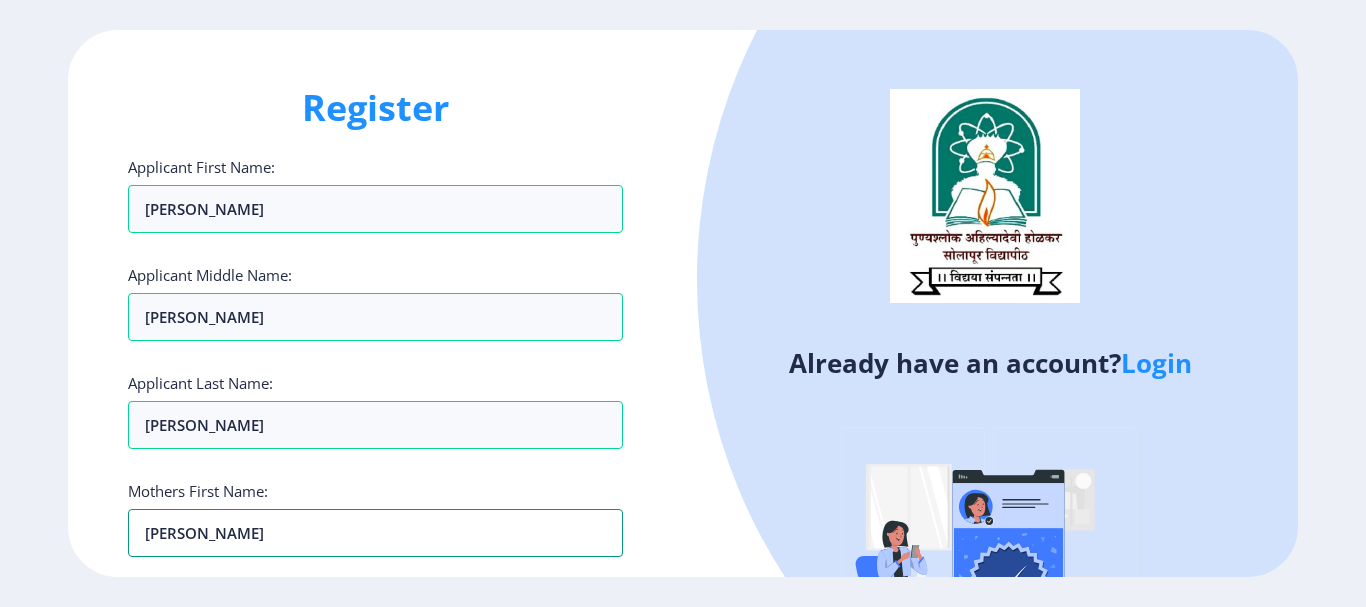 type on "[PERSON_NAME]" 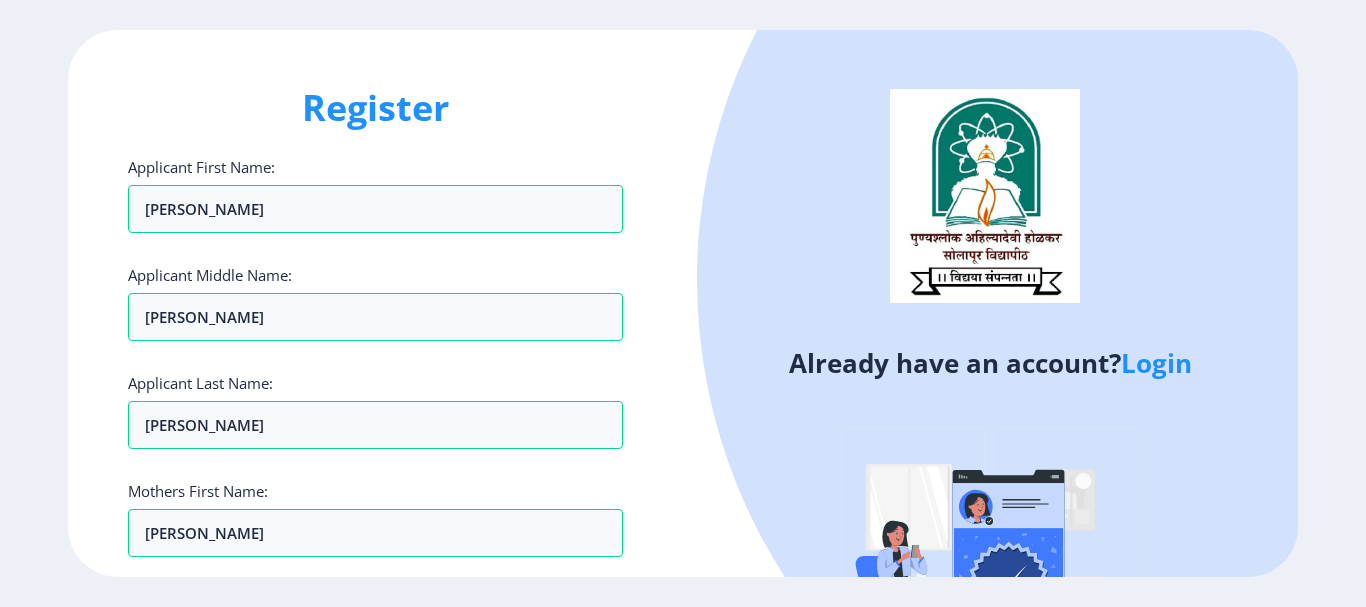 scroll, scrollTop: 357, scrollLeft: 0, axis: vertical 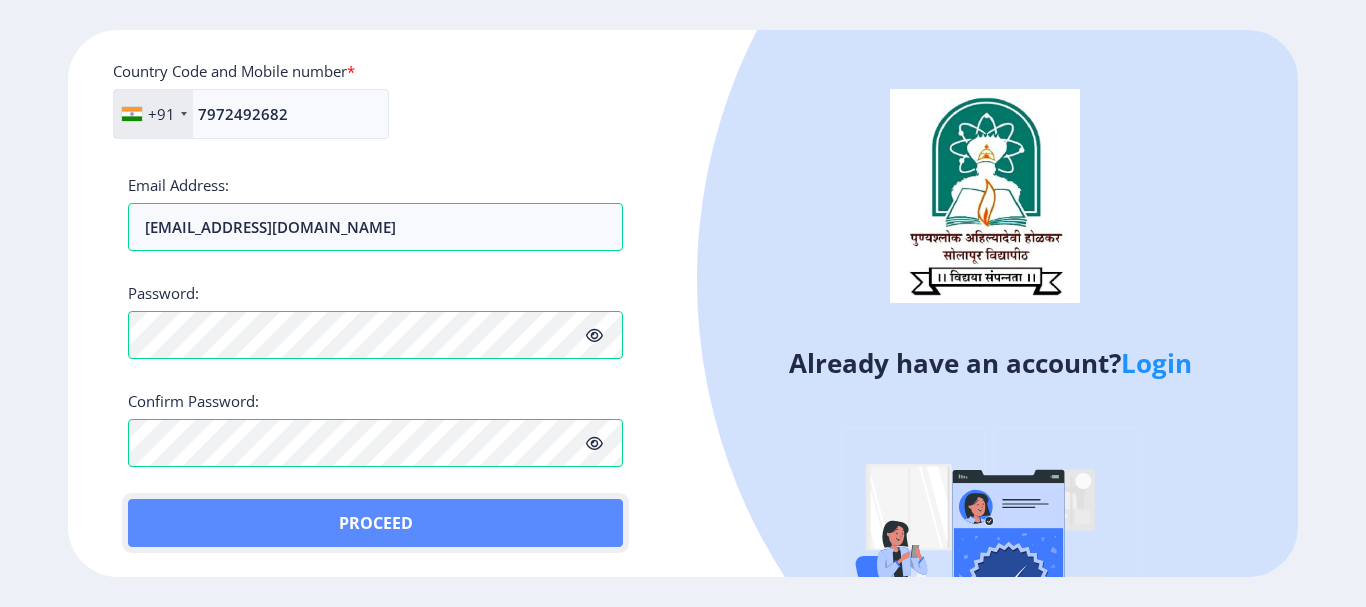 click on "Proceed" 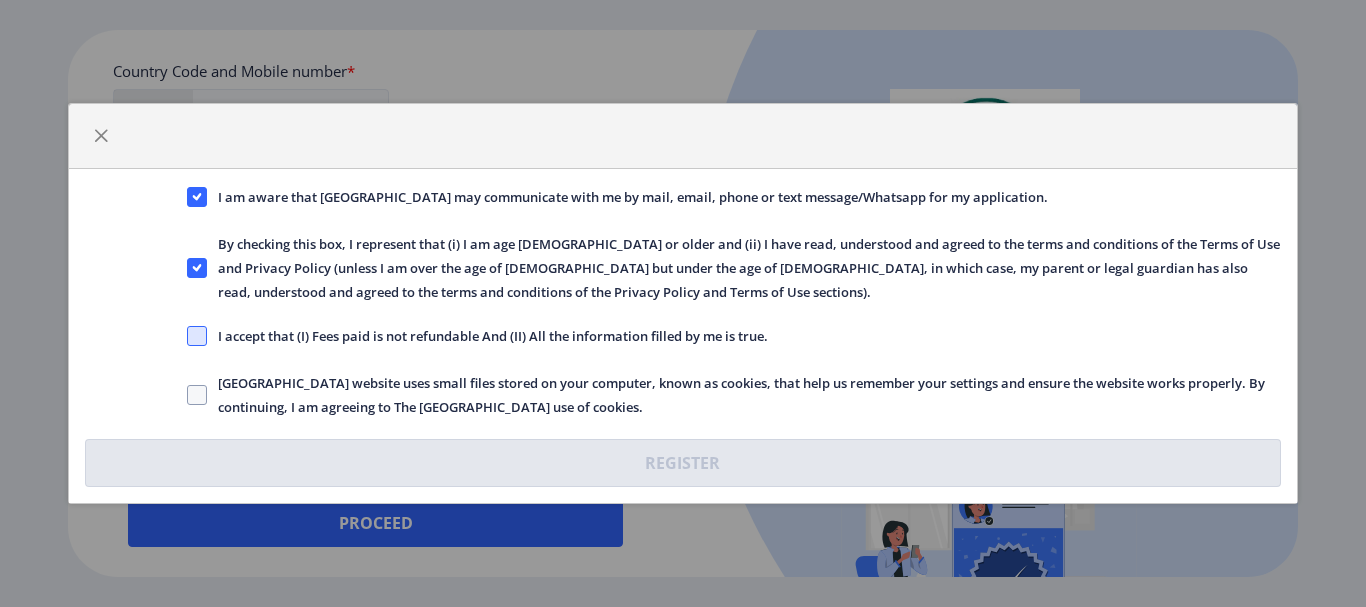 click 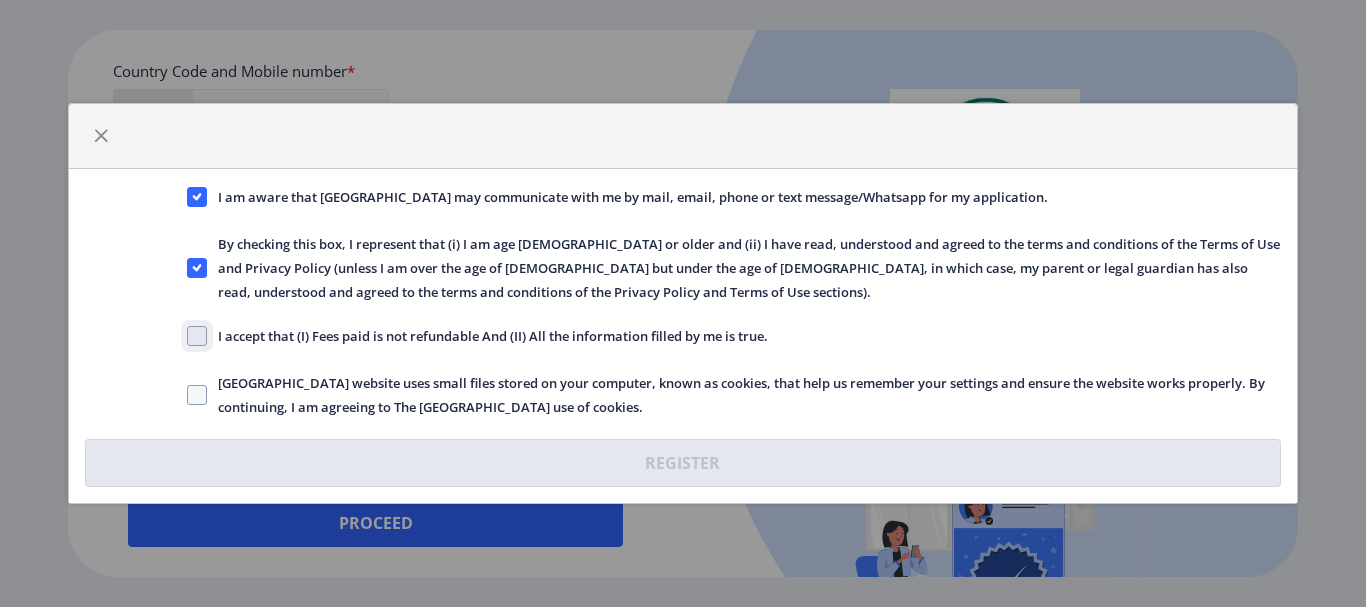 click on "I accept that (I) Fees paid is not refundable And (II) All the information filled by me is true." 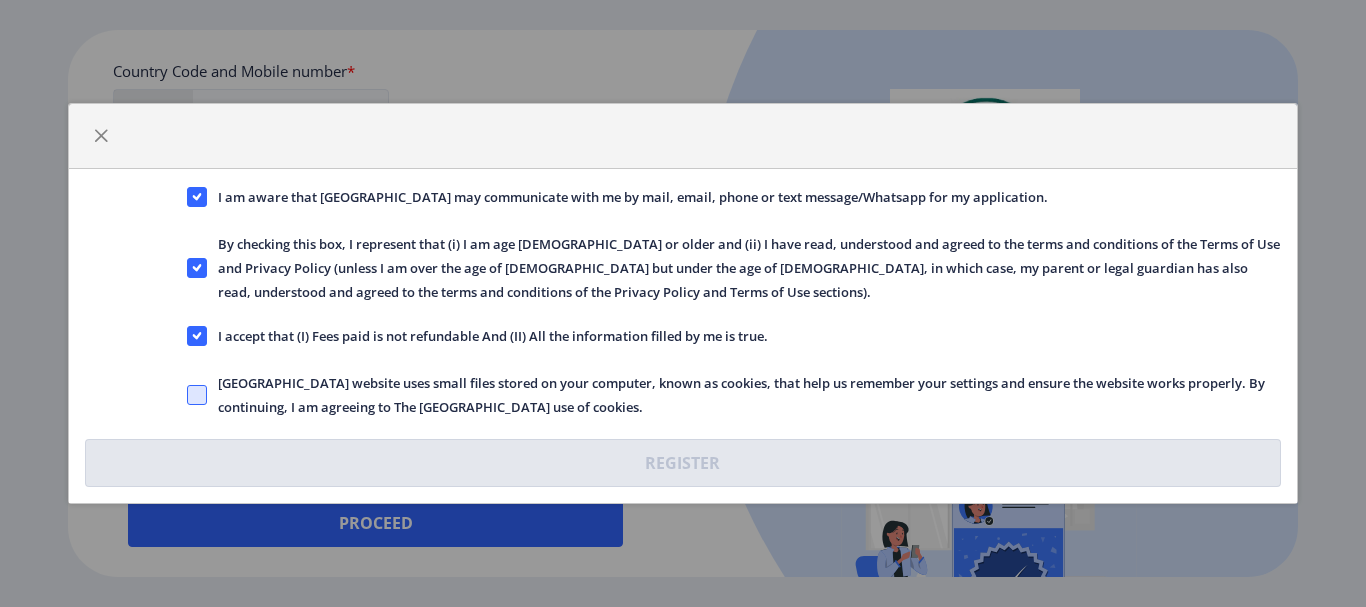 click 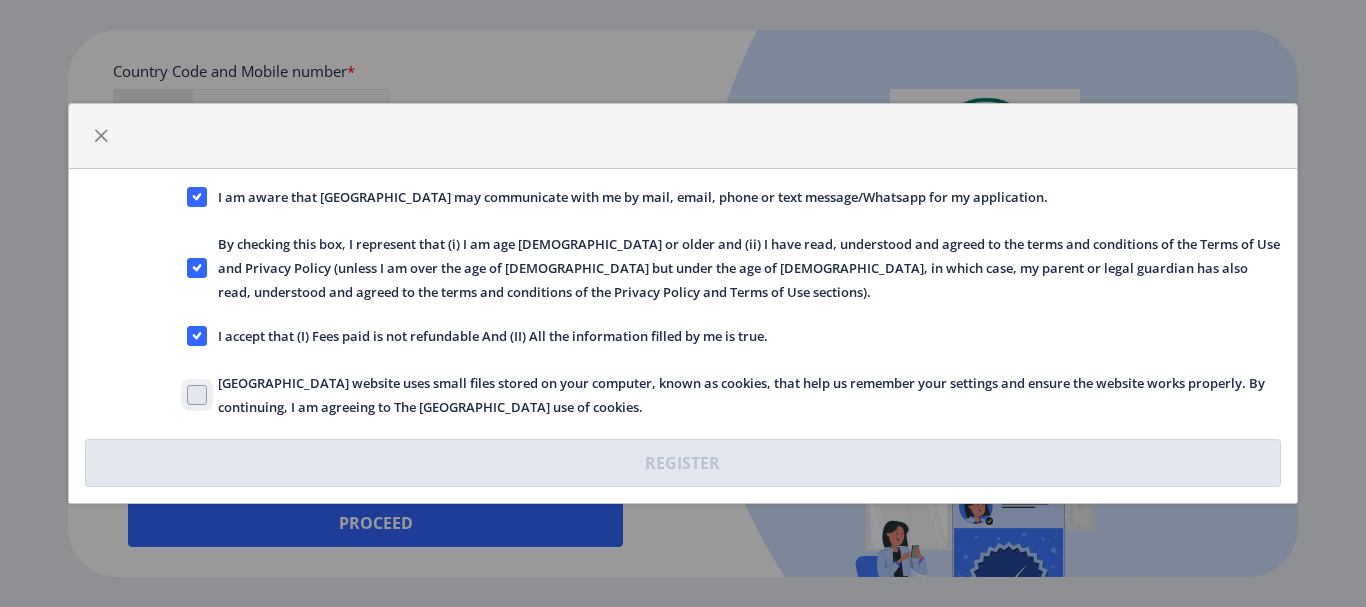 click on "[GEOGRAPHIC_DATA] website uses small files stored on your computer, known as cookies, that help us remember your settings and ensure the website works properly. By continuing, I am agreeing to The [GEOGRAPHIC_DATA] use of cookies." 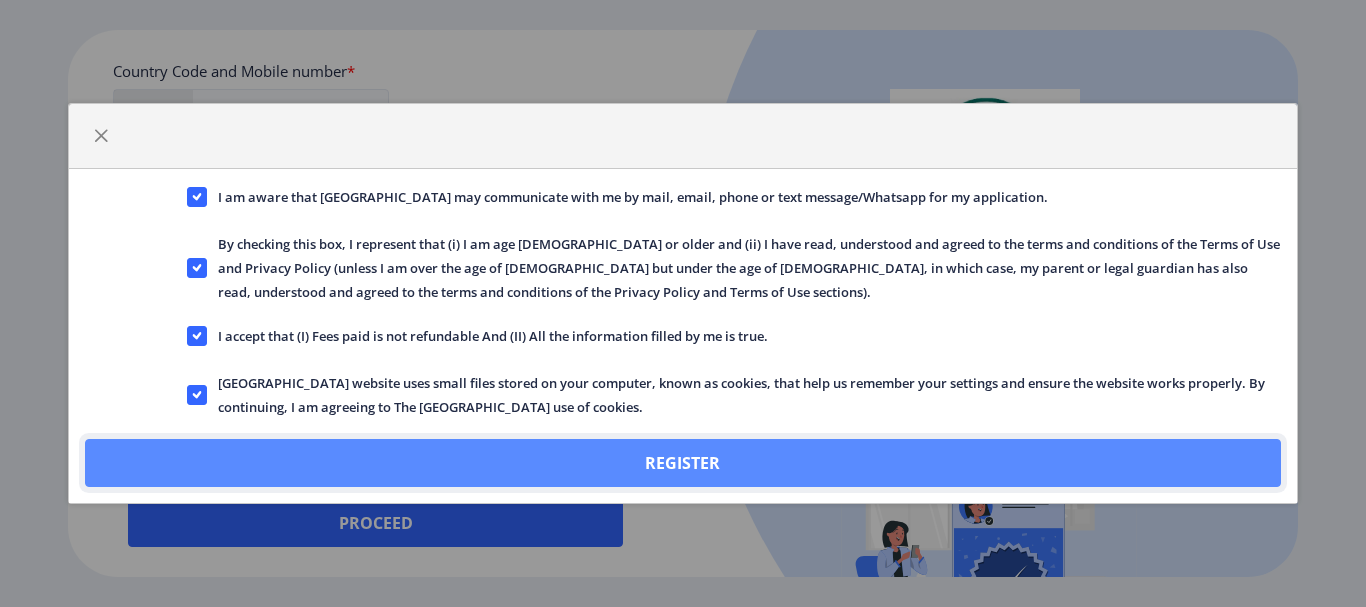 click on "Register" 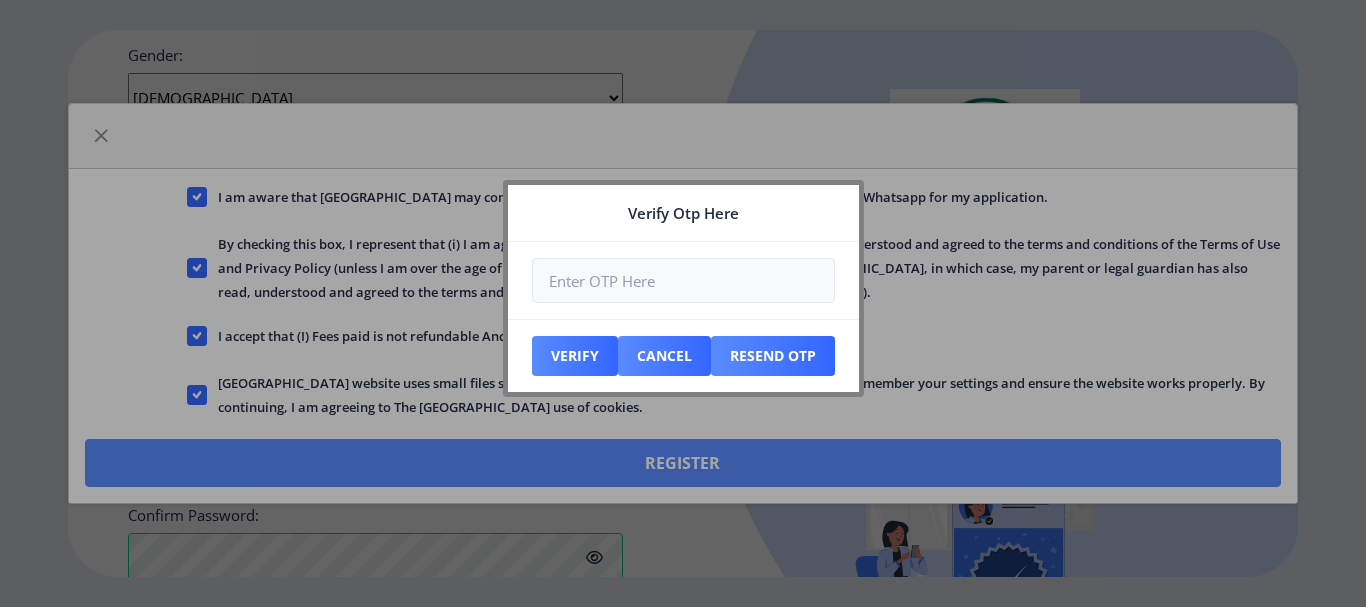 scroll, scrollTop: 1008, scrollLeft: 0, axis: vertical 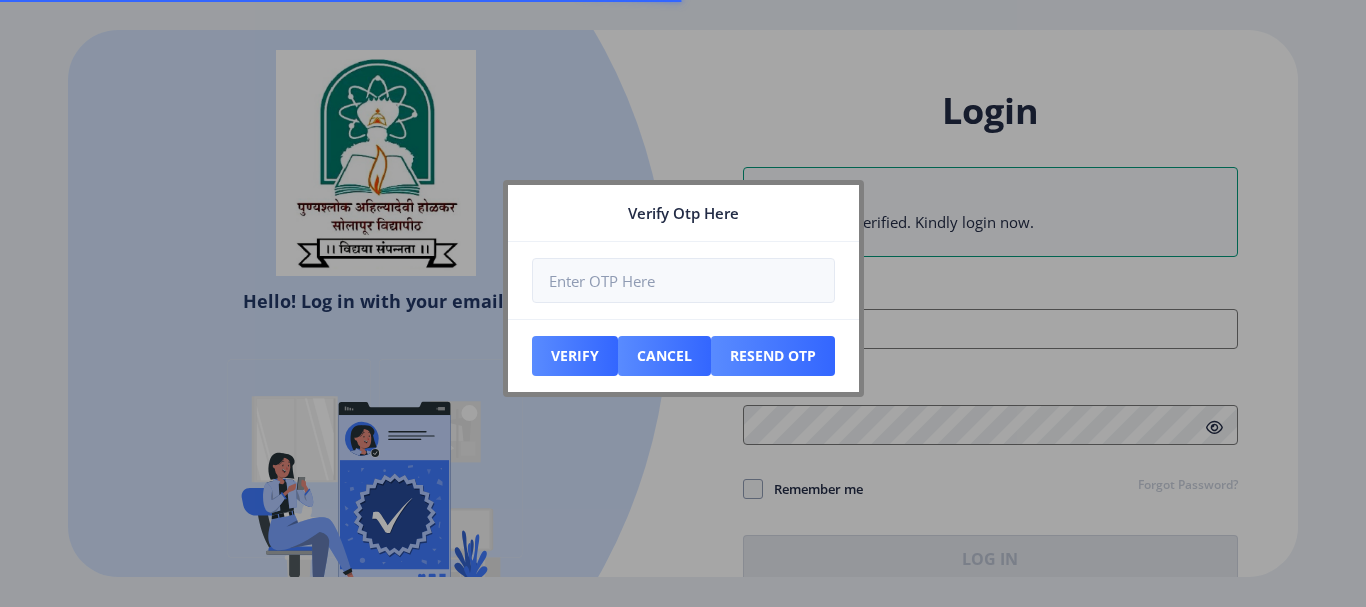 type on "[EMAIL_ADDRESS][DOMAIN_NAME]" 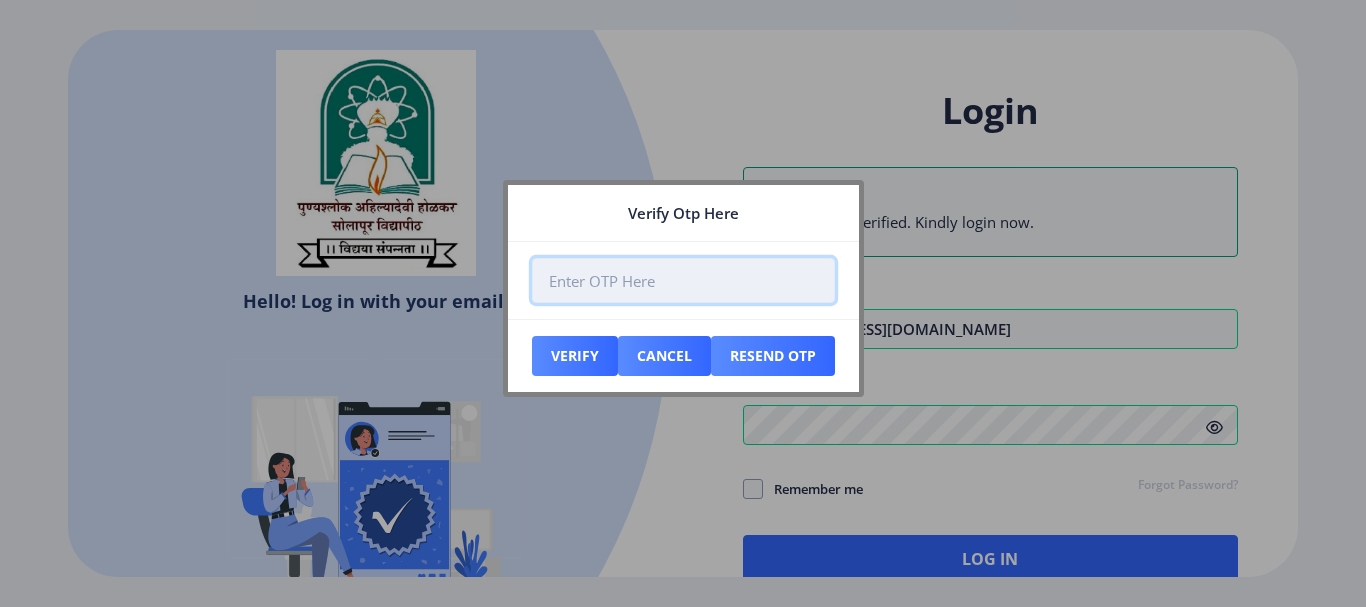 click at bounding box center (683, 280) 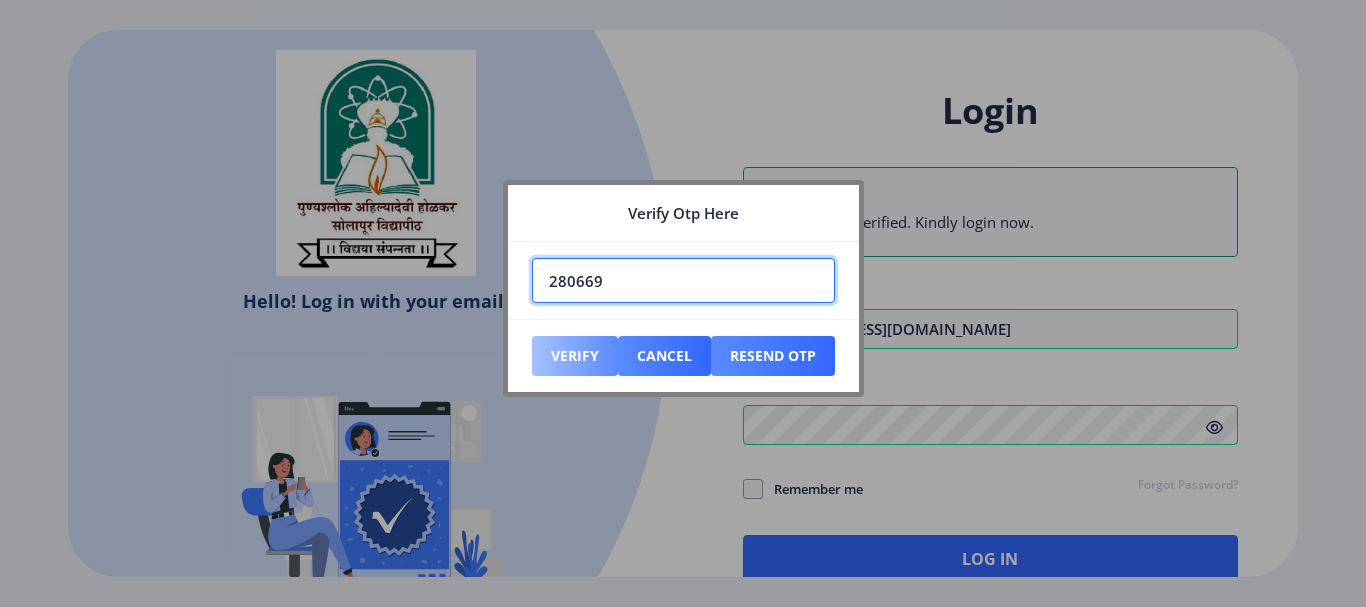 type on "280669" 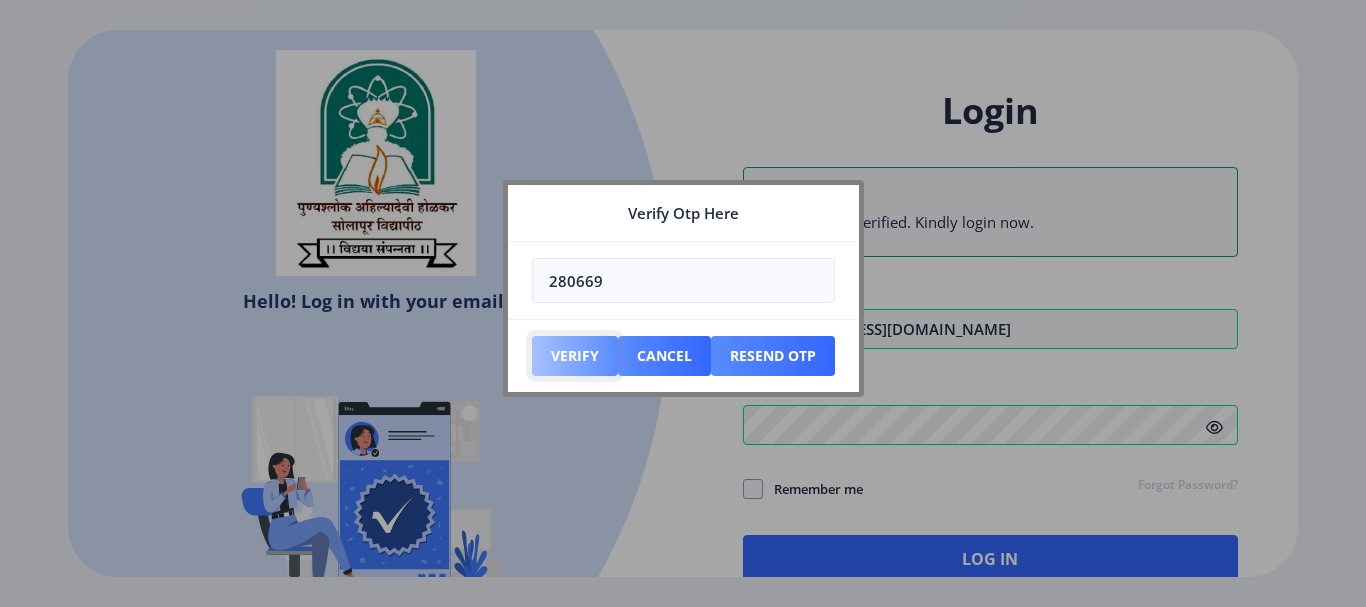 click on "Verify" at bounding box center [575, 356] 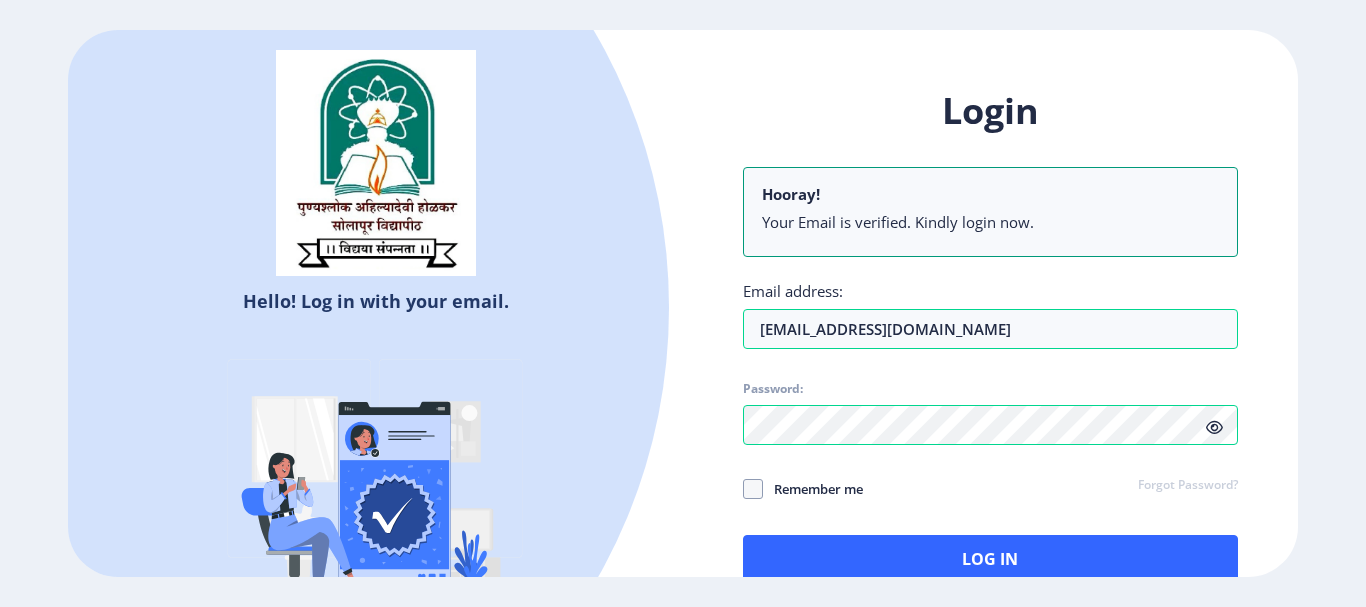 click 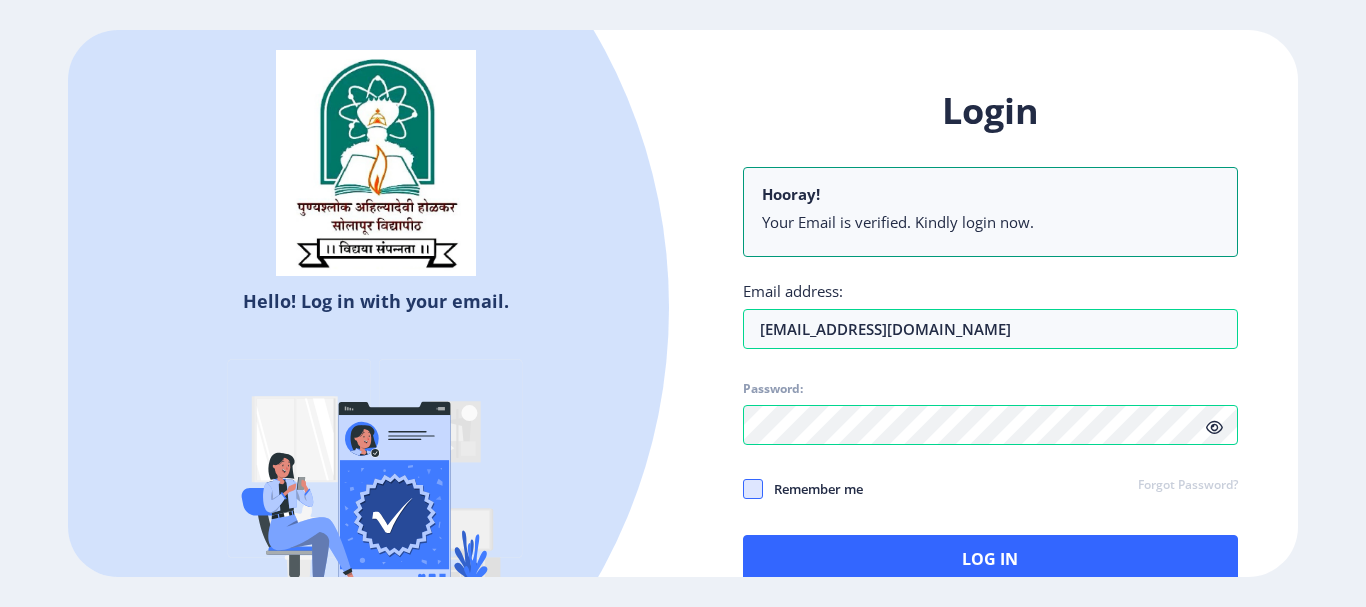 click 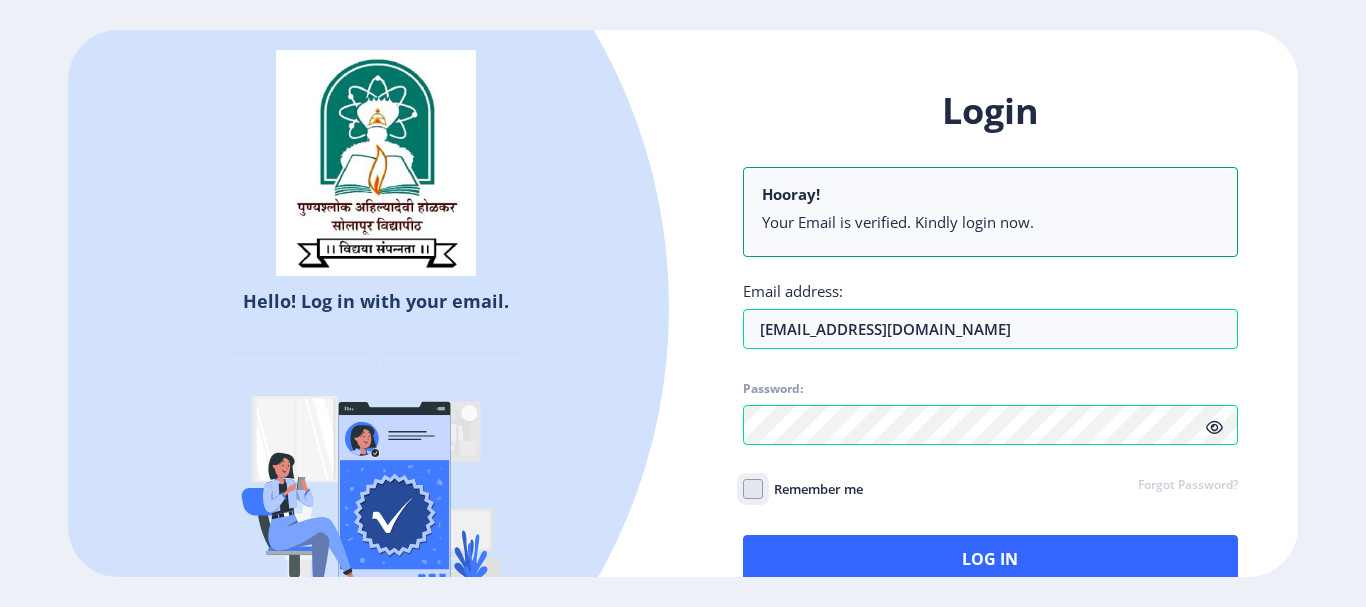 click on "Remember me" 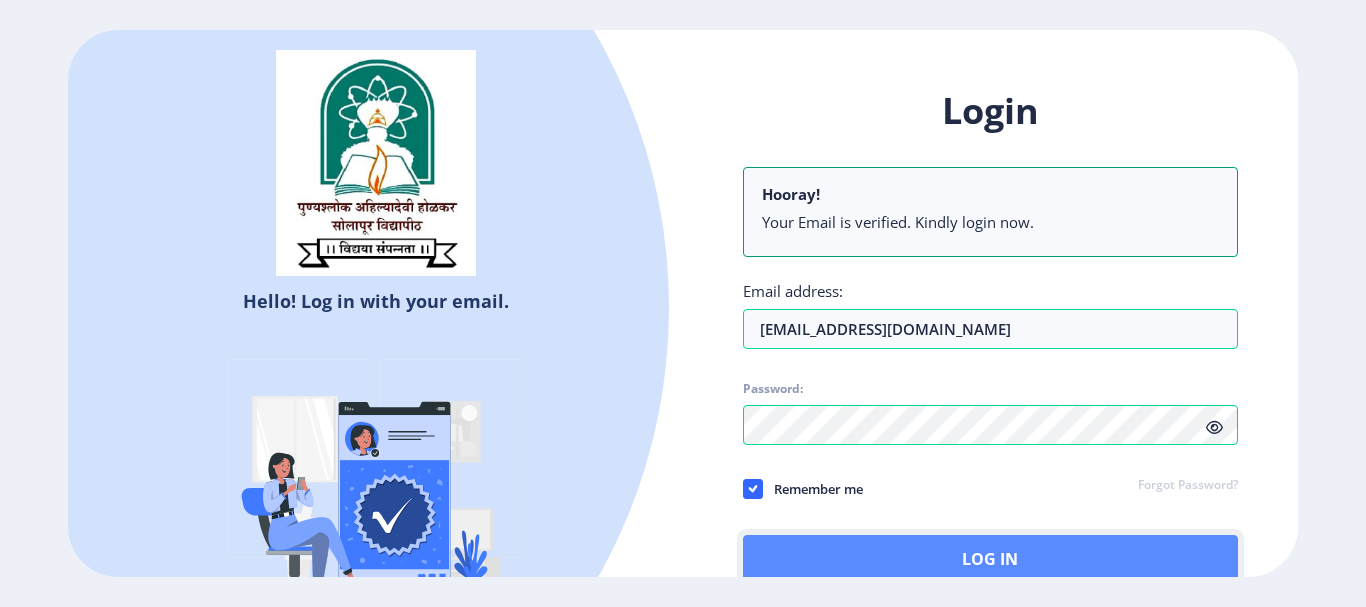 click on "Log In" 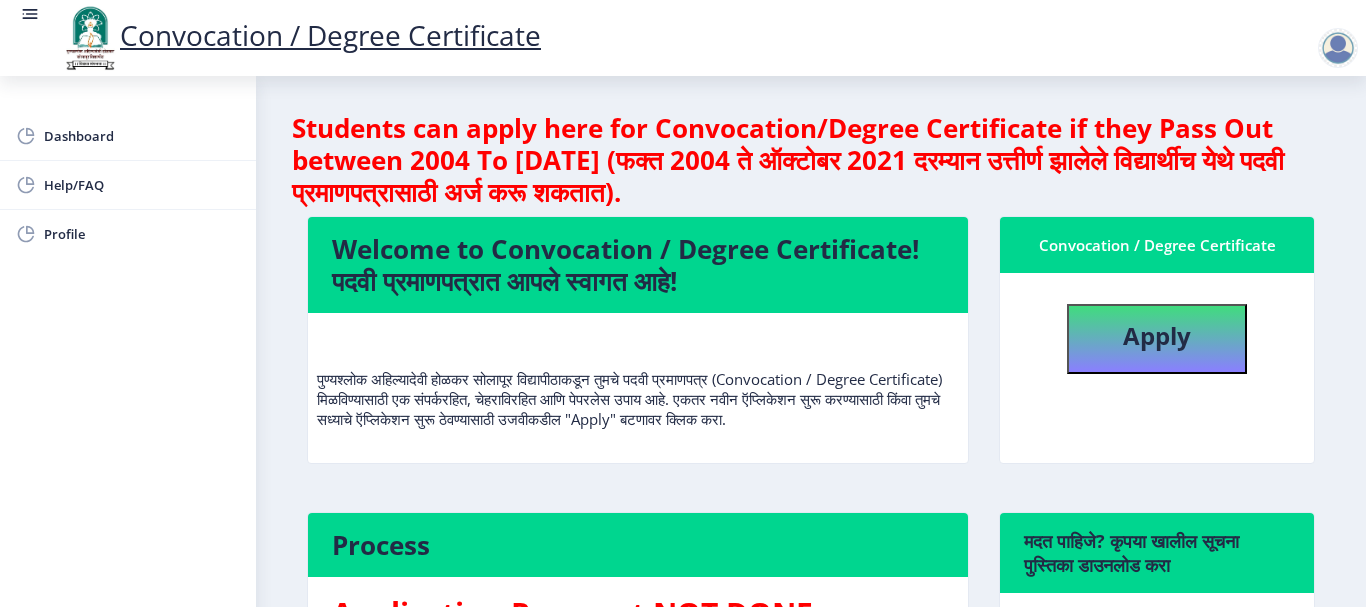 click on "पुण्यश्लोक अहिल्यादेवी होळकर सोलापूर विद्यापीठाकडून तुमचे पदवी प्रमाणपत्र (Convocation / Degree Certificate) मिळविण्यासाठी एक संपर्करहित, चेहराविरहित आणि पेपरलेस उपाय आहे. एकतर नवीन ऍप्लिकेशन सुरू करण्यासाठी किंवा तुमचे सध्याचे ऍप्लिकेशन सुरू ठेवण्यासाठी उजवीकडील "Apply" बटणावर क्लिक करा." 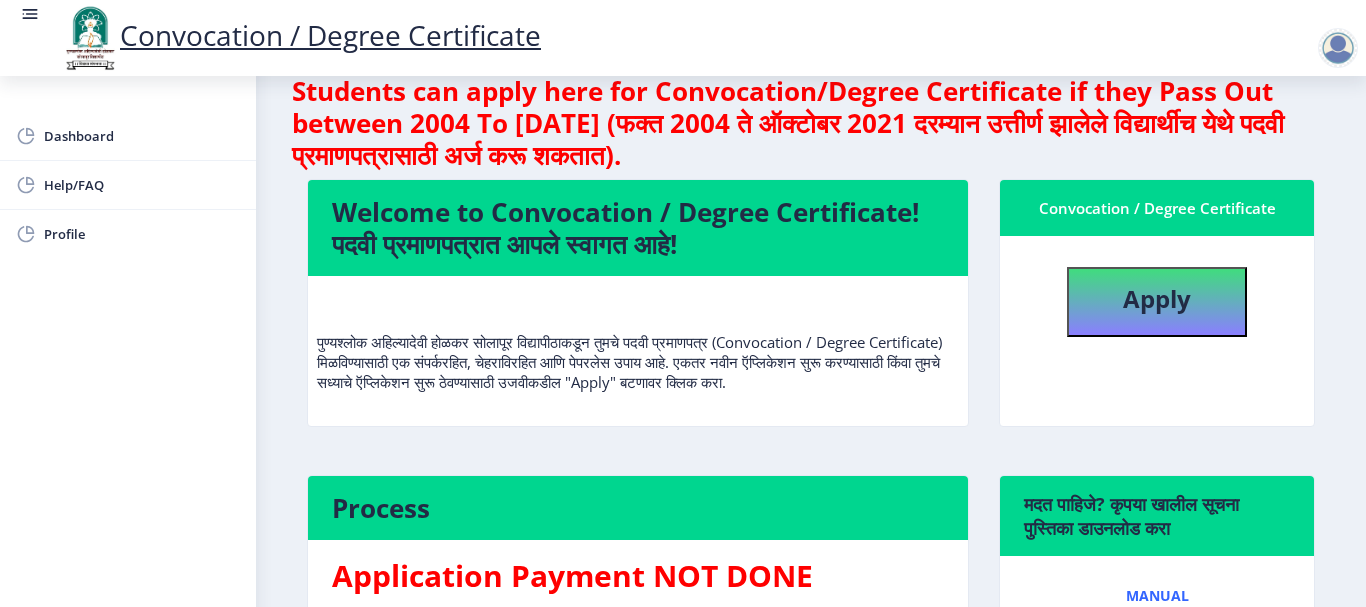 scroll, scrollTop: 0, scrollLeft: 0, axis: both 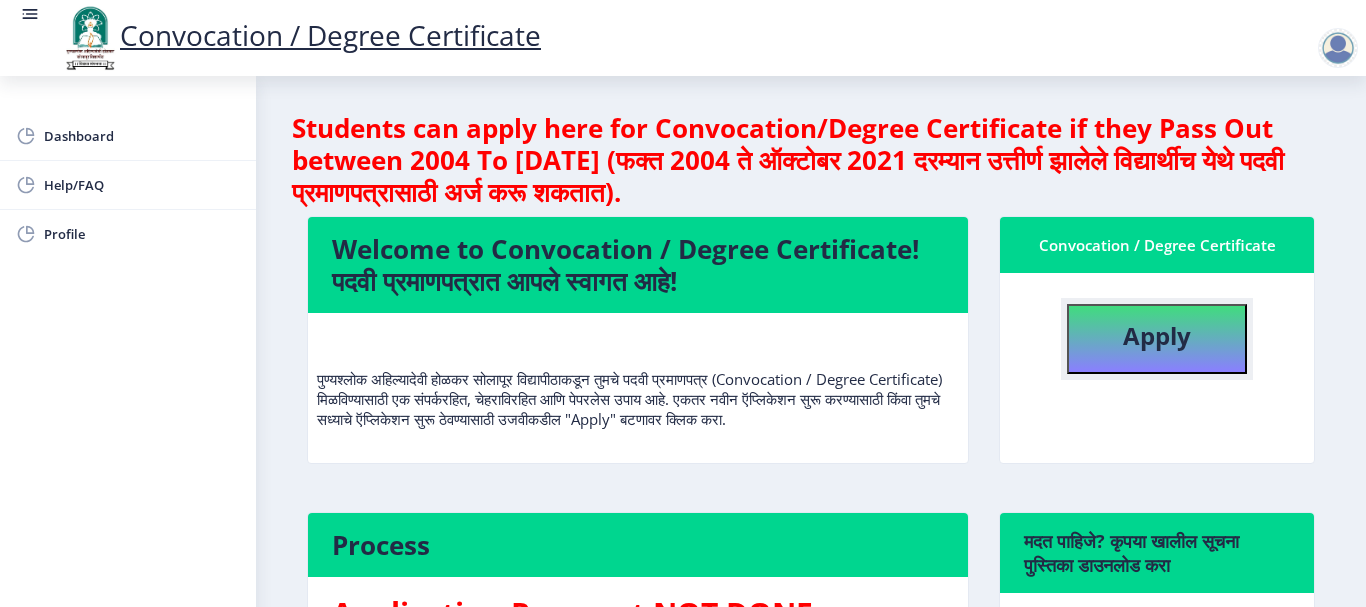 click on "Apply" 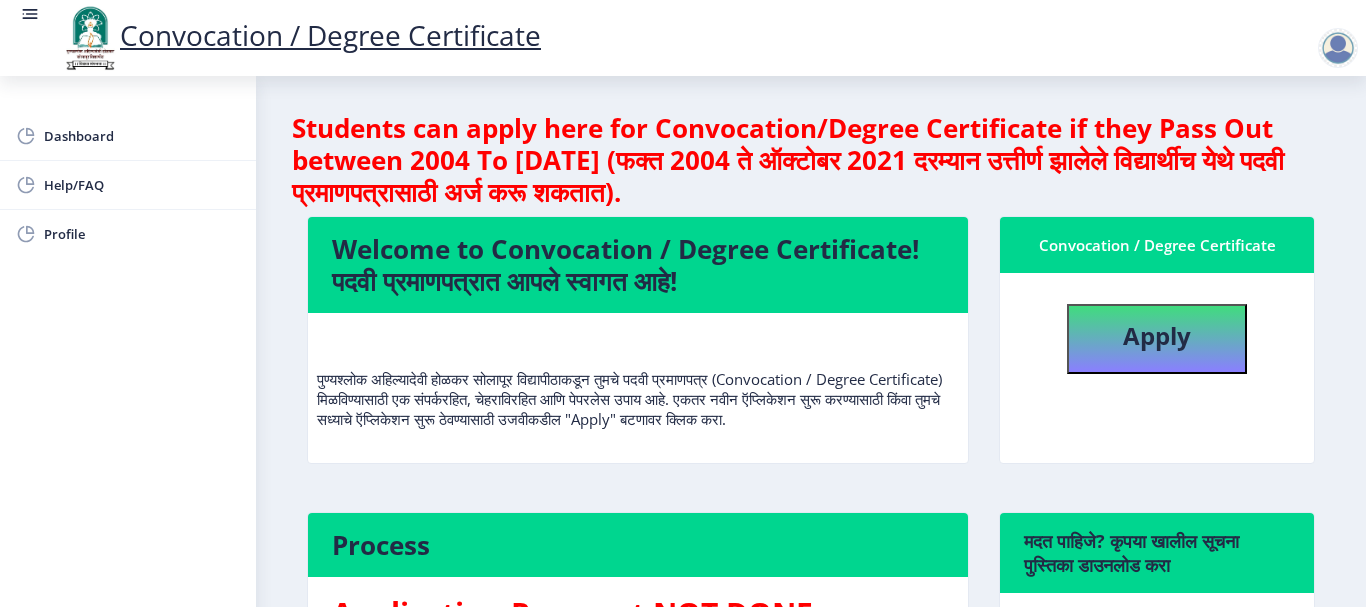 select 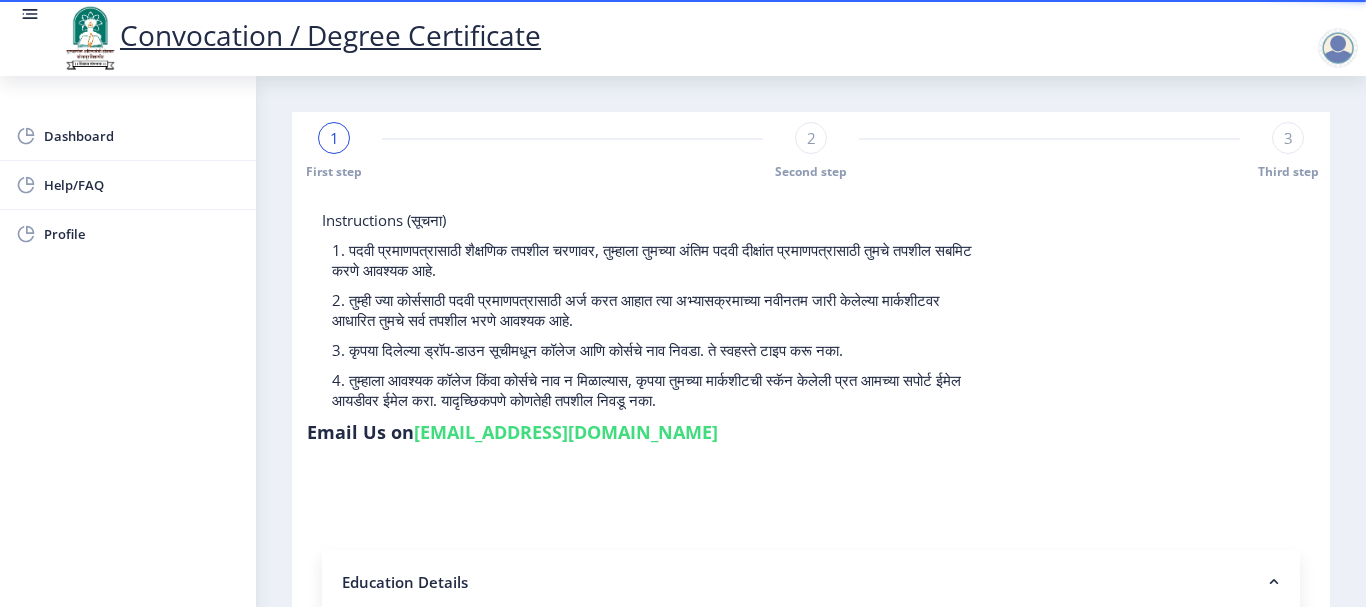 click on "Instructions (सूचना) 1. पदवी प्रमाणपत्रासाठी शैक्षणिक तपशील चरणावर, तुम्हाला तुमच्या अंतिम पदवी दीक्षांत प्रमाणपत्रासाठी तुमचे तपशील सबमिट करणे आवश्यक आहे.   2. तुम्ही ज्या कोर्ससाठी पदवी प्रमाणपत्रासाठी अर्ज करत आहात त्या अभ्यासक्रमाच्या नवीनतम जारी केलेल्या मार्कशीटवर आधारित तुमचे सर्व तपशील भरणे आवश्यक आहे.  Email Us on   [EMAIL_ADDRESS][DOMAIN_NAME] Education Details   Enter Your PRN Number (तुमचा पीआरएन (कायम नोंदणी क्रमांक) एंटर करा)   * * Regular * *" 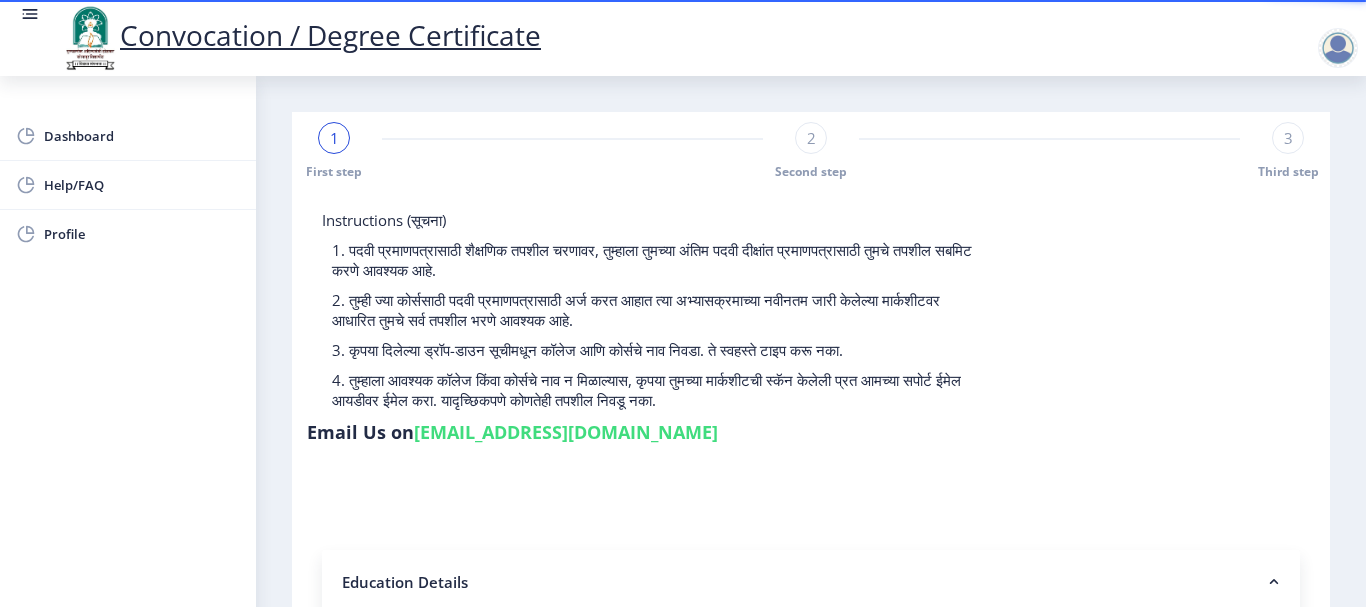 scroll, scrollTop: 531, scrollLeft: 0, axis: vertical 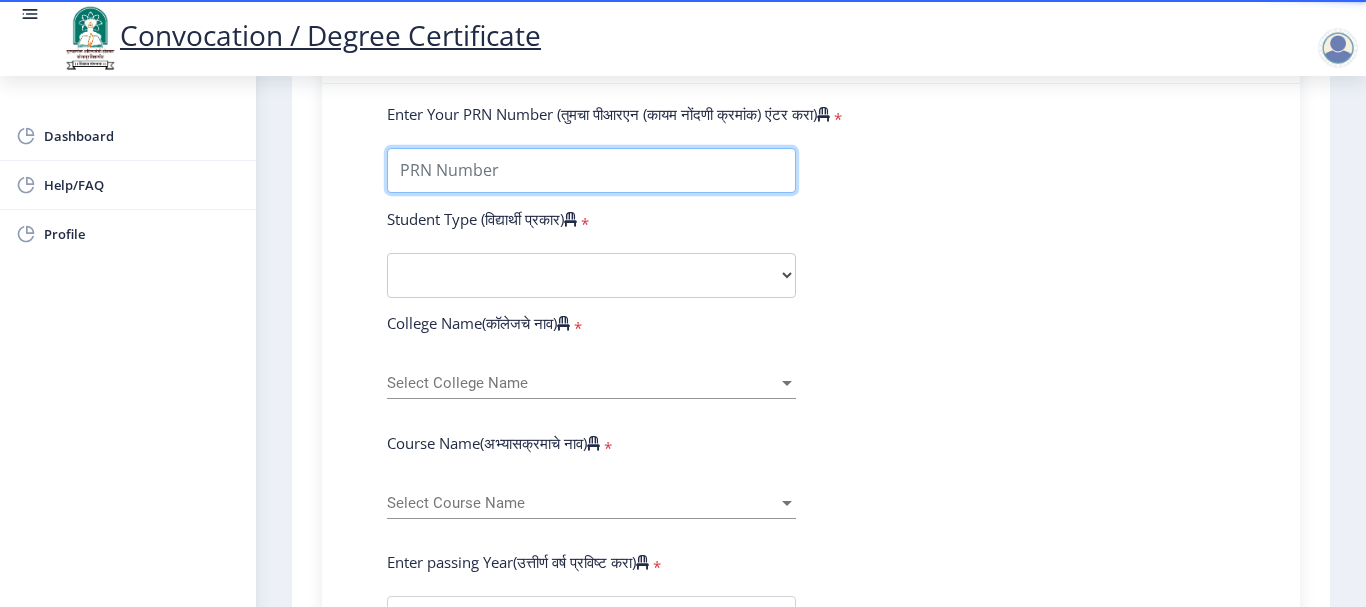 click on "Enter Your PRN Number (तुमचा पीआरएन (कायम नोंदणी क्रमांक) एंटर करा)" at bounding box center (591, 170) 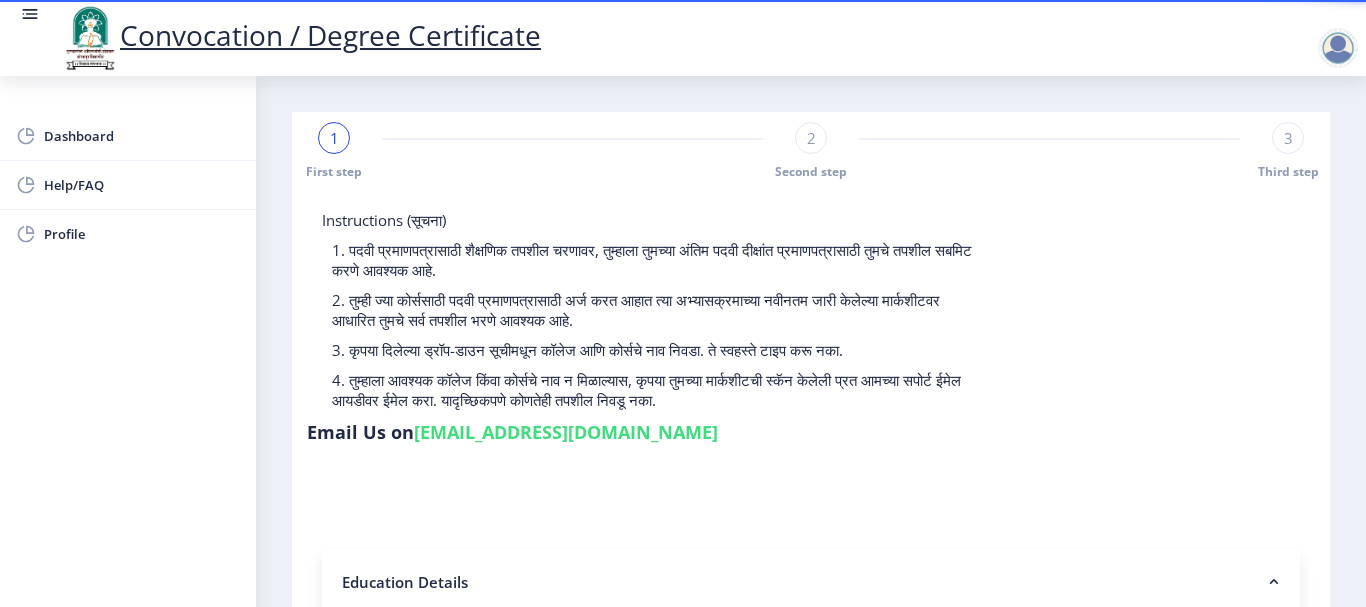 scroll, scrollTop: 531, scrollLeft: 0, axis: vertical 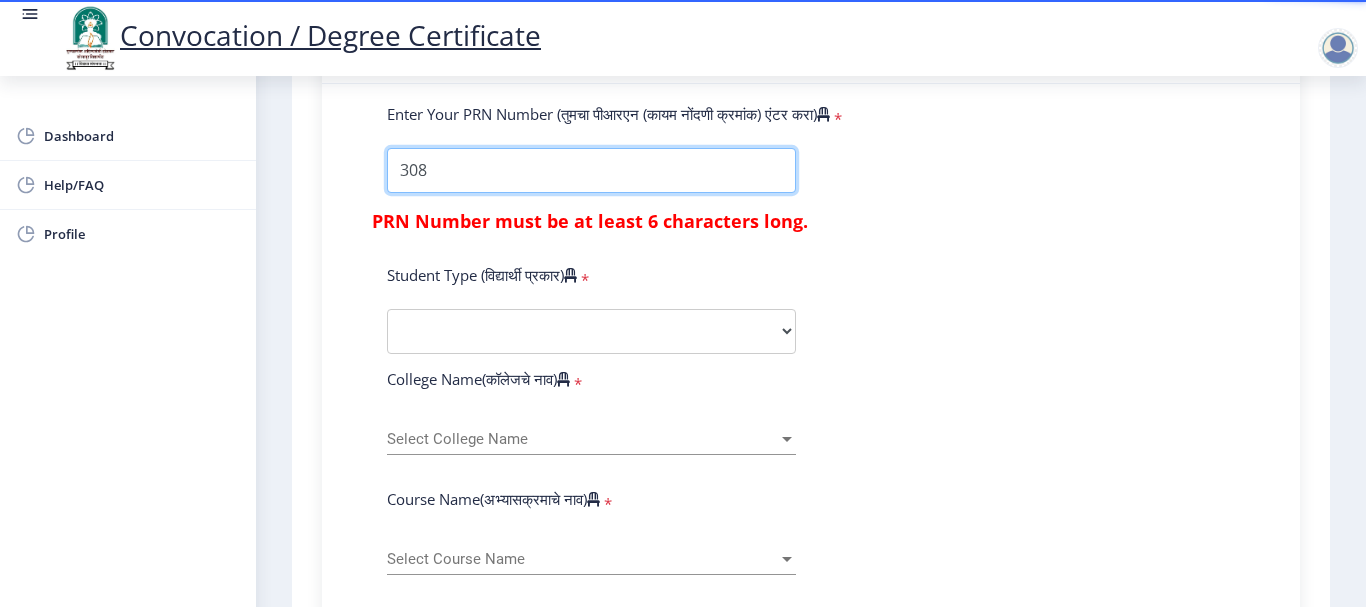 type on "3080" 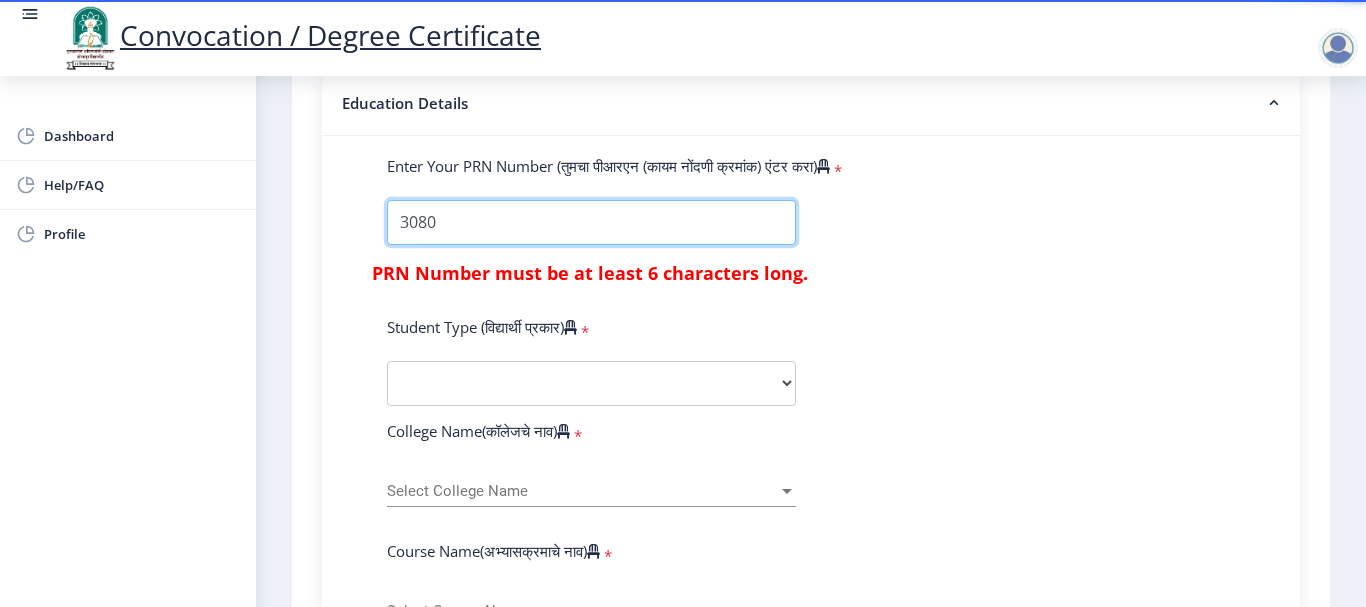 scroll, scrollTop: 531, scrollLeft: 0, axis: vertical 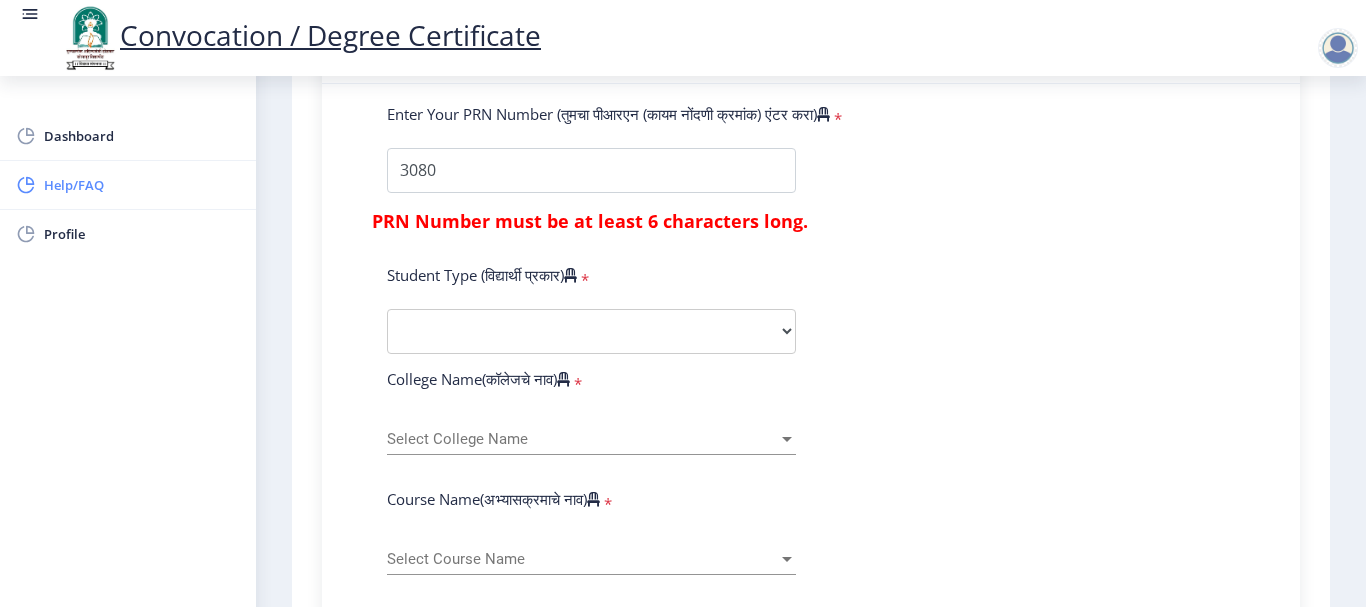 click on "Help/FAQ" 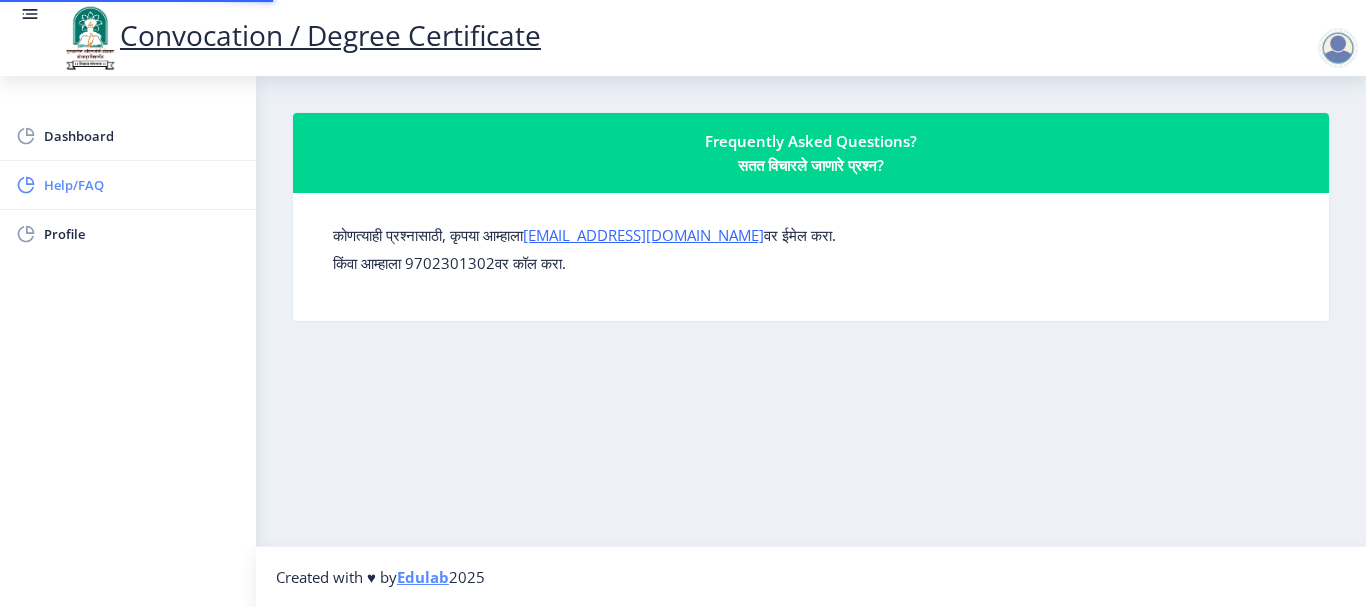 scroll, scrollTop: 0, scrollLeft: 0, axis: both 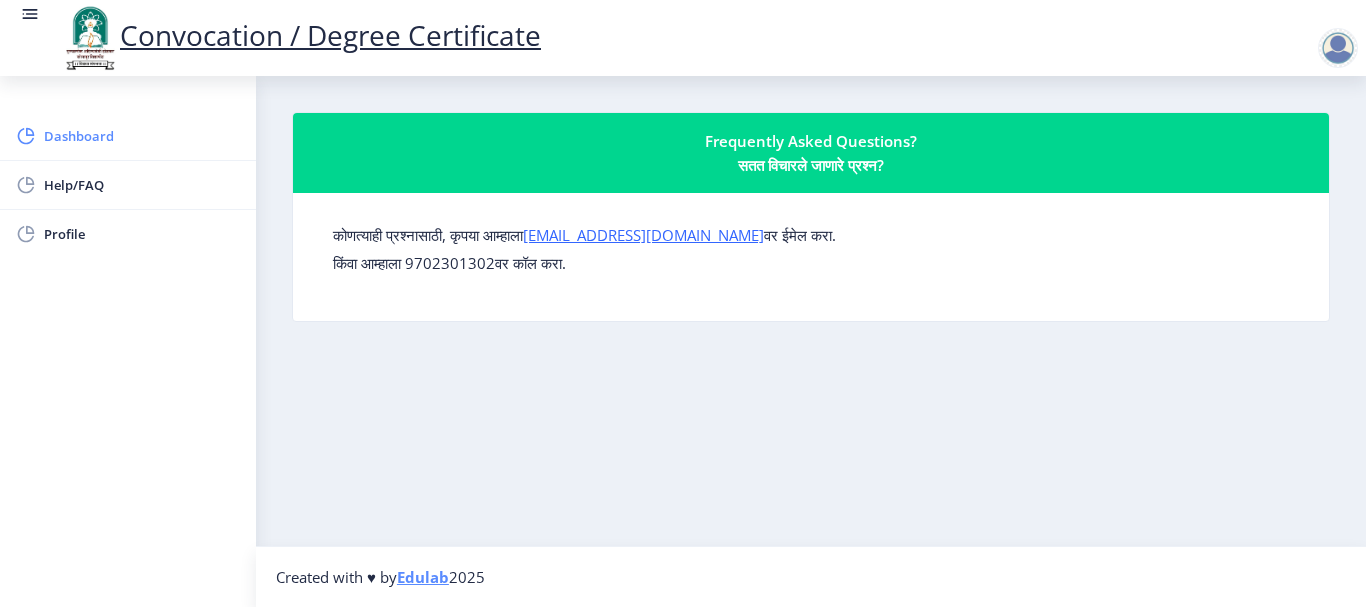 click on "Dashboard" 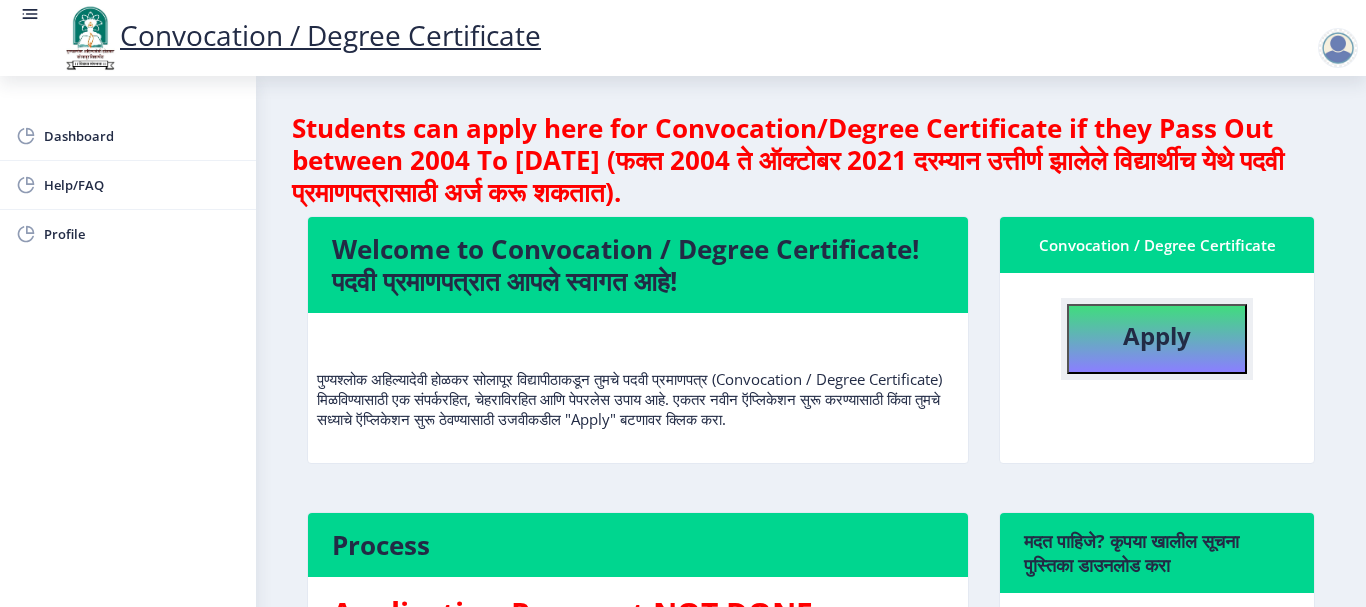 click on "Apply" 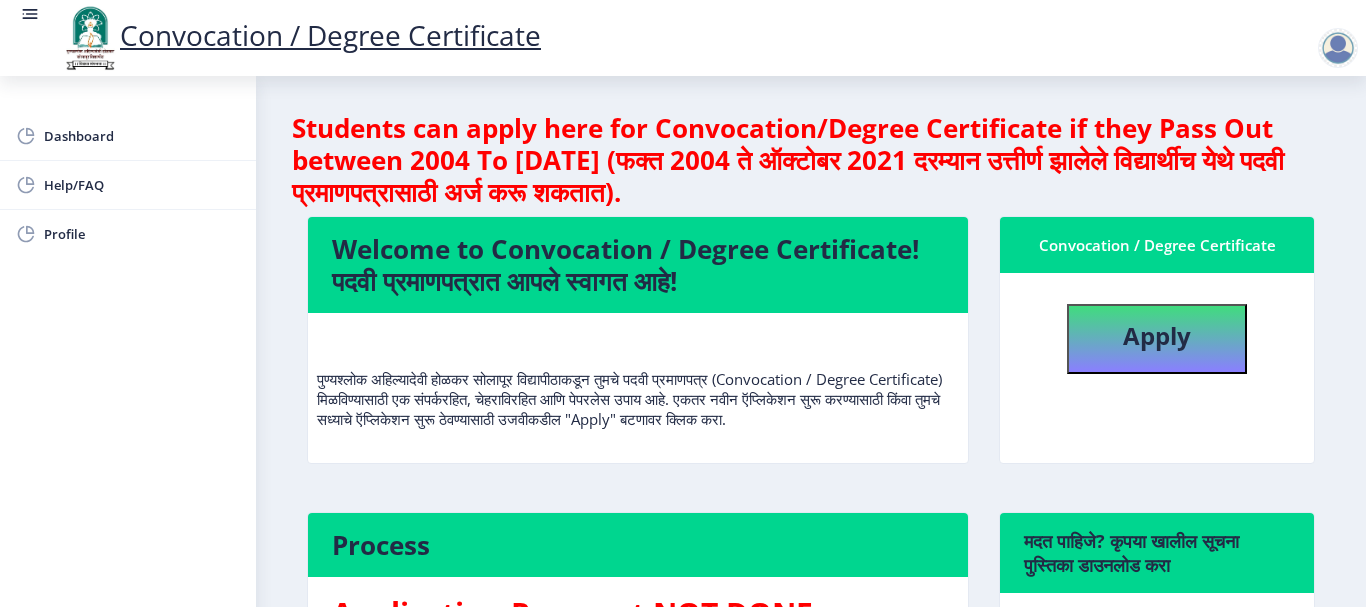 select 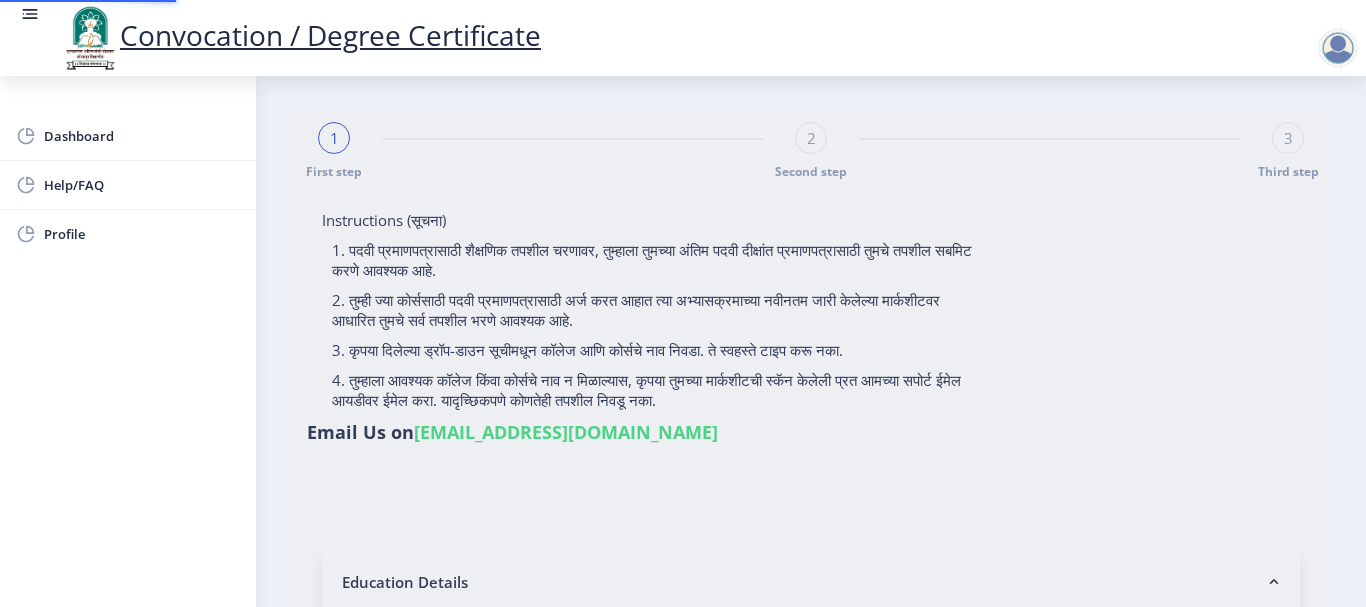 type on "[PERSON_NAME] [PERSON_NAME]" 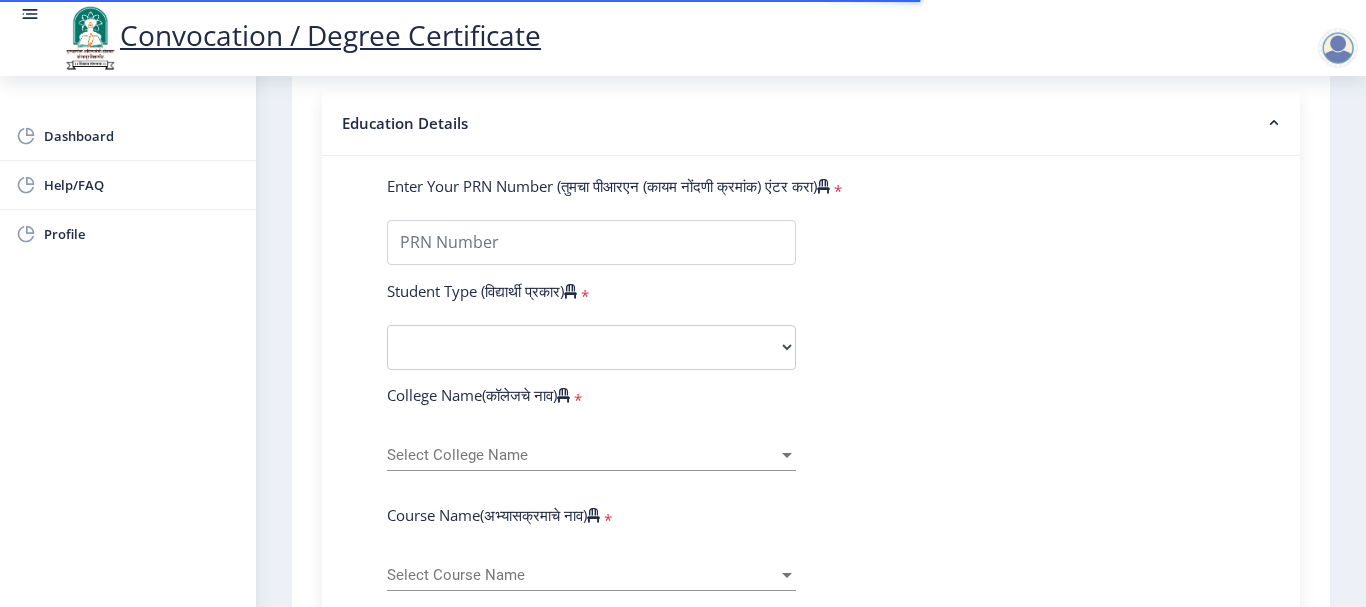scroll, scrollTop: 531, scrollLeft: 0, axis: vertical 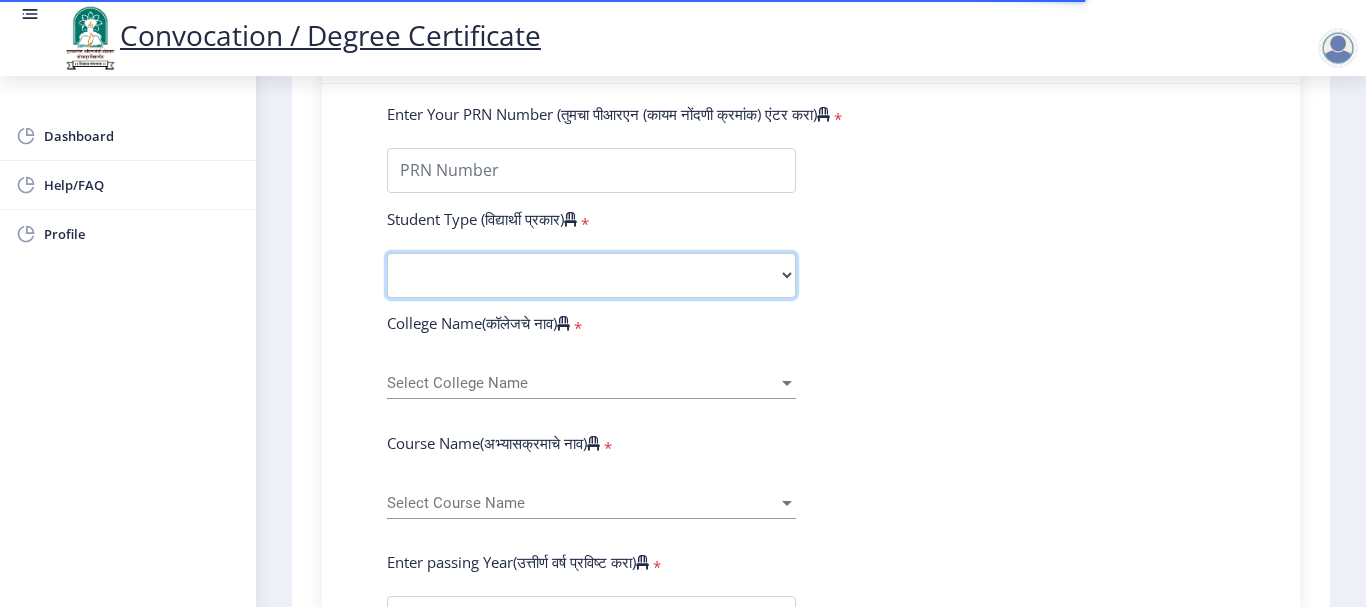 click on "Select Student Type Regular External" at bounding box center [591, 275] 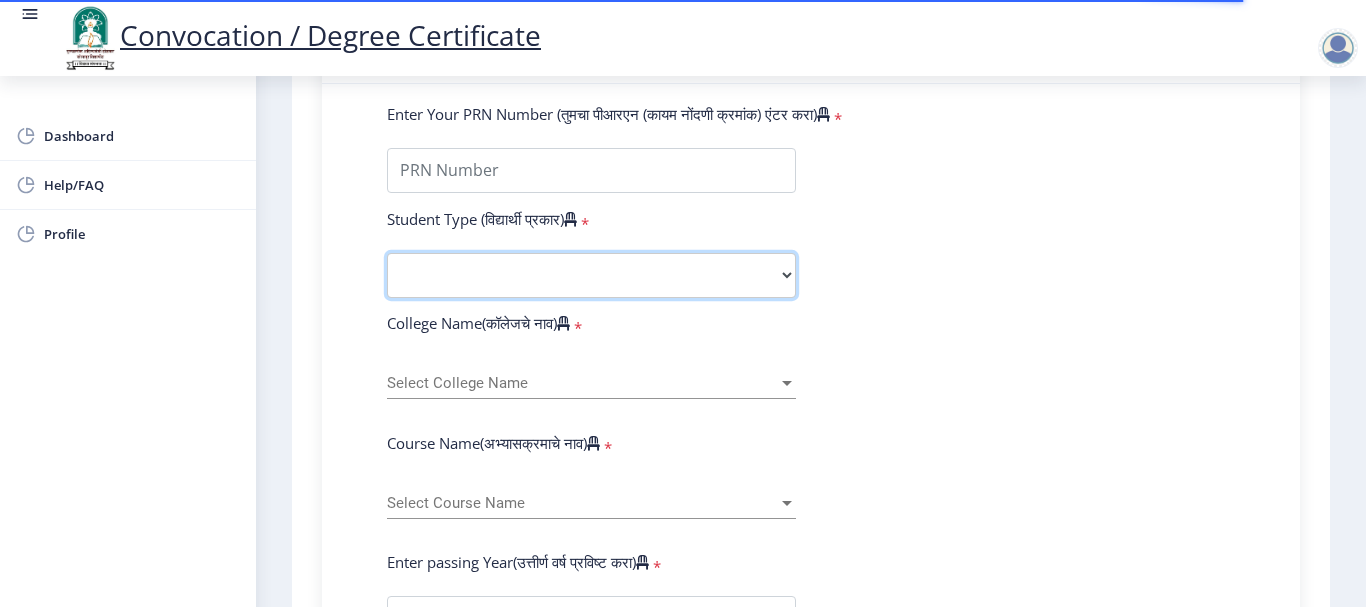 select on "Regular" 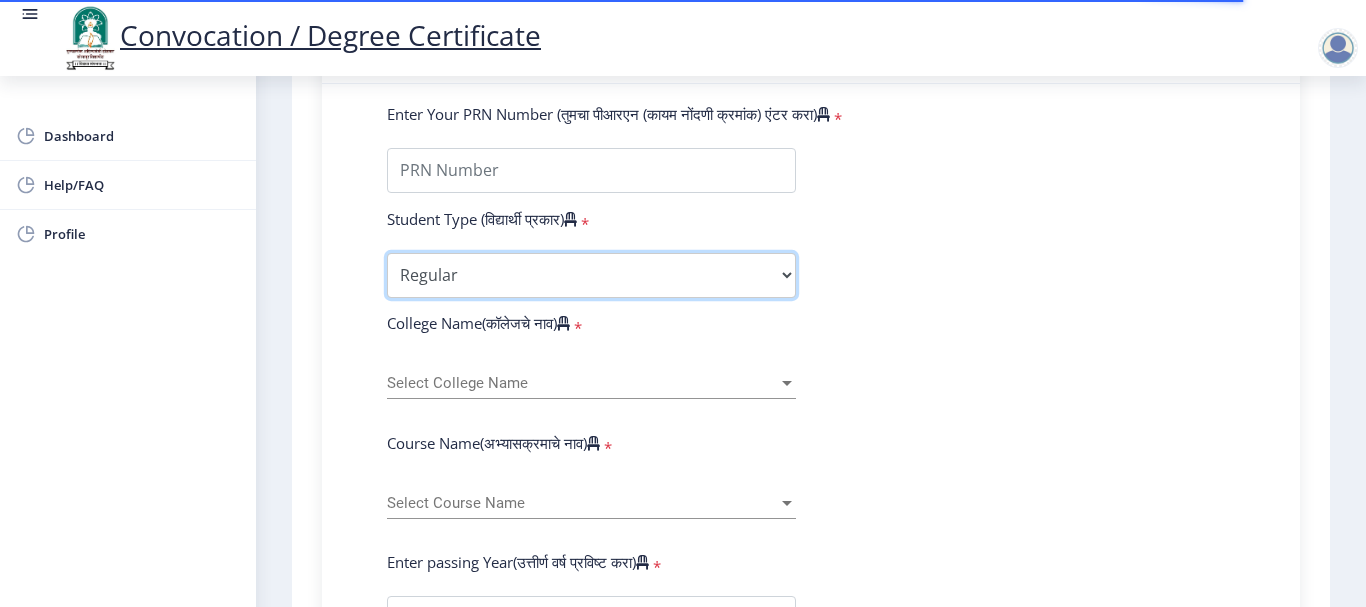 click on "Select Student Type Regular External" at bounding box center [591, 275] 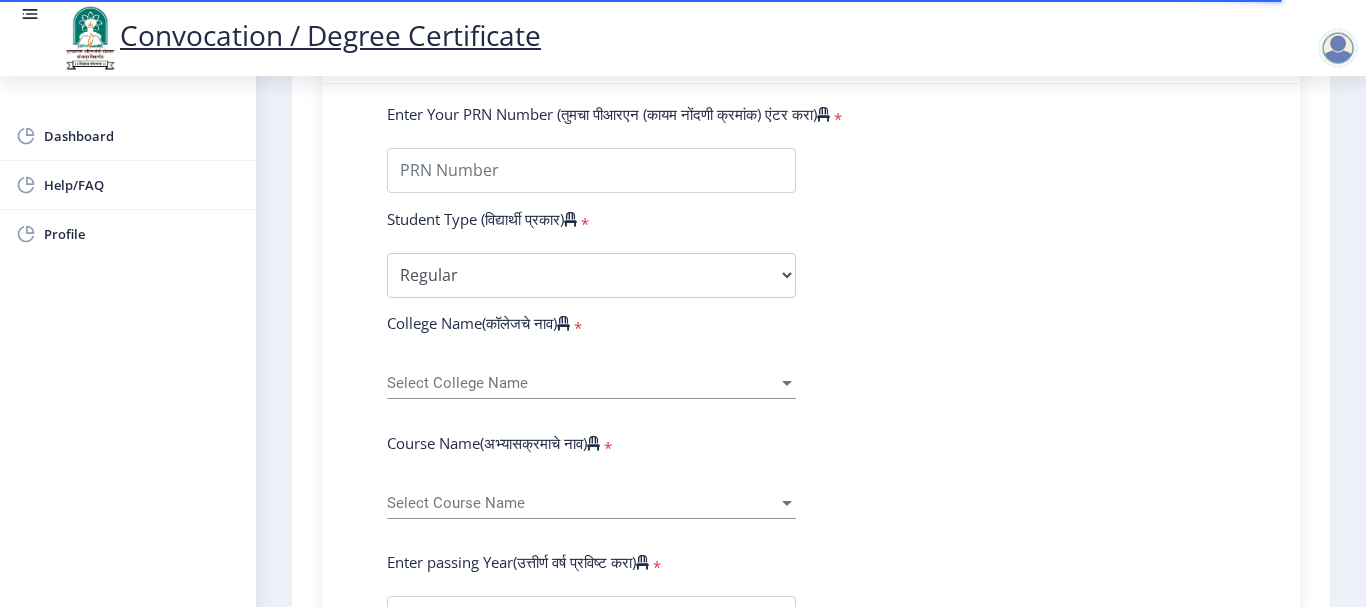 click on "Select College Name Select College Name" 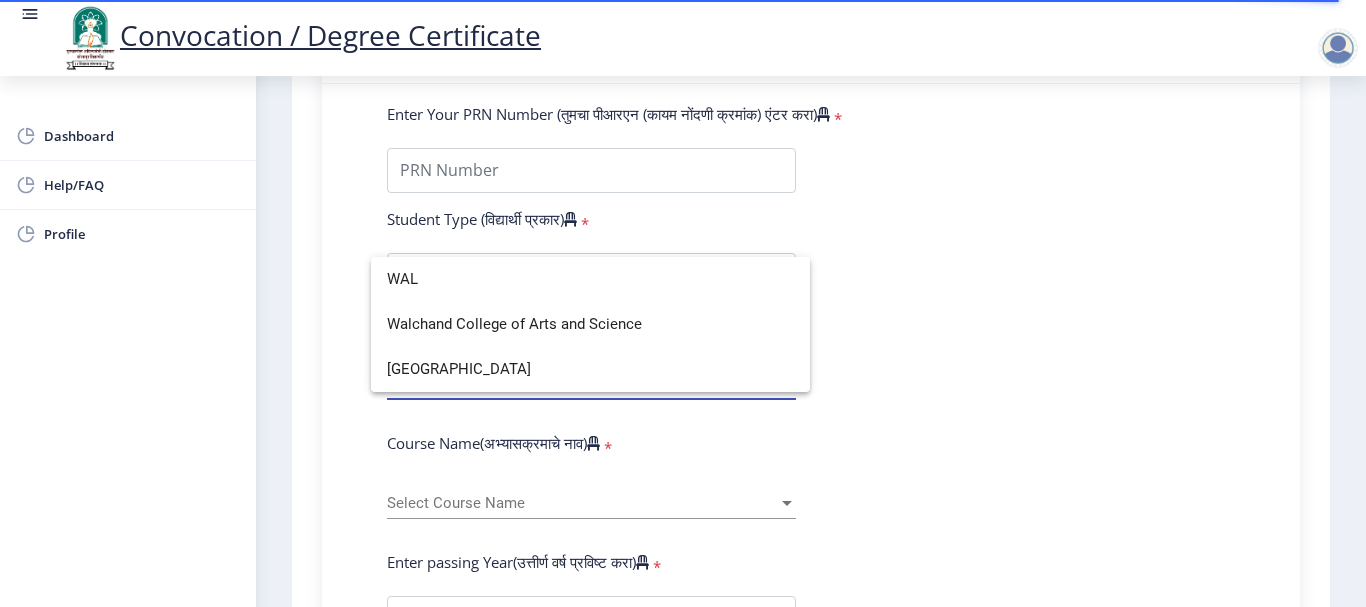 scroll, scrollTop: 0, scrollLeft: 0, axis: both 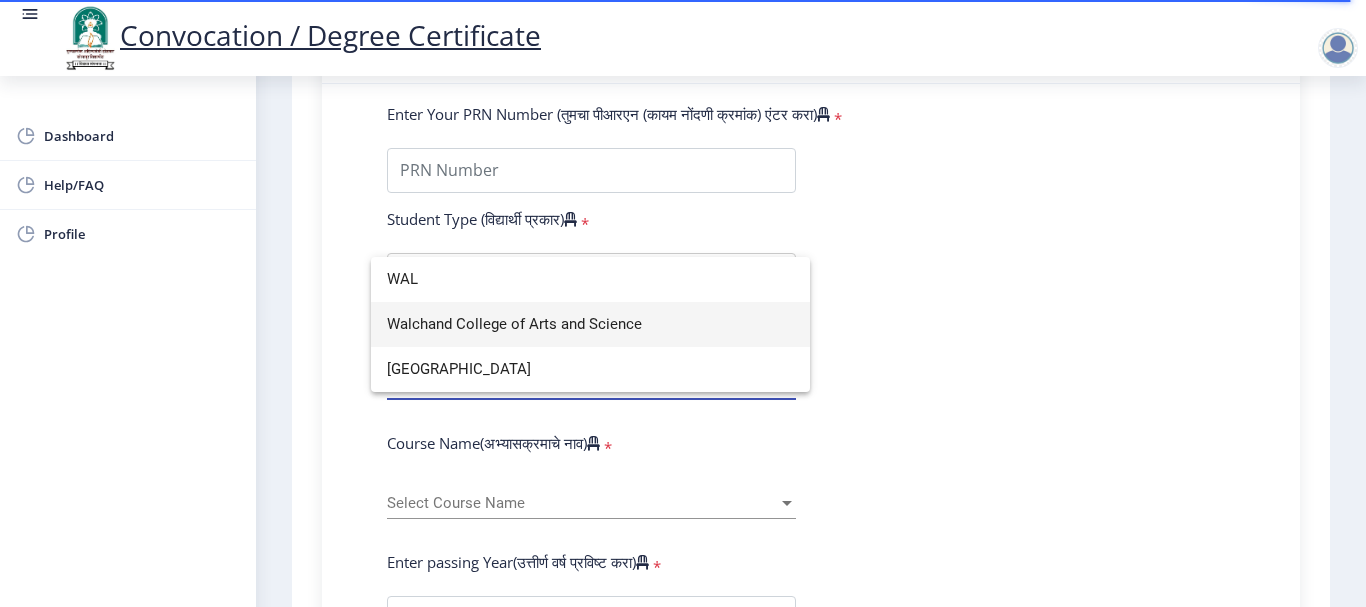 type on "WAL" 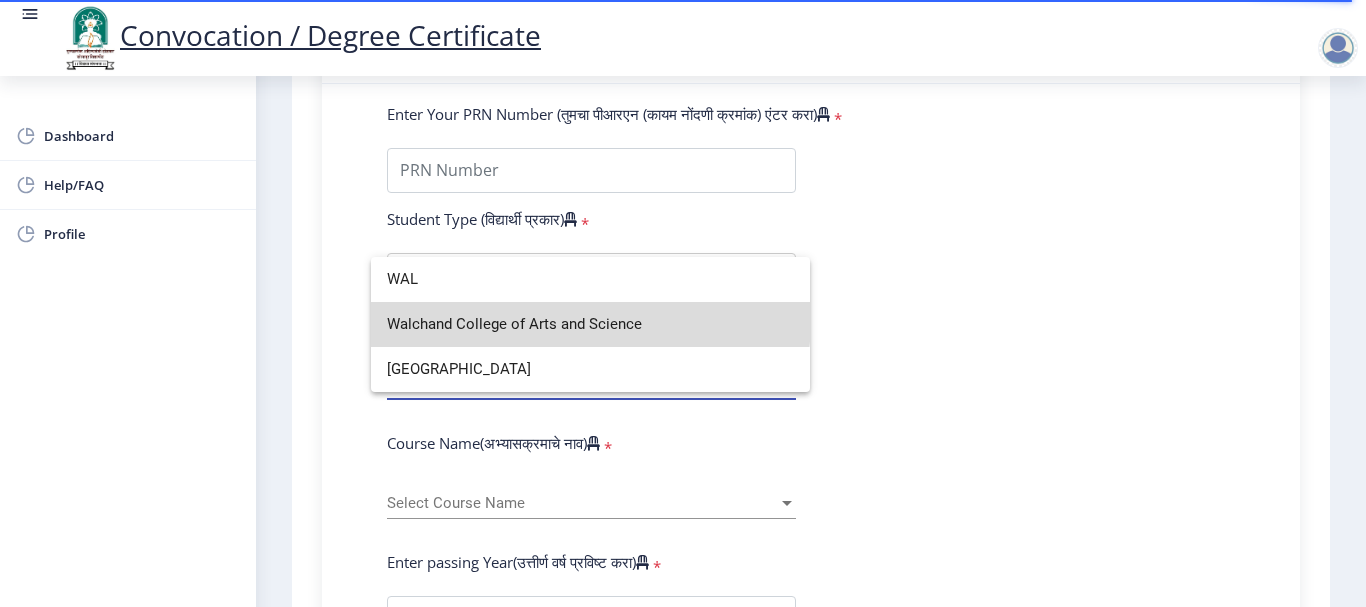 click on "Walchand College of Arts and Science" at bounding box center [590, 324] 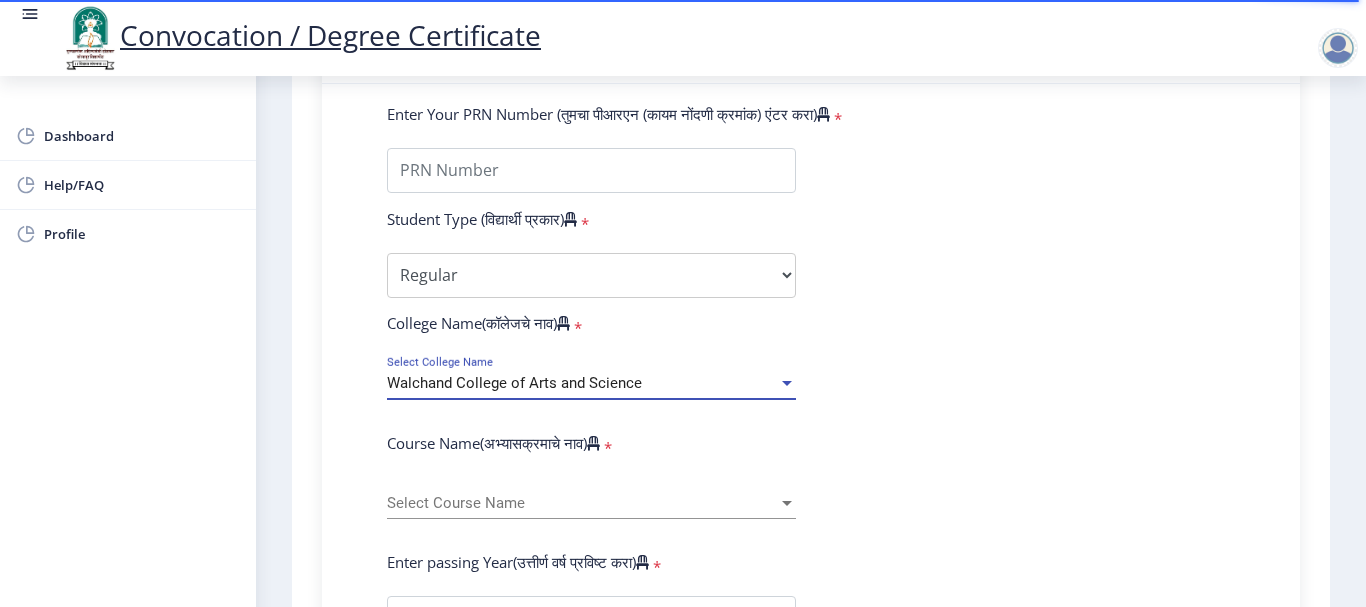 click on "Select Course Name" at bounding box center (582, 503) 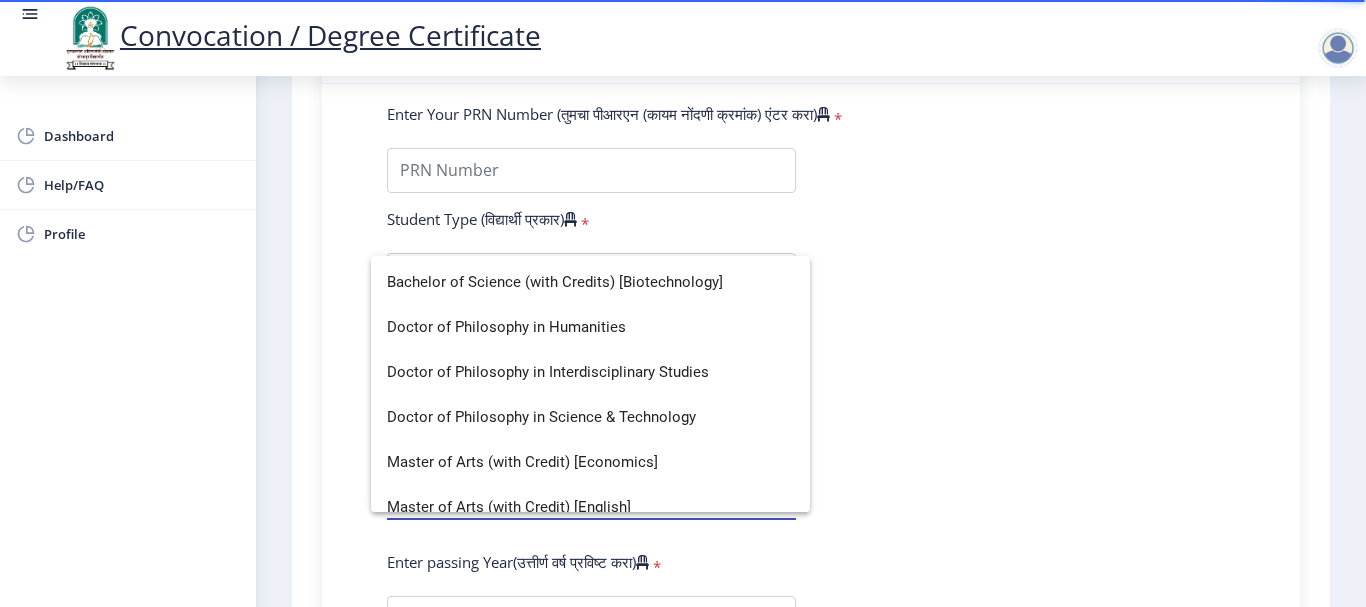 scroll, scrollTop: 171, scrollLeft: 0, axis: vertical 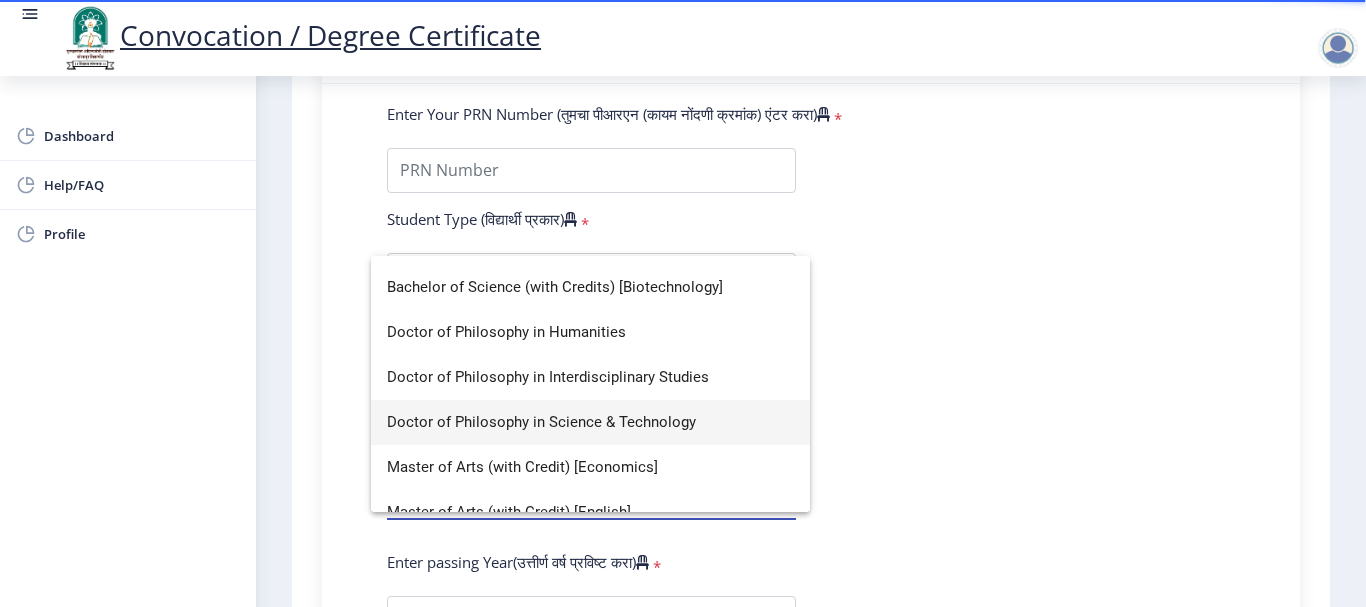 click on "Doctor of Philosophy in Science & Technology" at bounding box center [590, 422] 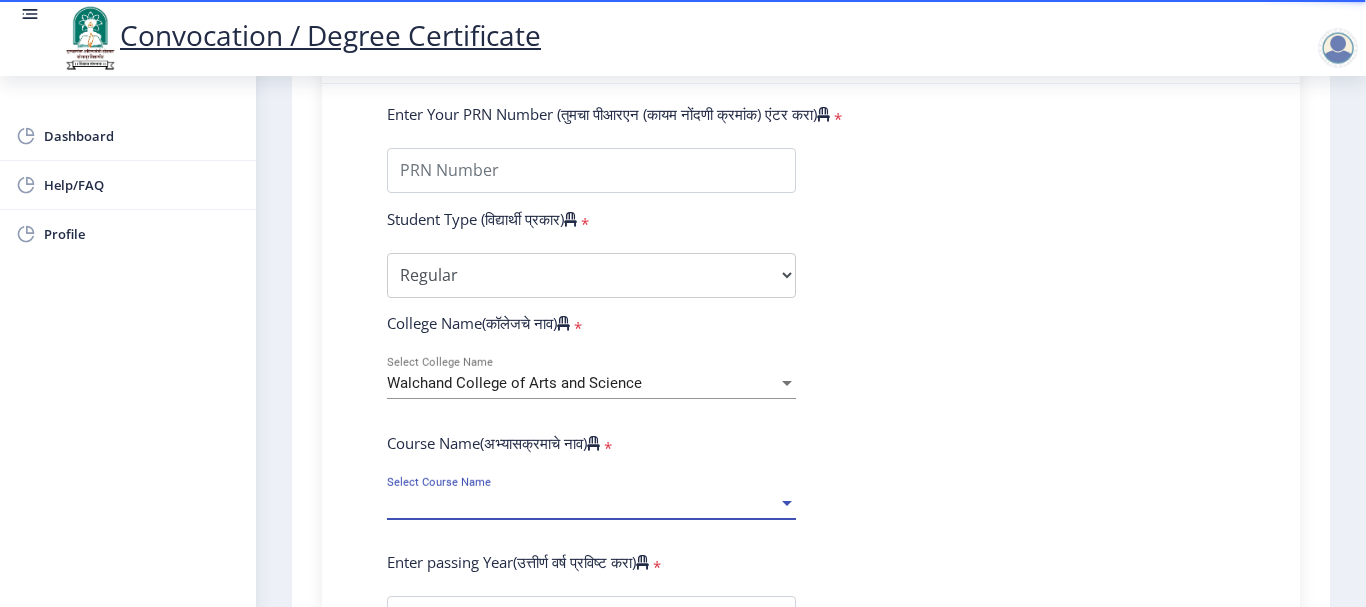 select on "January" 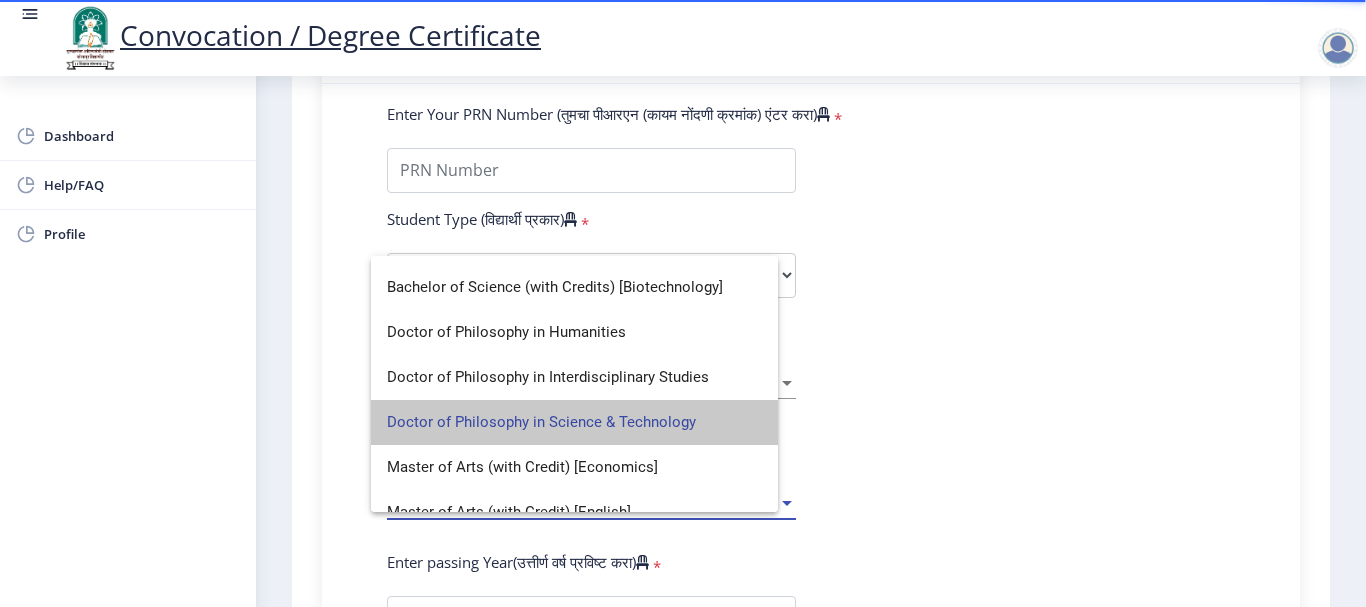 select 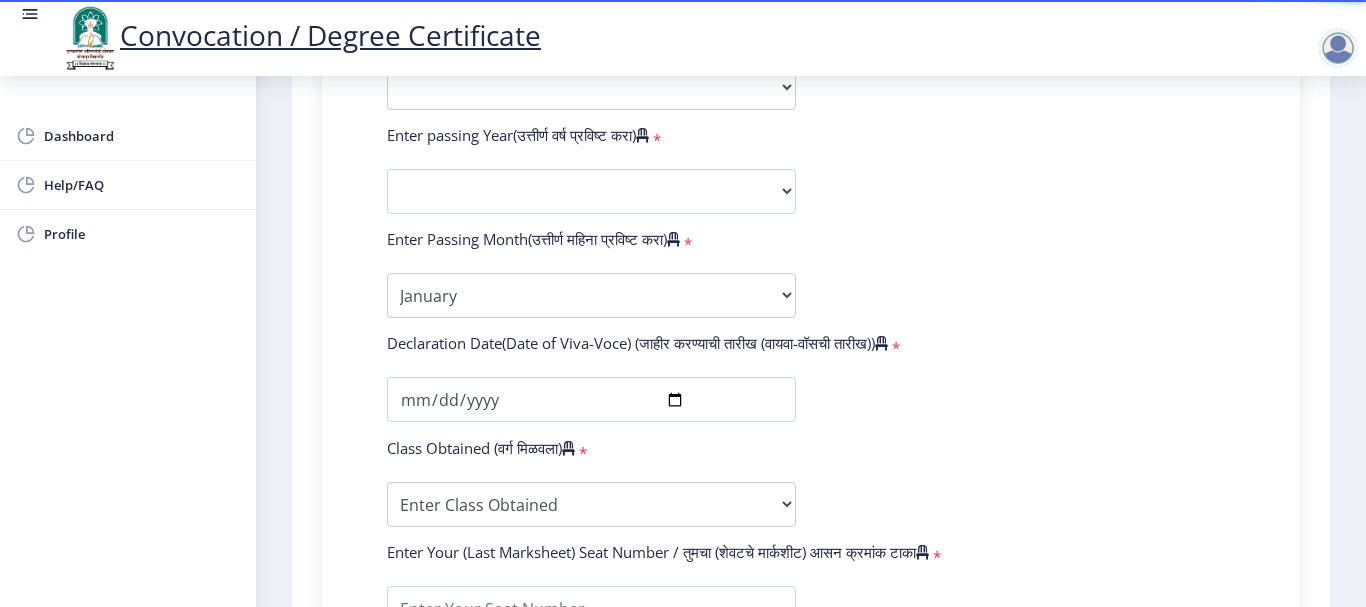 scroll, scrollTop: 531, scrollLeft: 0, axis: vertical 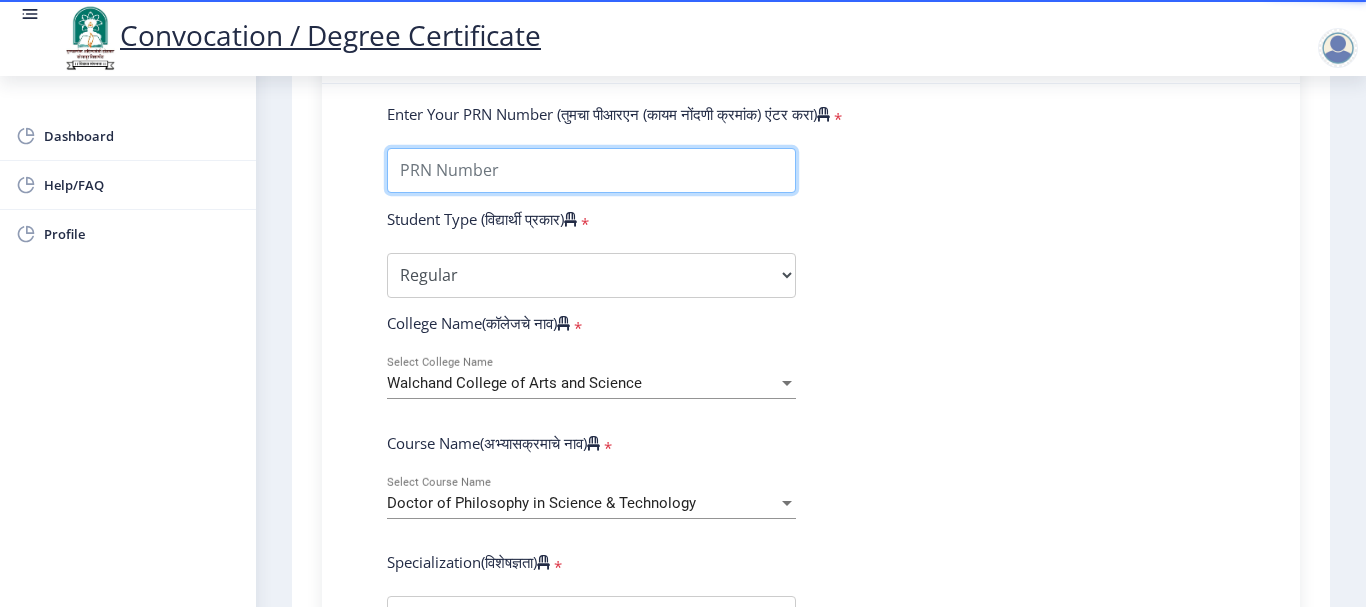click on "Enter Your PRN Number (तुमचा पीआरएन (कायम नोंदणी क्रमांक) एंटर करा)" at bounding box center (591, 170) 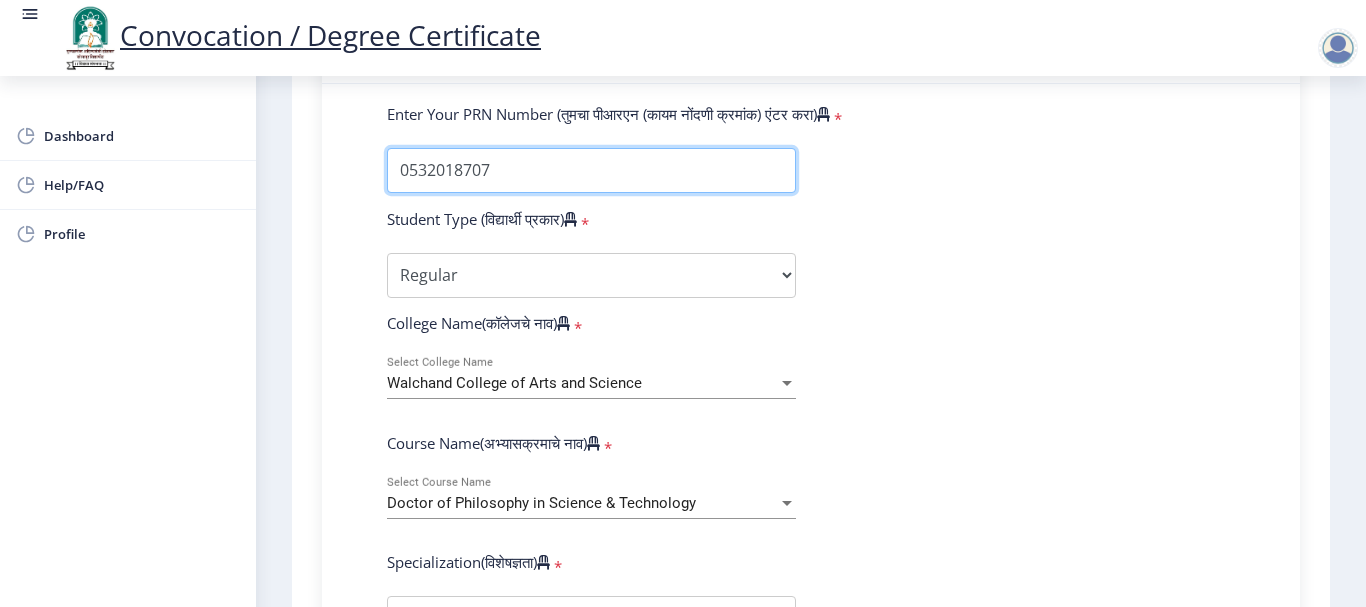 type on "0532018707" 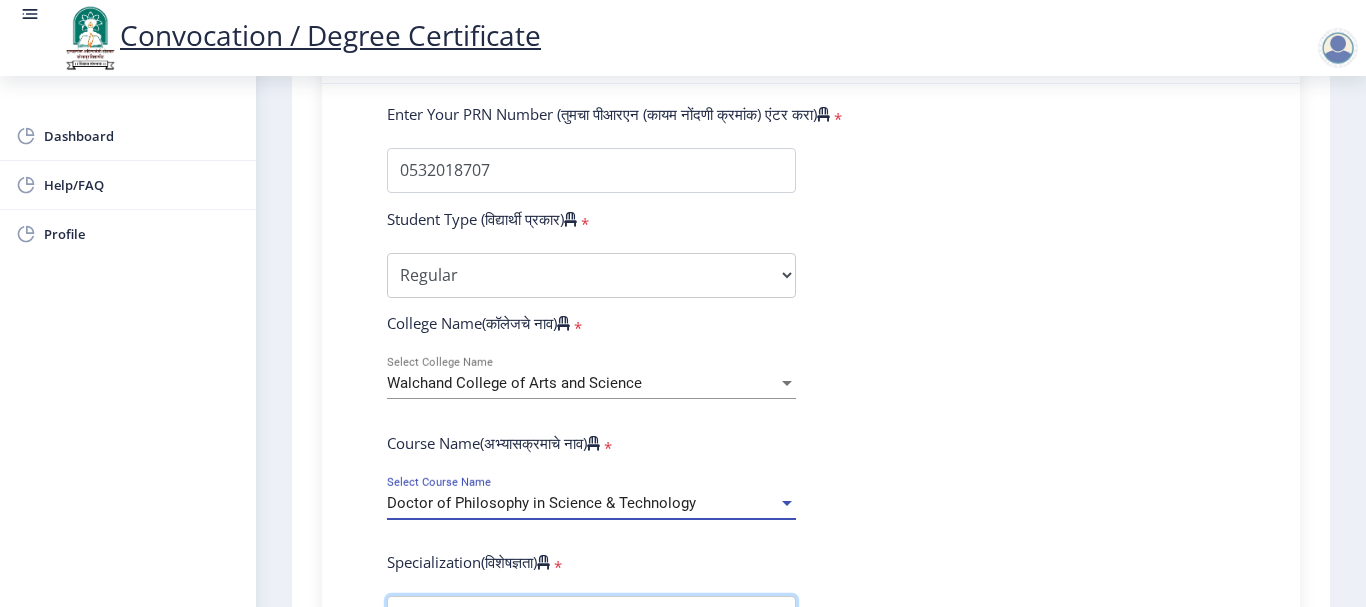 scroll, scrollTop: 565, scrollLeft: 0, axis: vertical 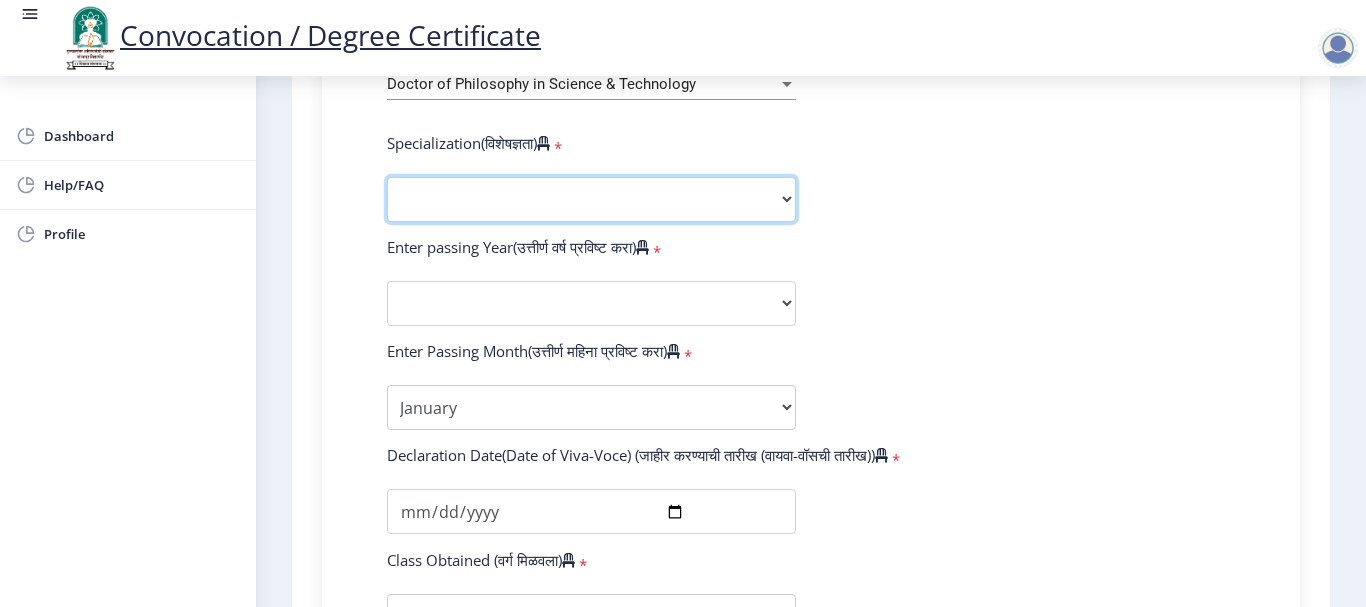 click on "Specialization Biotechnology Botany Chemistry Civil Engineering Computer Science Computer Science & Engineering Electronics Electronics & Telecommunincation Engg. Electronics Engieering Geography Mathematics Mechanical Engineering Pharmacy Physics Zoology Statistics Other" at bounding box center (591, 199) 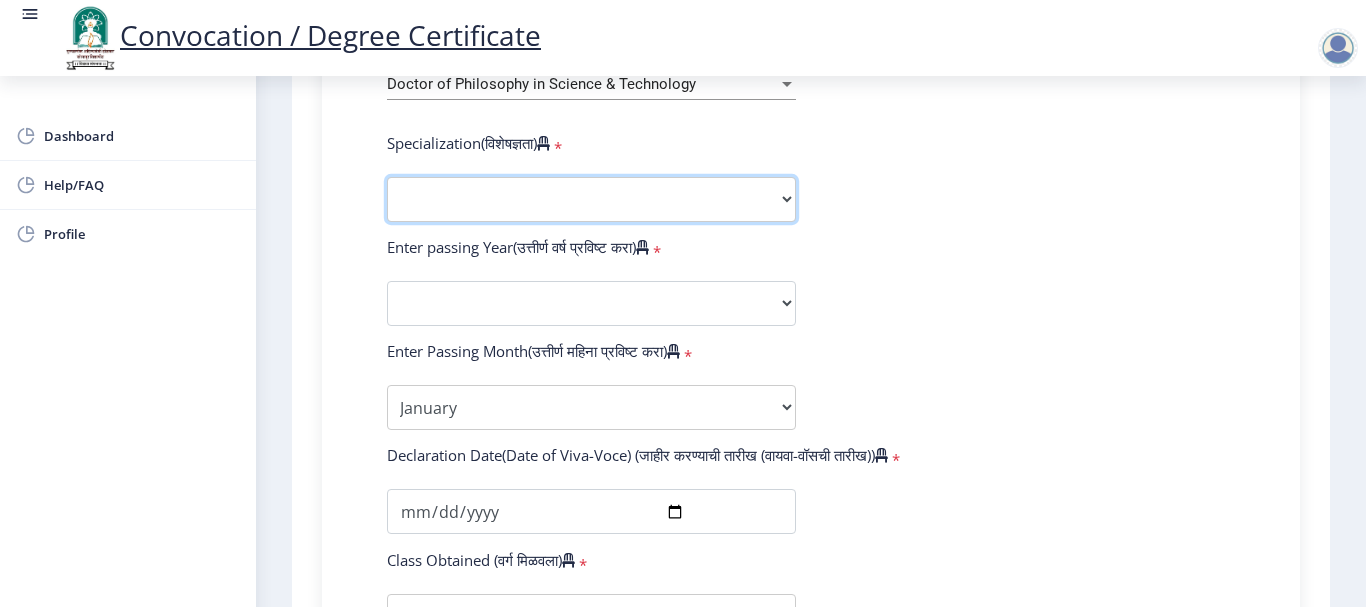 select on "Chemistry" 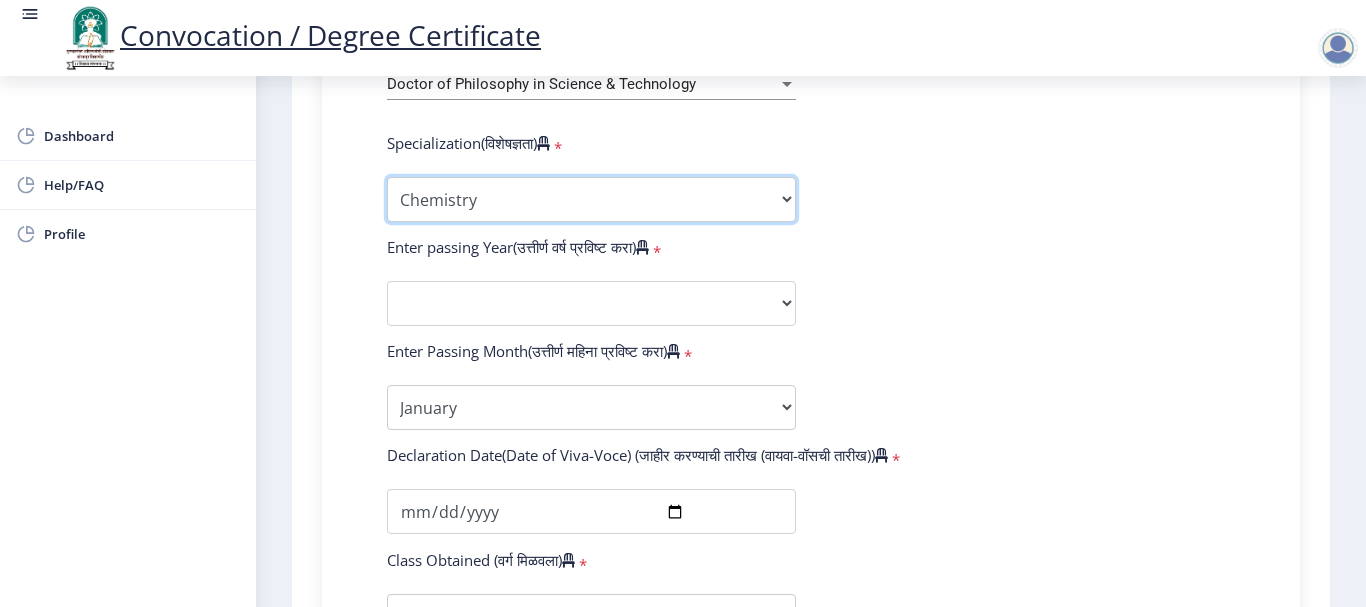 click on "Specialization Biotechnology Botany Chemistry Civil Engineering Computer Science Computer Science & Engineering Electronics Electronics & Telecommunincation Engg. Electronics Engieering Geography Mathematics Mechanical Engineering Pharmacy Physics Zoology Statistics Other" at bounding box center (591, 199) 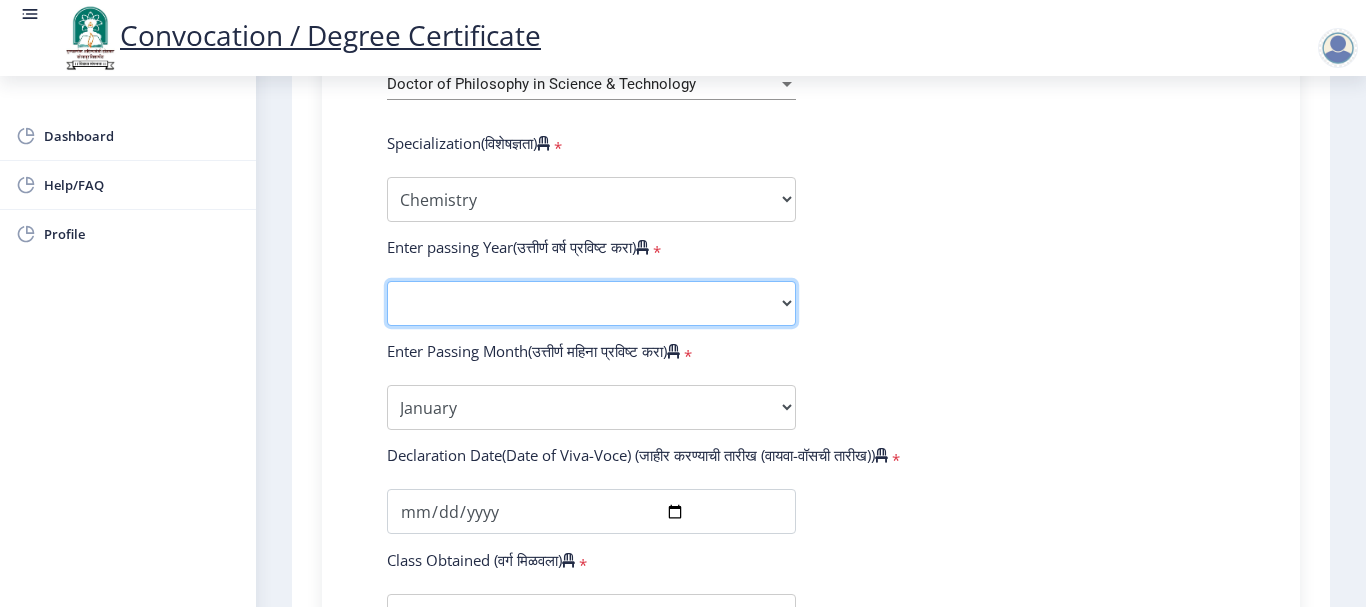 click on "2025   2024   2023   2022   2021   2020   2019   2018   2017   2016   2015   2014   2013   2012   2011   2010   2009   2008   2007   2006   2005   2004   2003   2002   2001   2000   1999   1998   1997   1996   1995   1994   1993   1992   1991   1990   1989   1988   1987   1986   1985   1984   1983   1982   1981   1980   1979   1978   1977   1976" 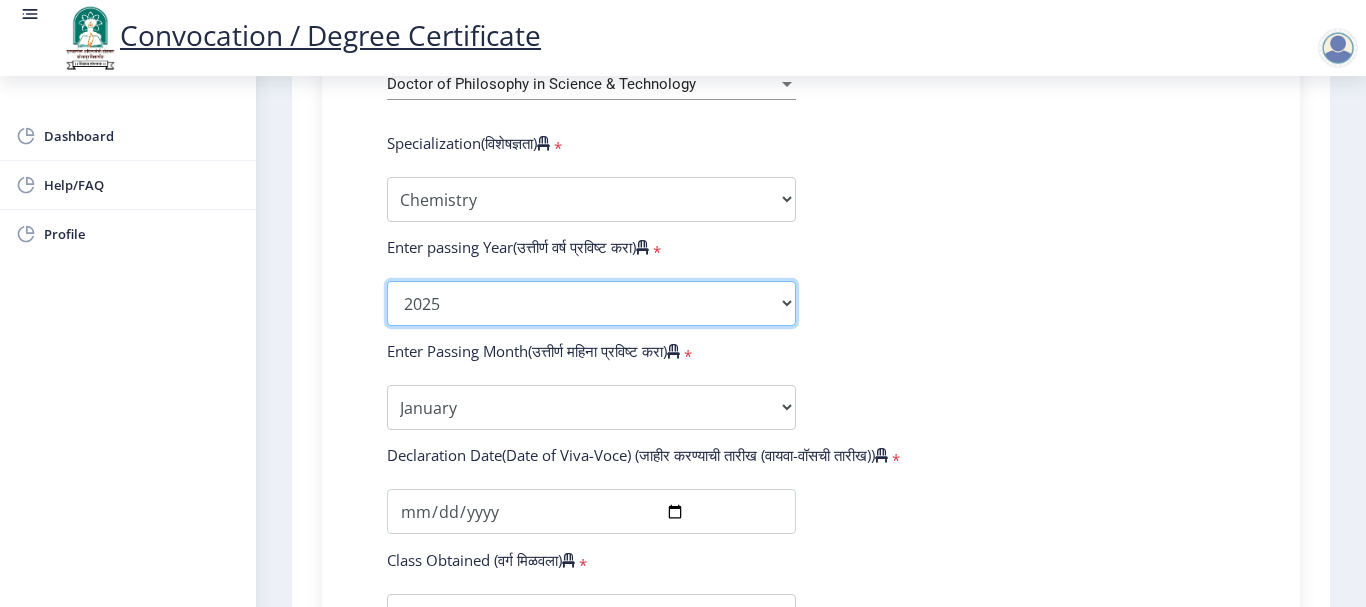 click on "2025   2024   2023   2022   2021   2020   2019   2018   2017   2016   2015   2014   2013   2012   2011   2010   2009   2008   2007   2006   2005   2004   2003   2002   2001   2000   1999   1998   1997   1996   1995   1994   1993   1992   1991   1990   1989   1988   1987   1986   1985   1984   1983   1982   1981   1980   1979   1978   1977   1976" 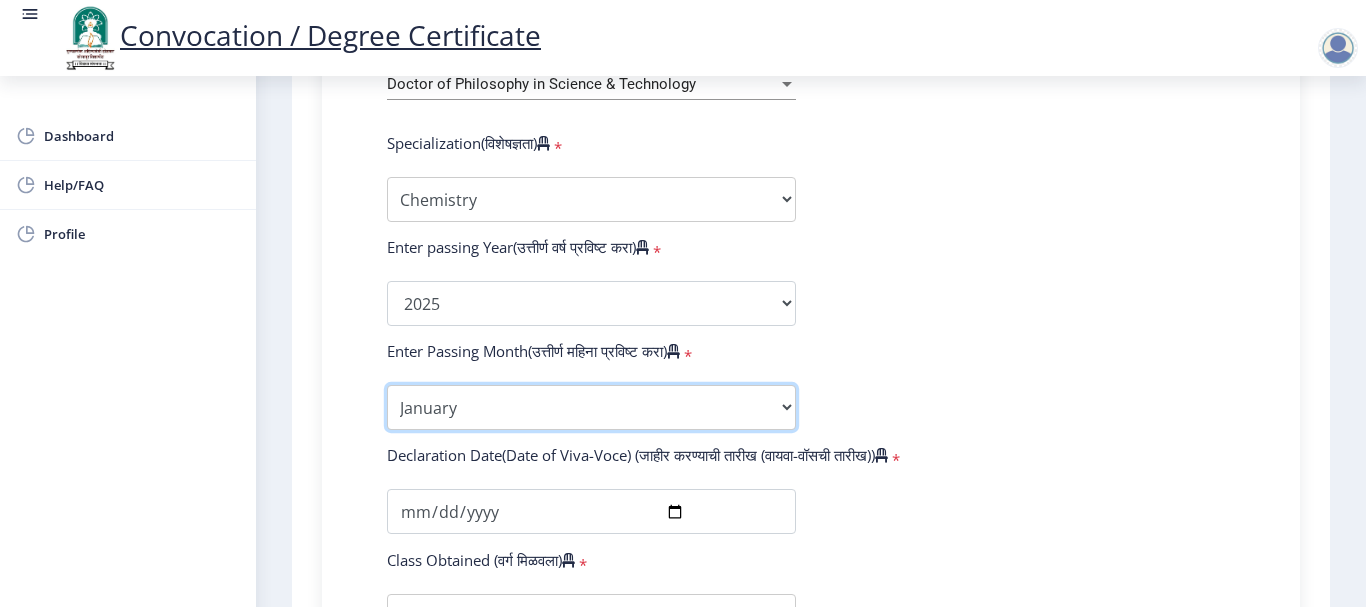 click on "Enter Passing Month January February March April May June July August September October November December" at bounding box center (591, 407) 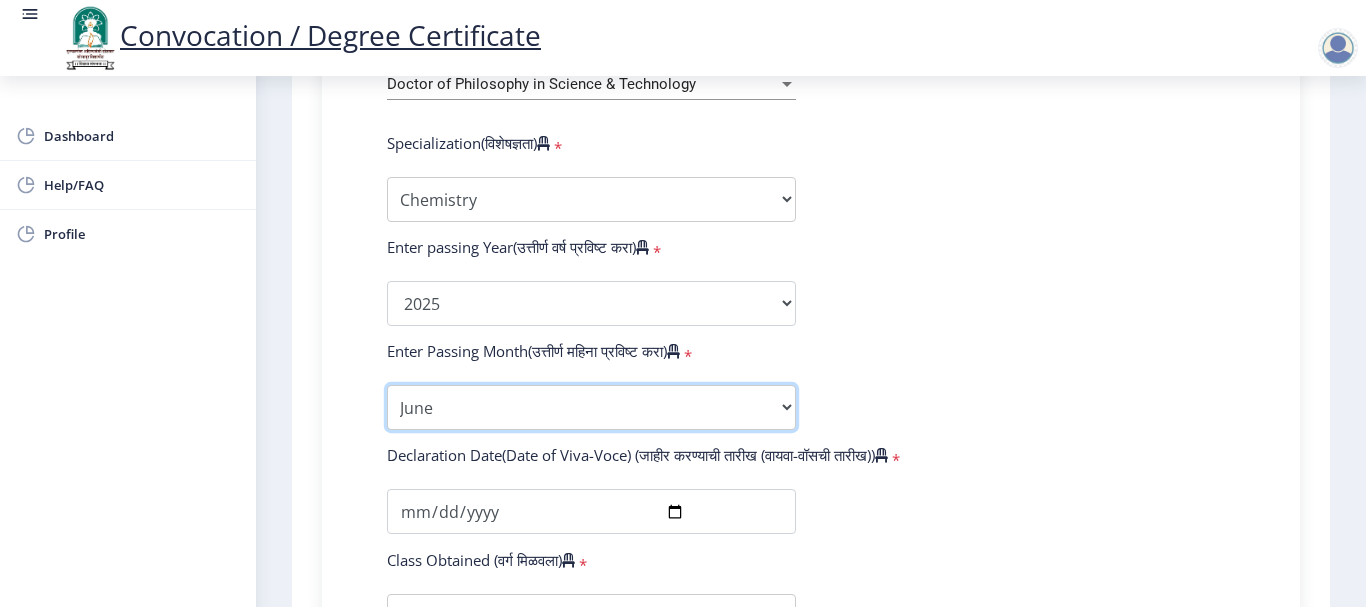 click on "Enter Passing Month January February March April May June July August September October November December" at bounding box center (591, 407) 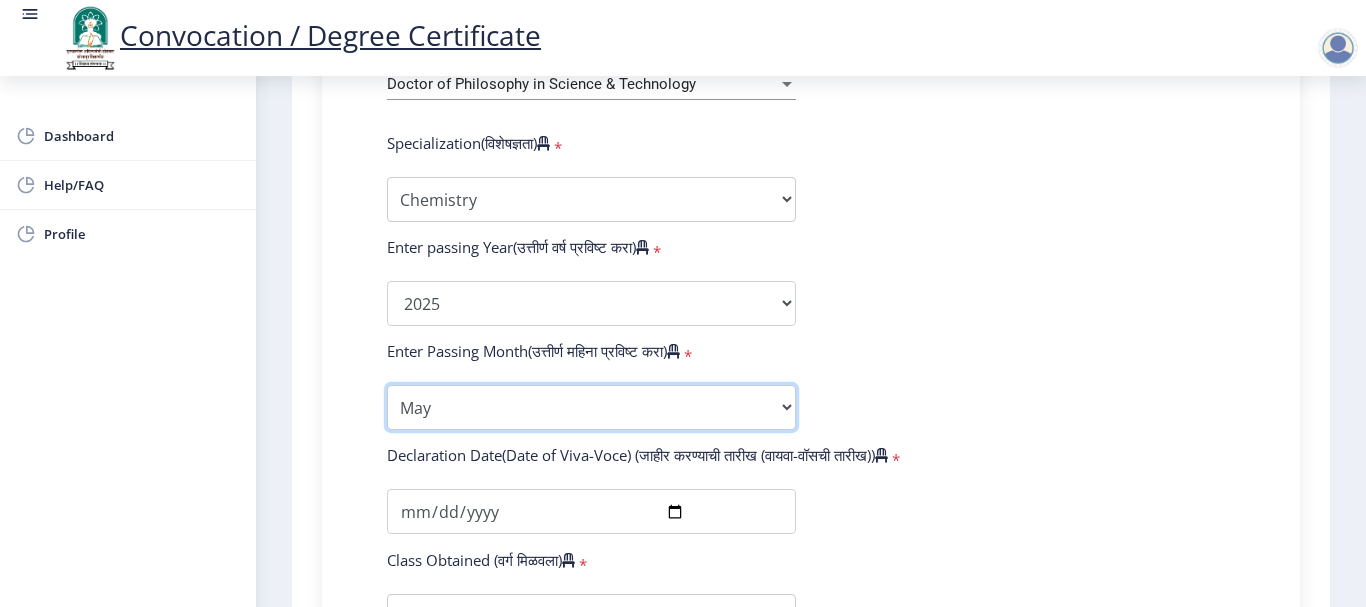 click on "Enter Passing Month January February March April May June July August September October November December" at bounding box center (591, 407) 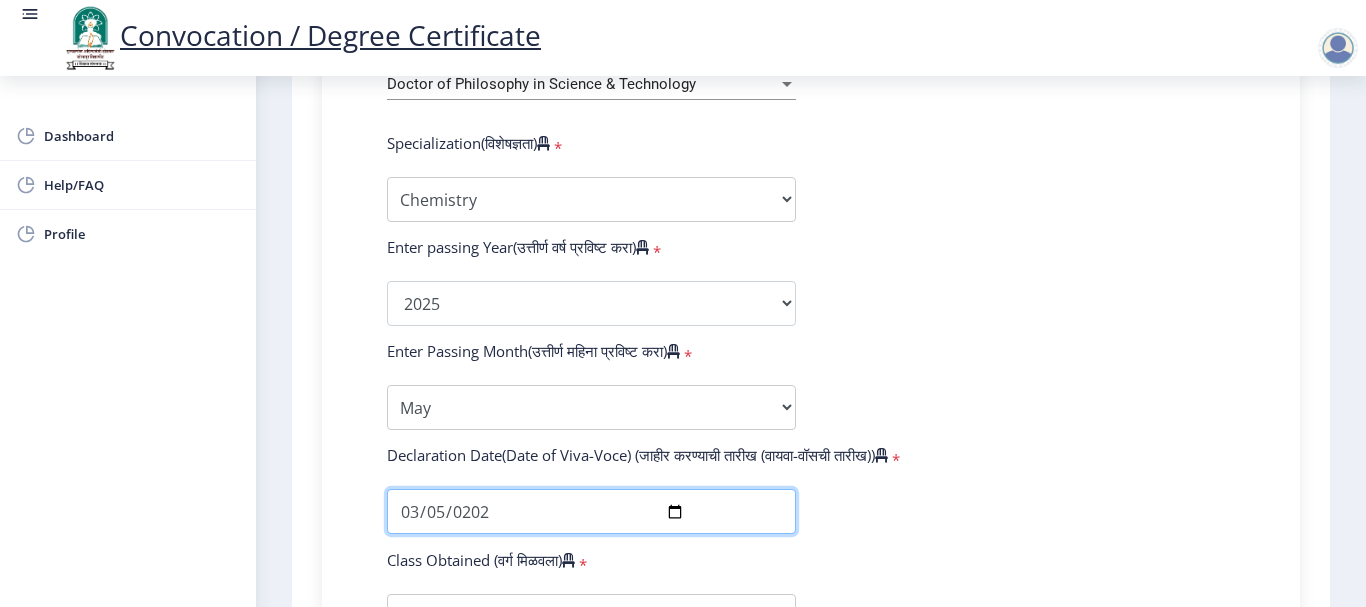 type on "[DATE]" 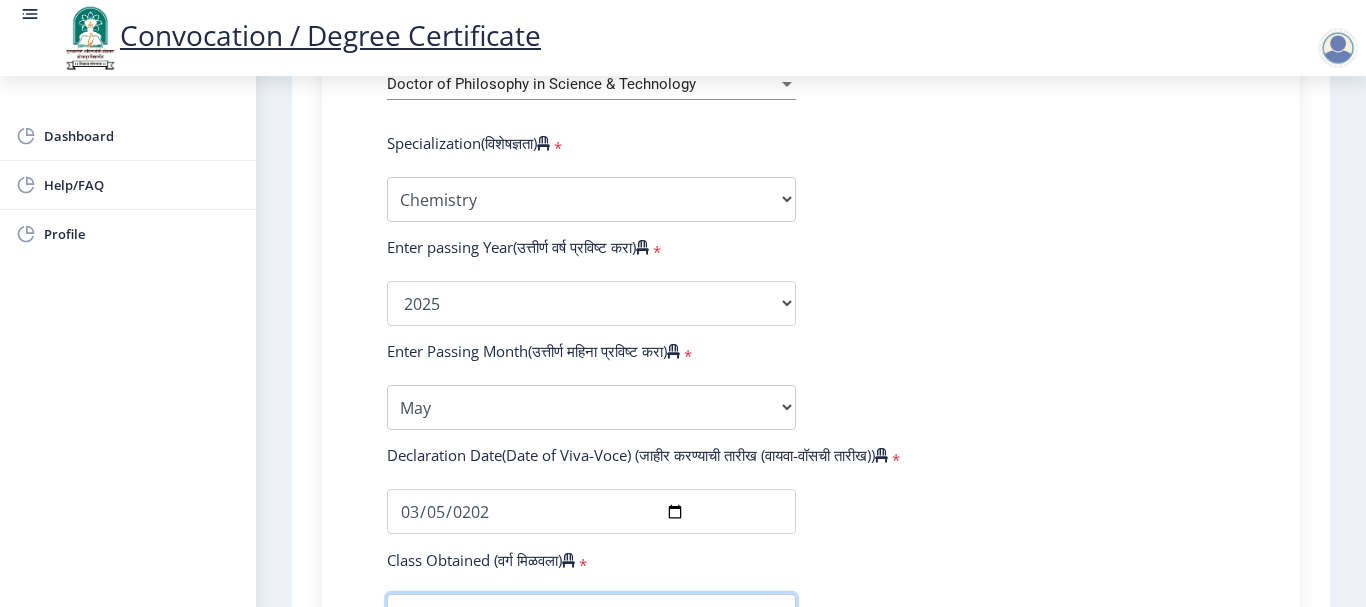 scroll, scrollTop: 982, scrollLeft: 0, axis: vertical 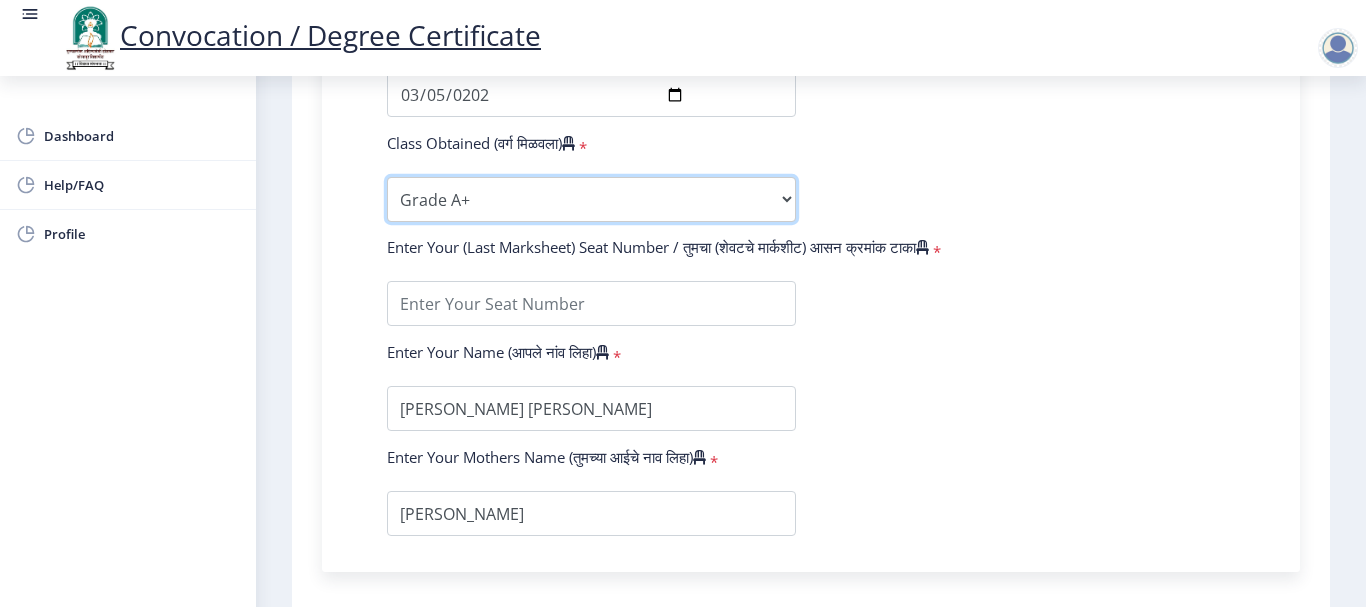 click on "Enter Class Obtained FIRST CLASS WITH DISTINCTION FIRST CLASS HIGHER SECOND CLASS SECOND CLASS PASS CLASS Grade O Grade A+ Grade A Grade B+ Grade B Grade C+ Grade C Grade D Grade E" at bounding box center [591, 199] 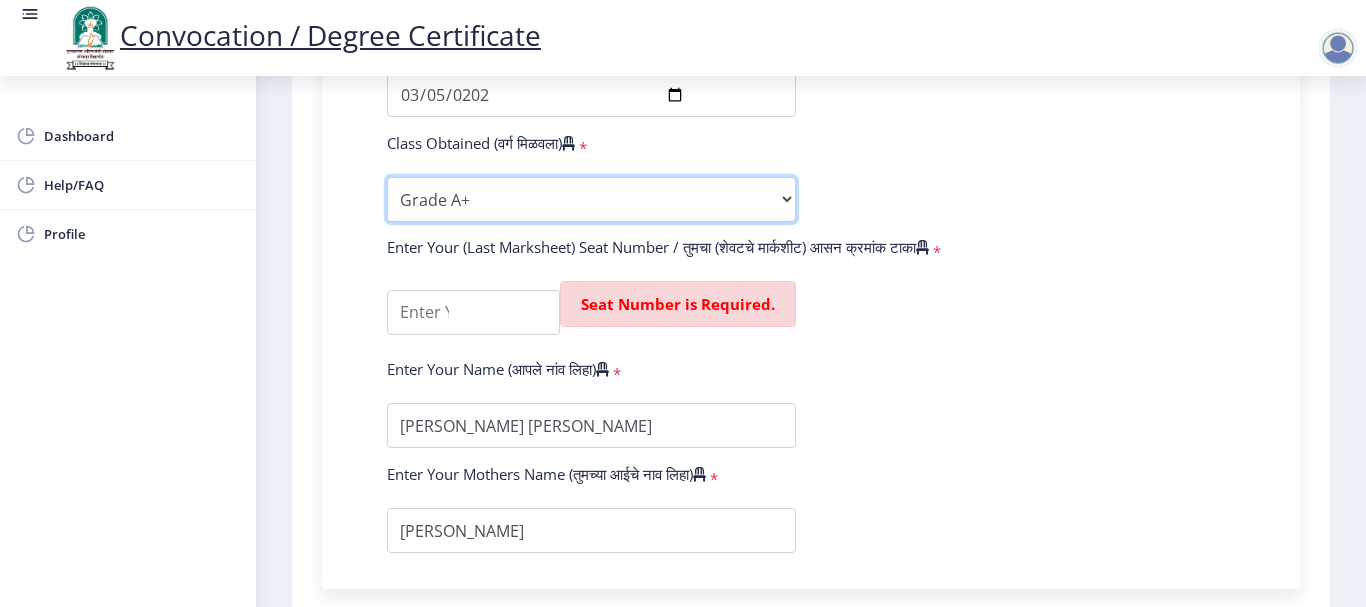 click on "Enter Class Obtained FIRST CLASS WITH DISTINCTION FIRST CLASS HIGHER SECOND CLASS SECOND CLASS PASS CLASS Grade O Grade A+ Grade A Grade B+ Grade B Grade C+ Grade C Grade D Grade E" at bounding box center [591, 199] 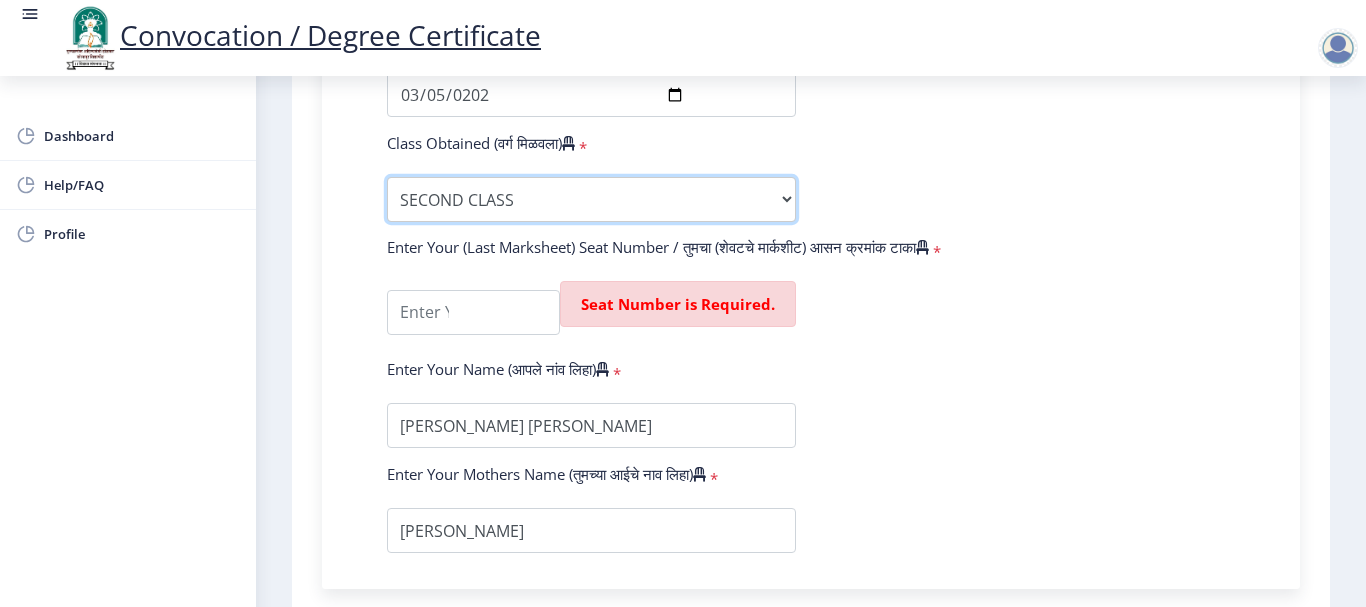 select on "FIRST CLASS WITH DISTINCTION" 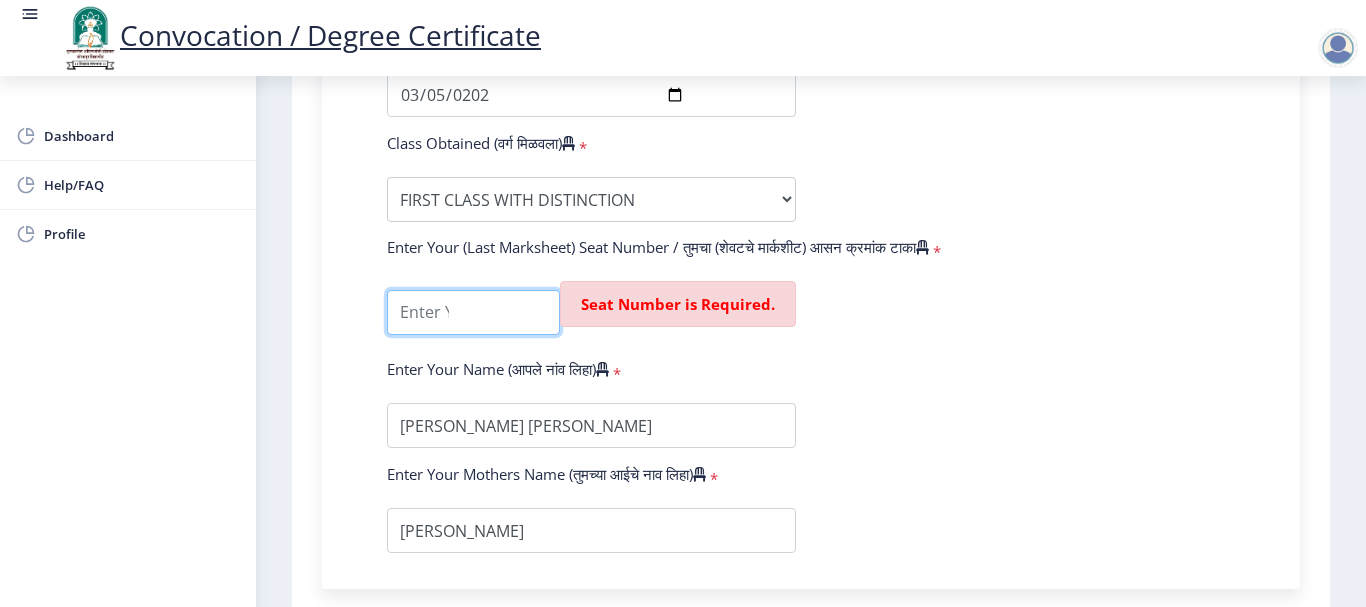 click at bounding box center [473, 312] 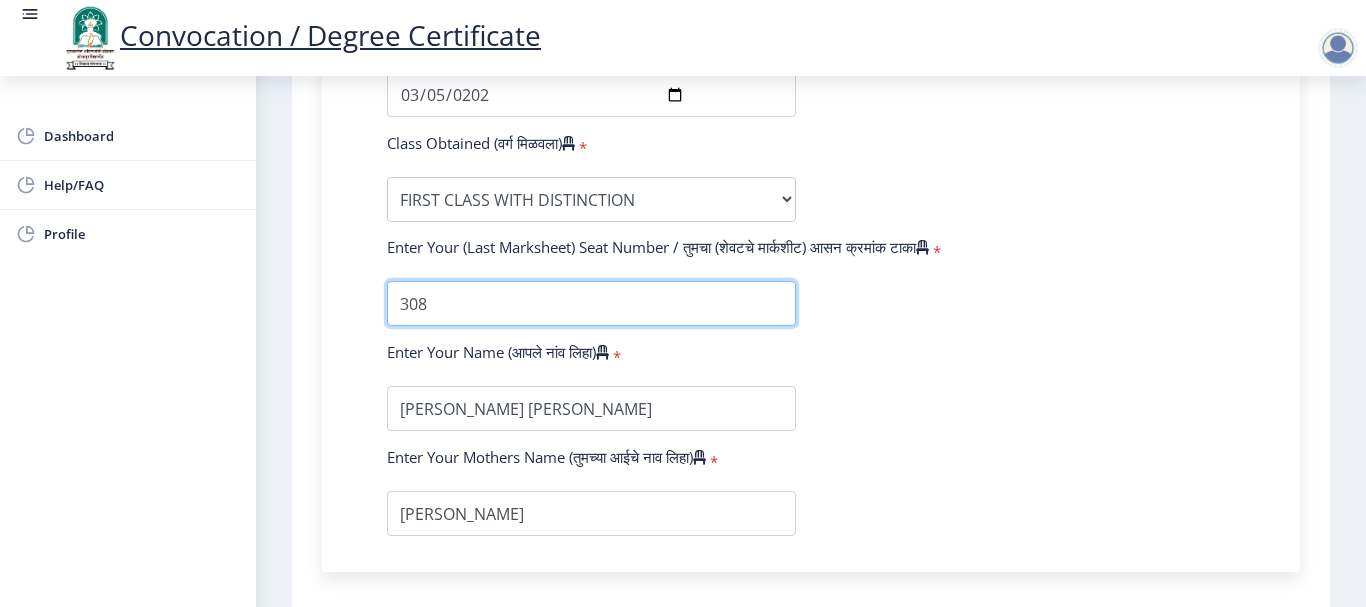 scroll, scrollTop: 0, scrollLeft: 0, axis: both 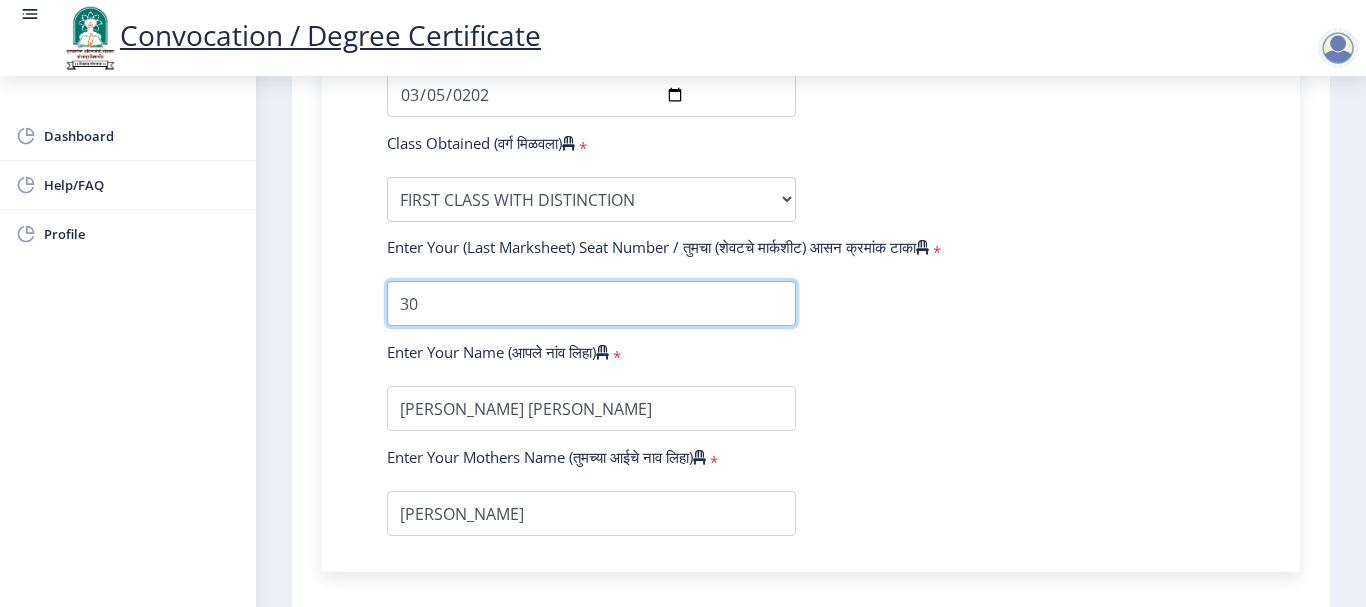 type on "3" 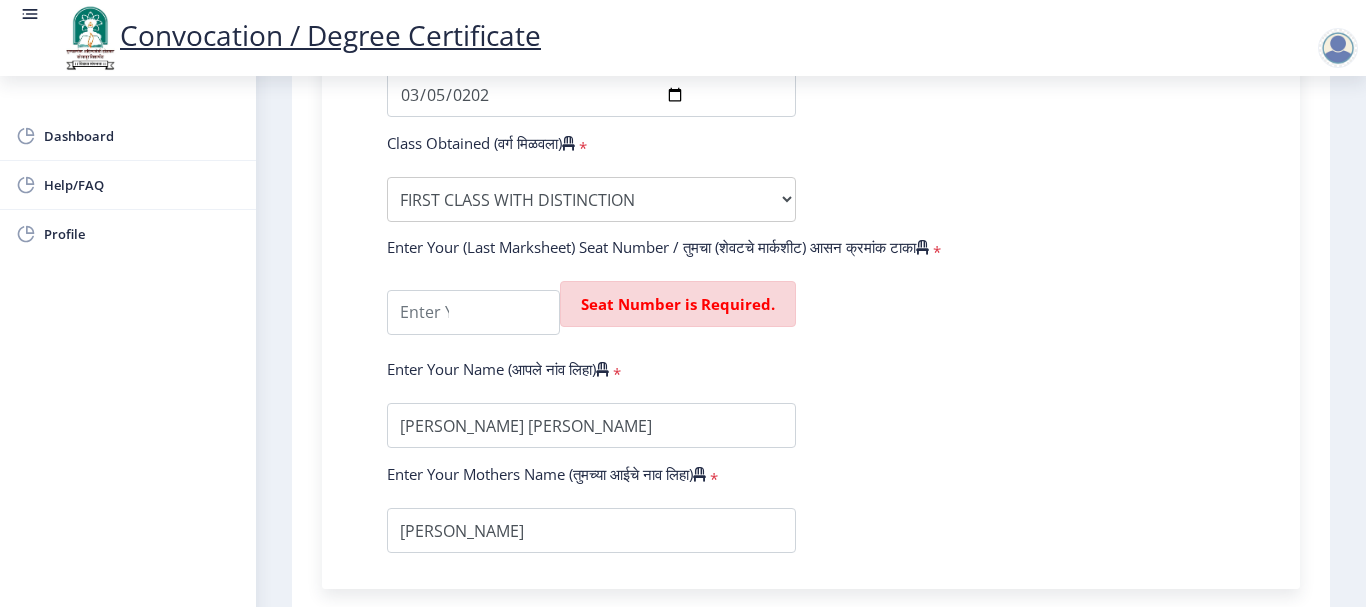 click on "Seat Number is Required." 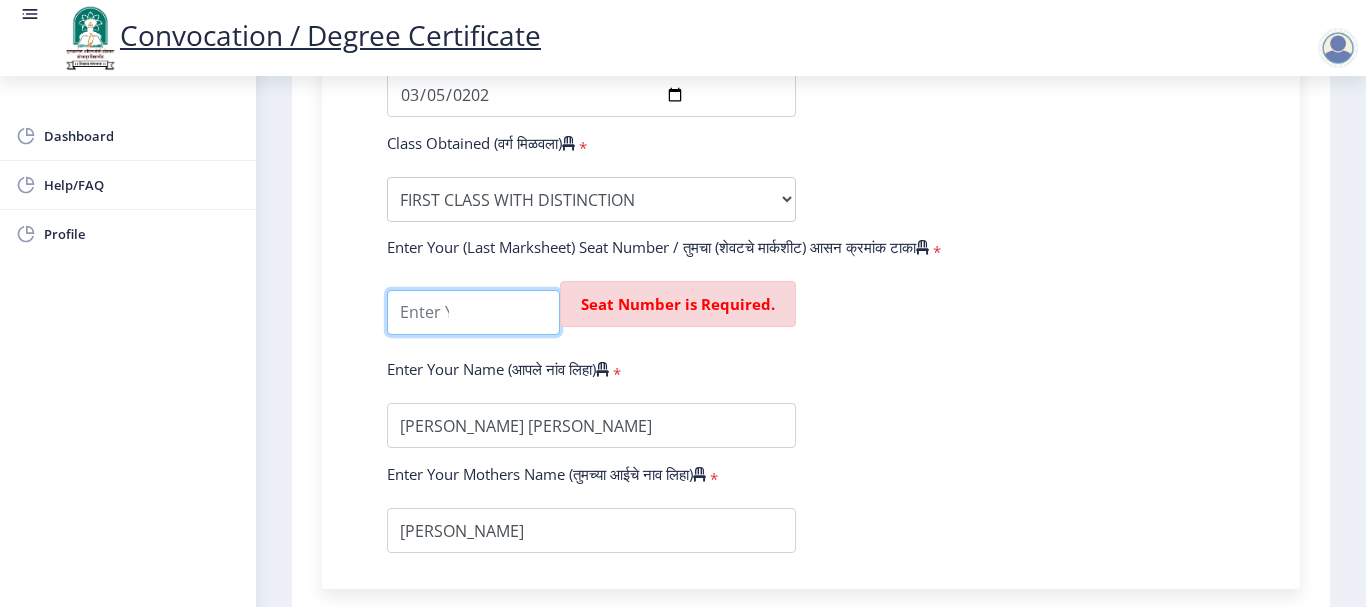 click at bounding box center (473, 312) 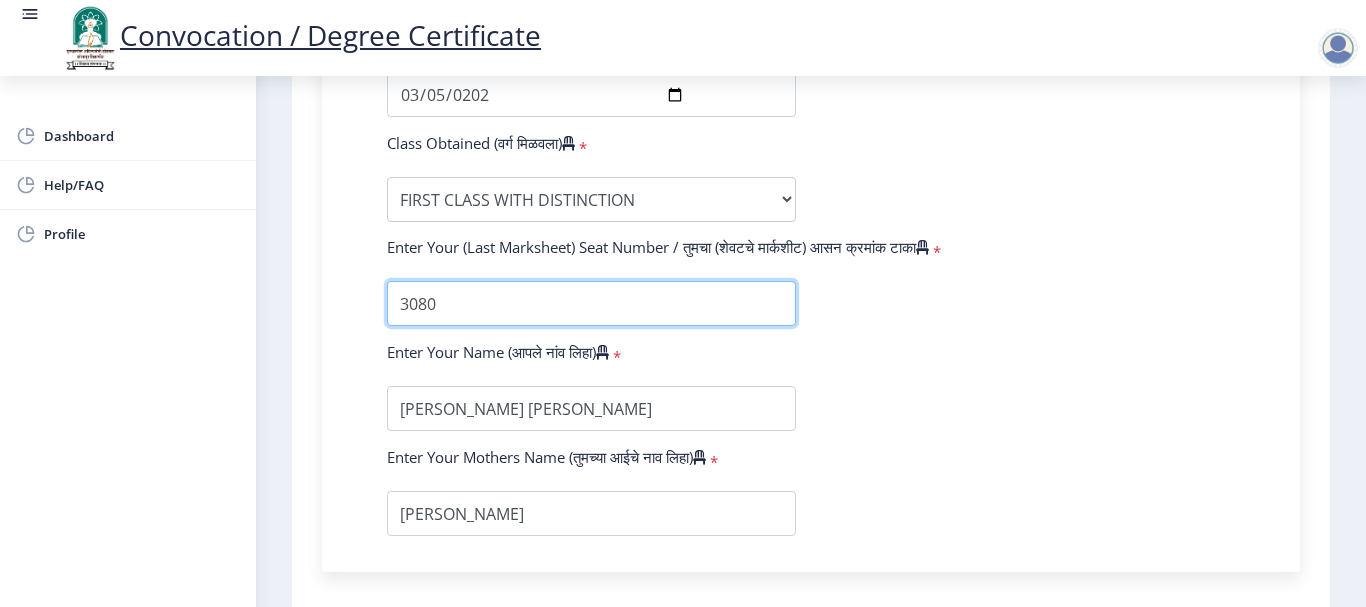 type on "3080" 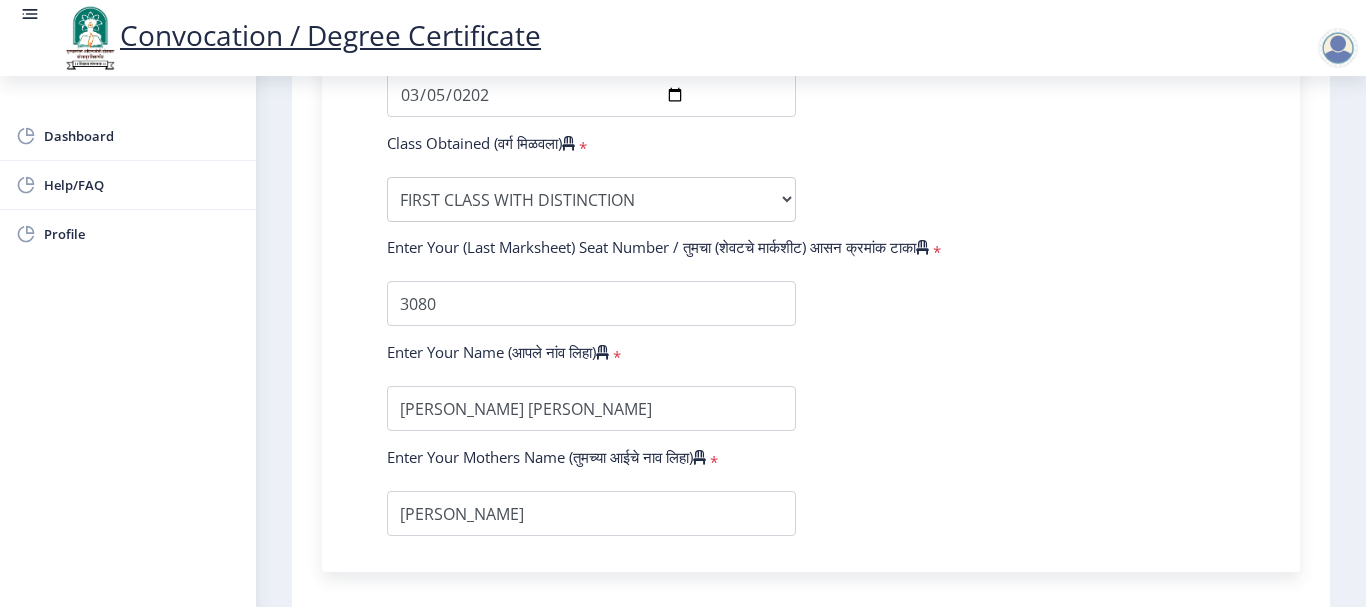 type 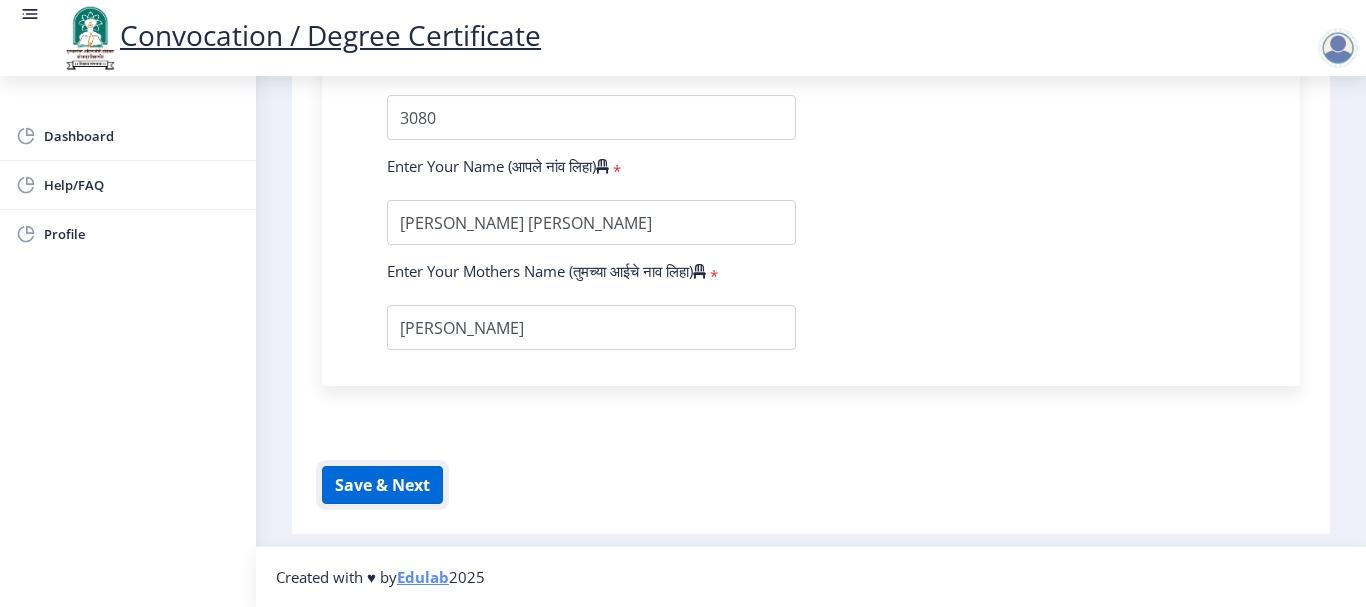 click on "Save & Next" 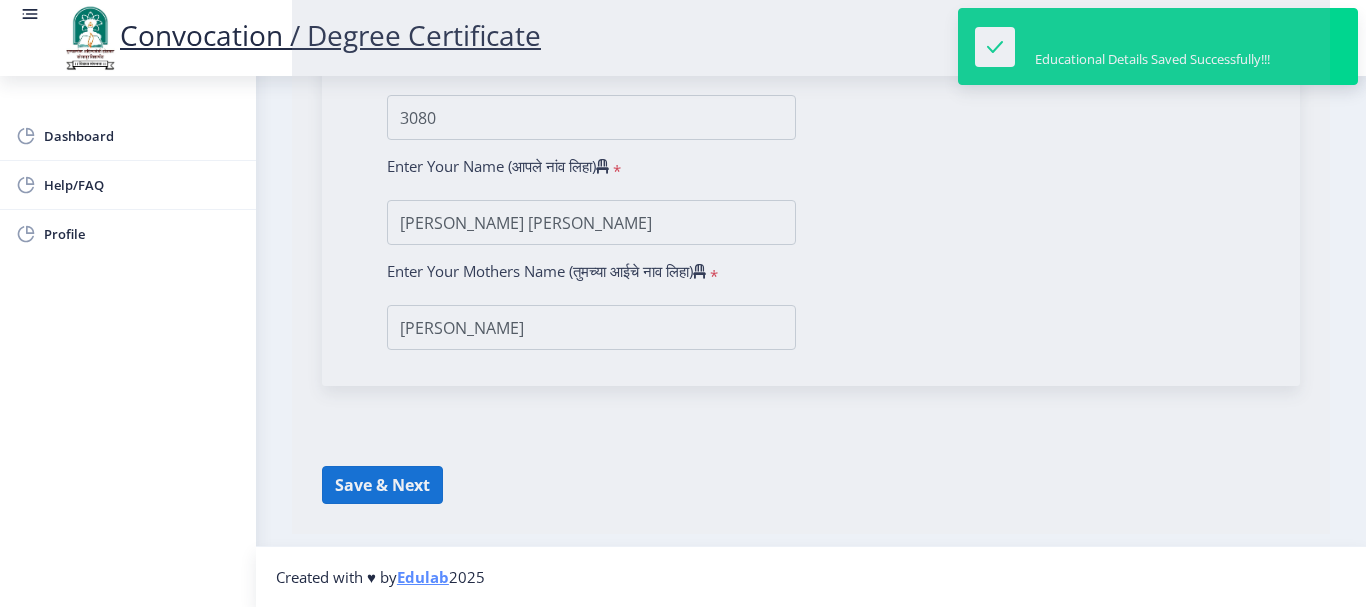 select 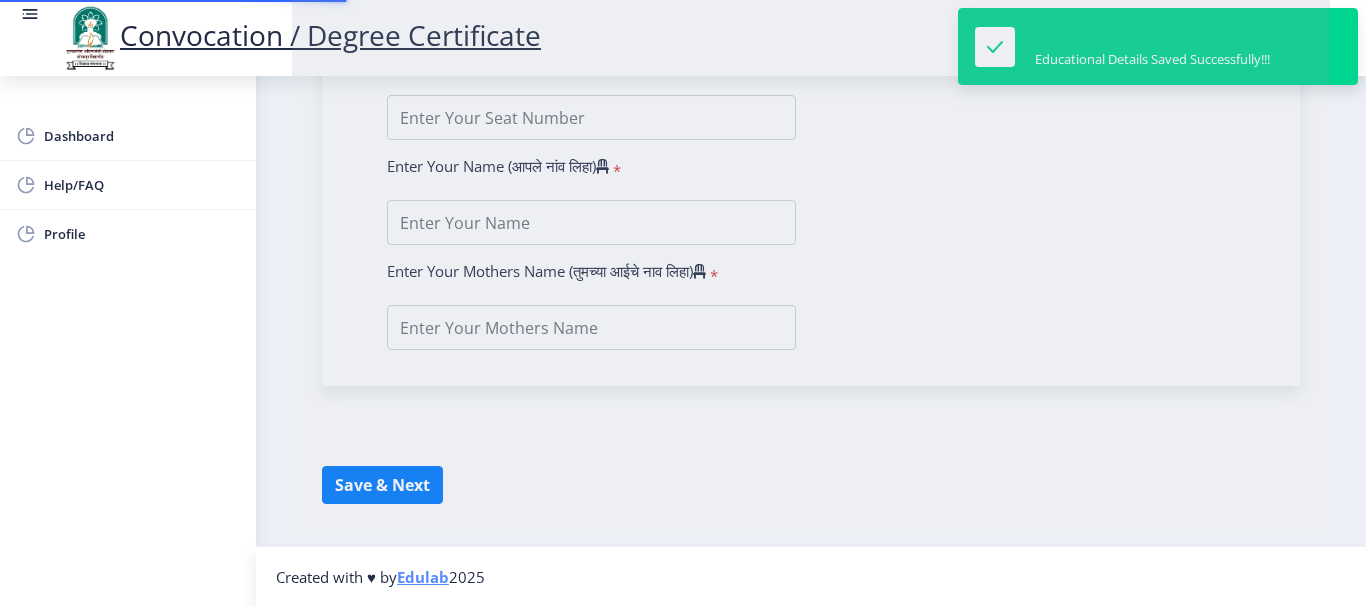 type on "[PERSON_NAME] [PERSON_NAME]" 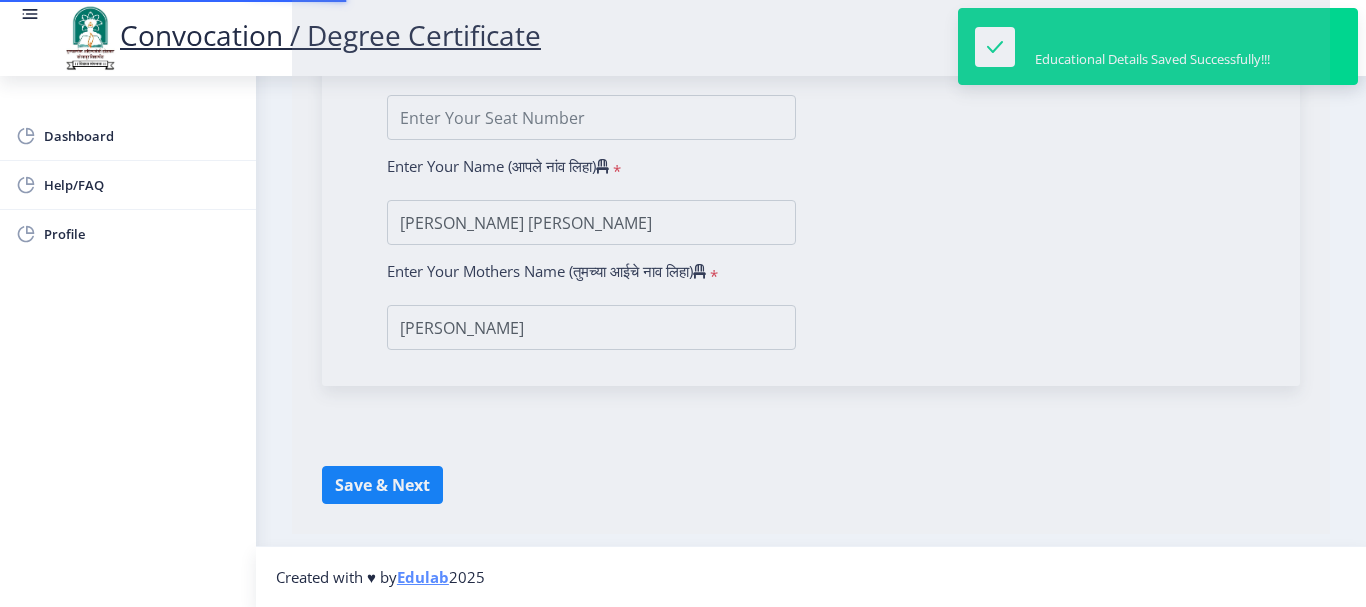 scroll, scrollTop: 0, scrollLeft: 0, axis: both 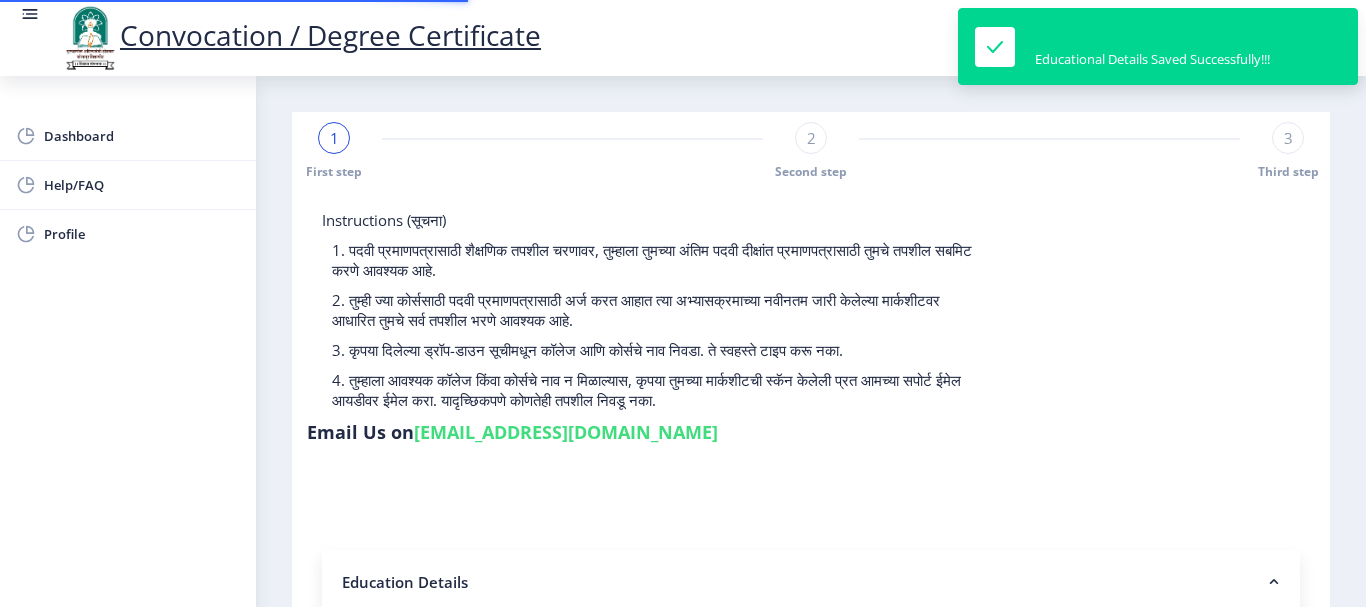 type on "0532018707" 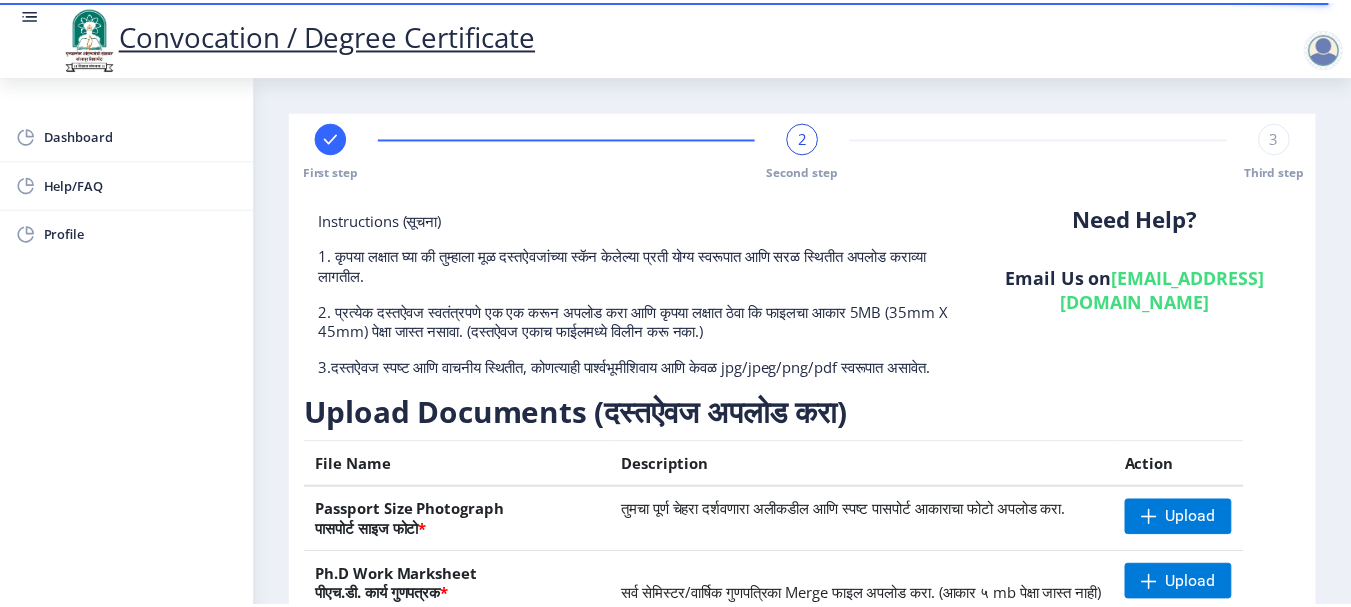 scroll, scrollTop: 423, scrollLeft: 0, axis: vertical 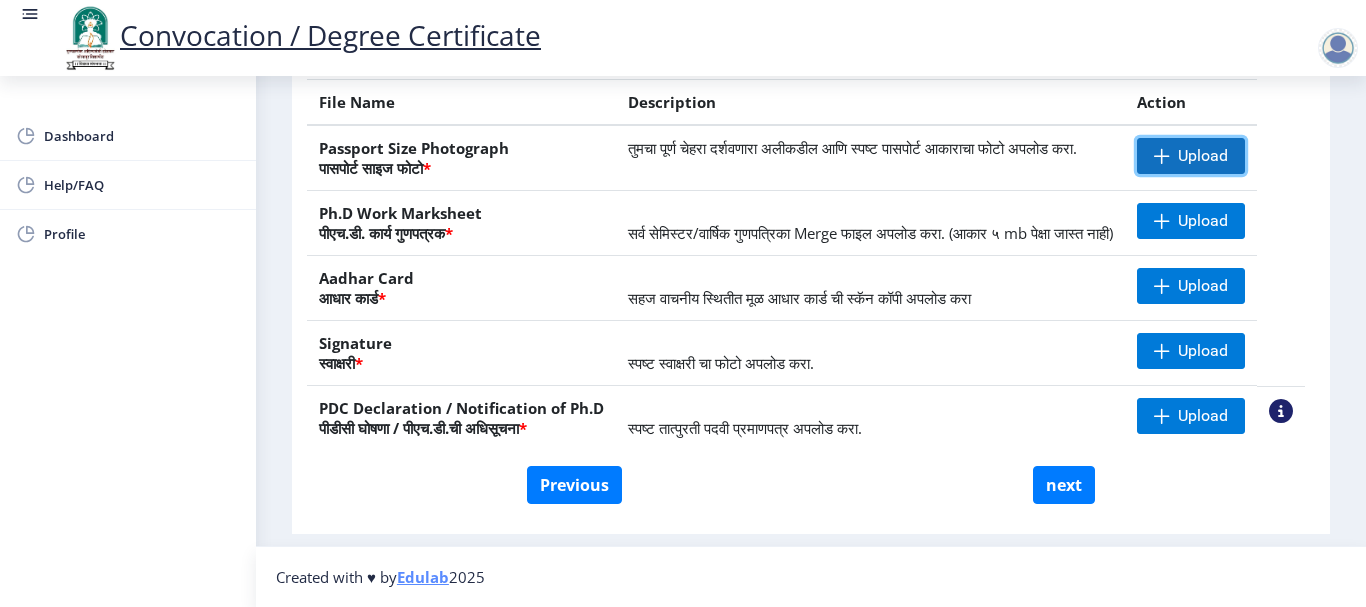 click on "Upload" 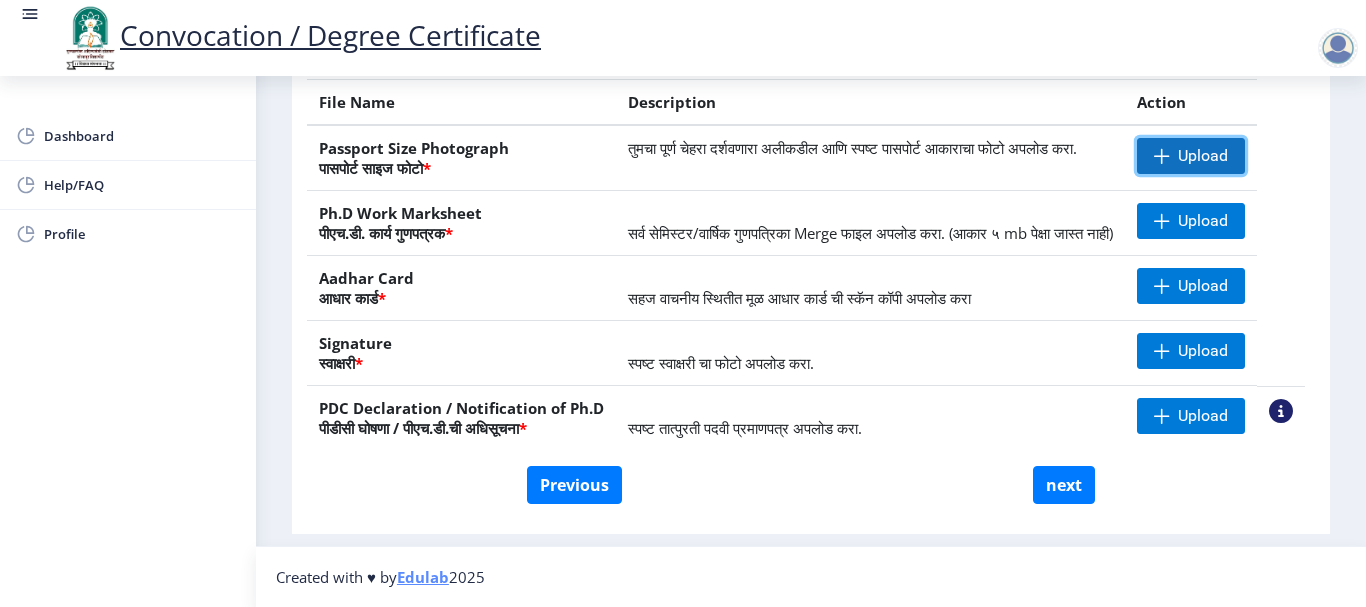 click on "Upload" 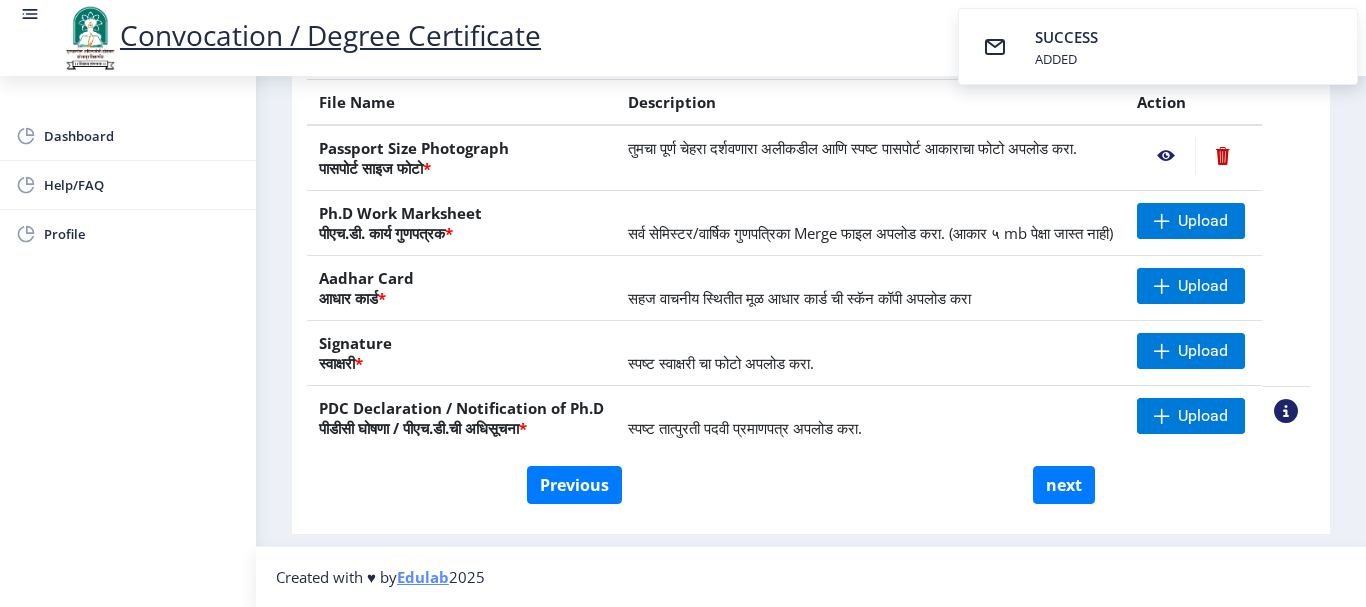 click 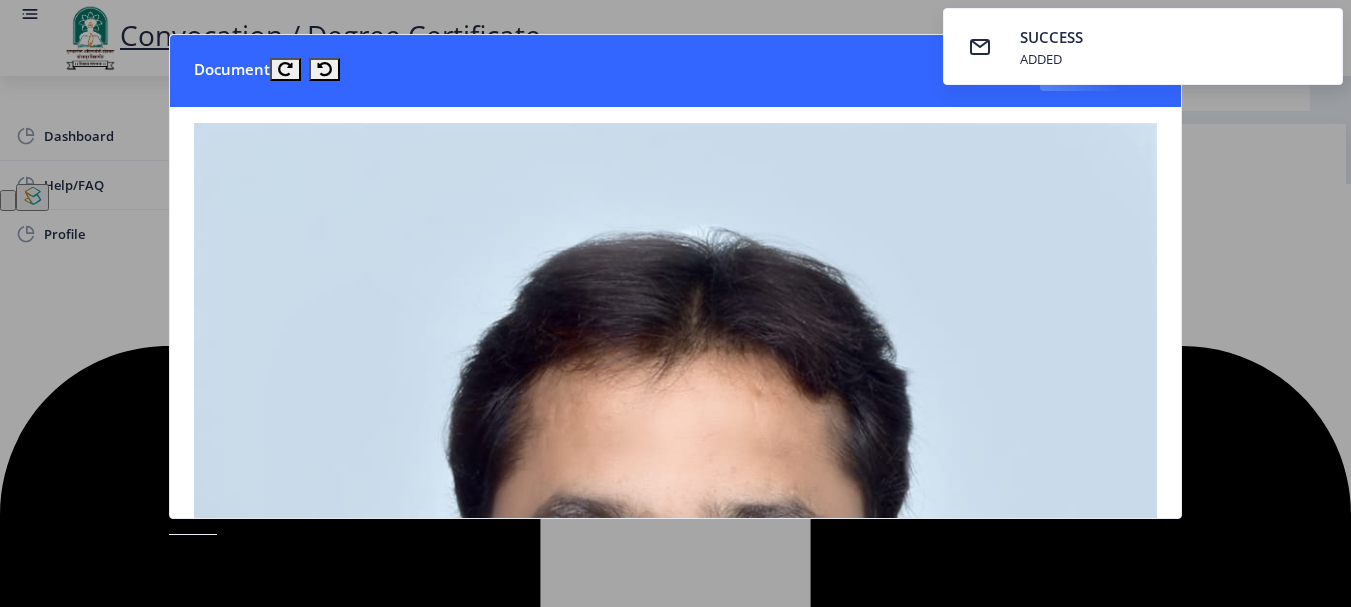 click on "Document     Close" at bounding box center [675, 71] 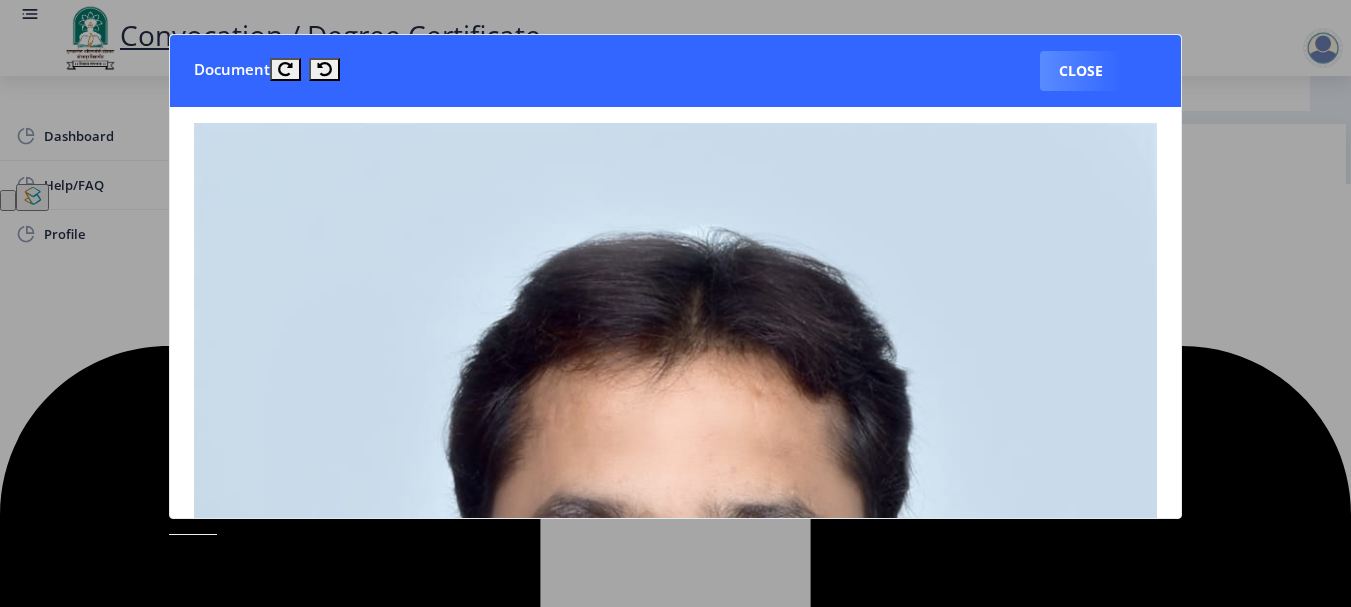 click on "SUCCESS  ADDED" at bounding box center [1151, 17] 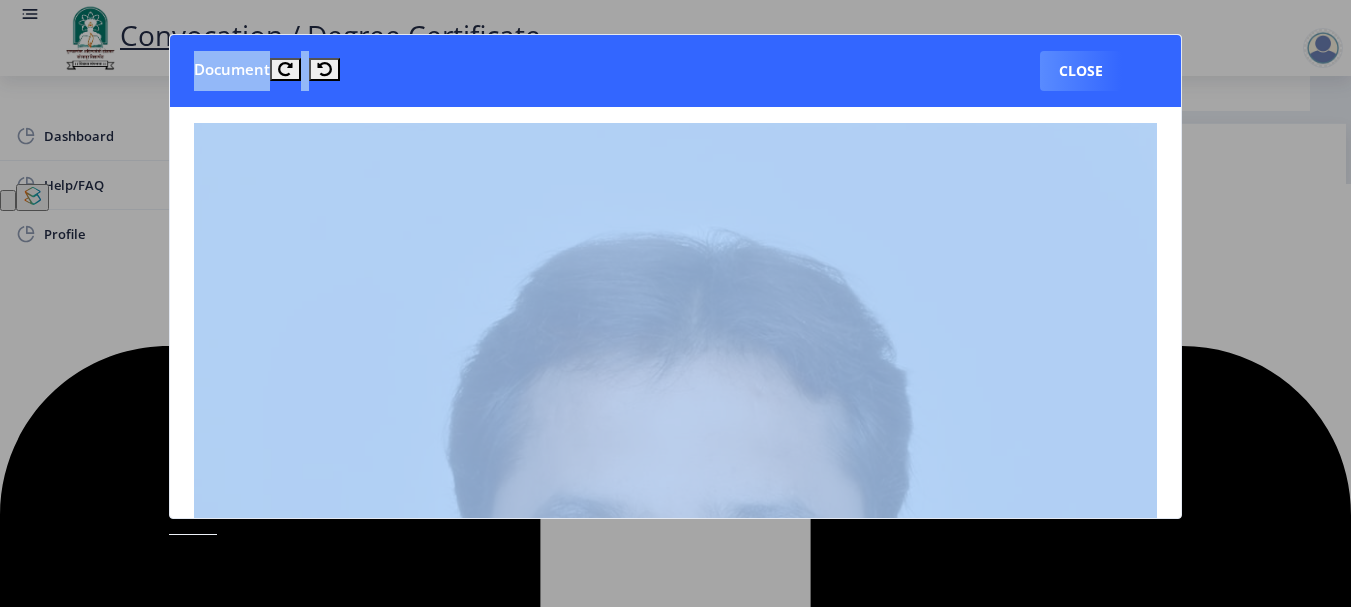 scroll, scrollTop: 0, scrollLeft: 24, axis: horizontal 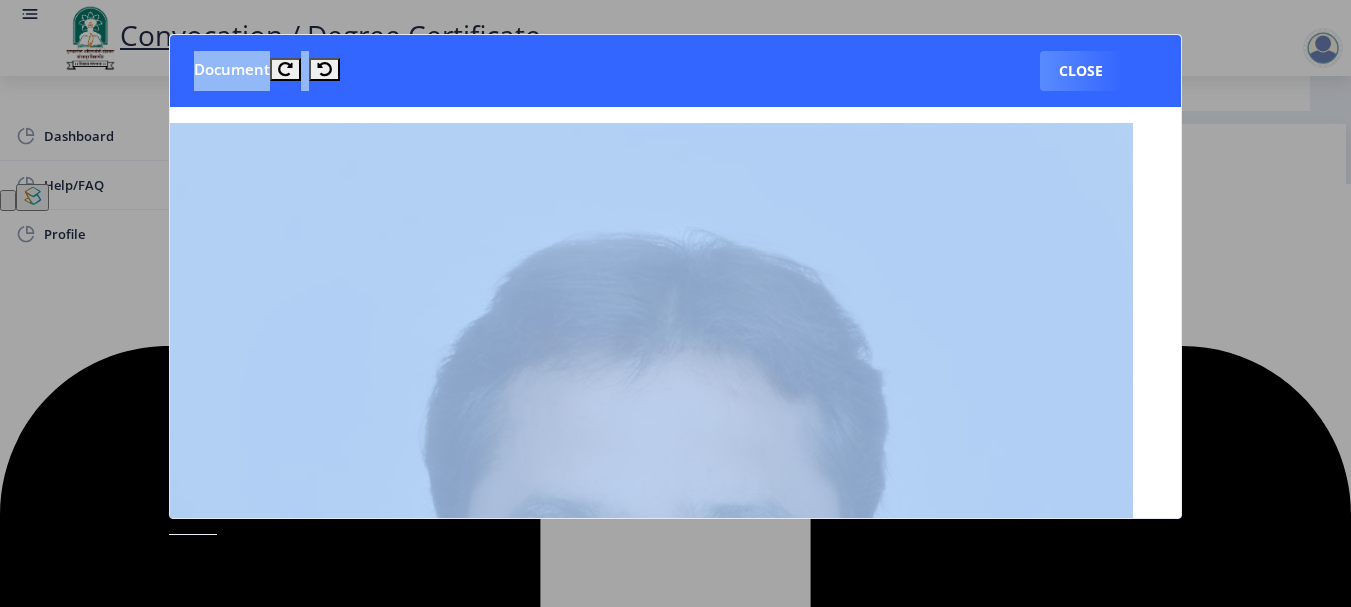 drag, startPoint x: 1188, startPoint y: 164, endPoint x: 1184, endPoint y: 303, distance: 139.05754 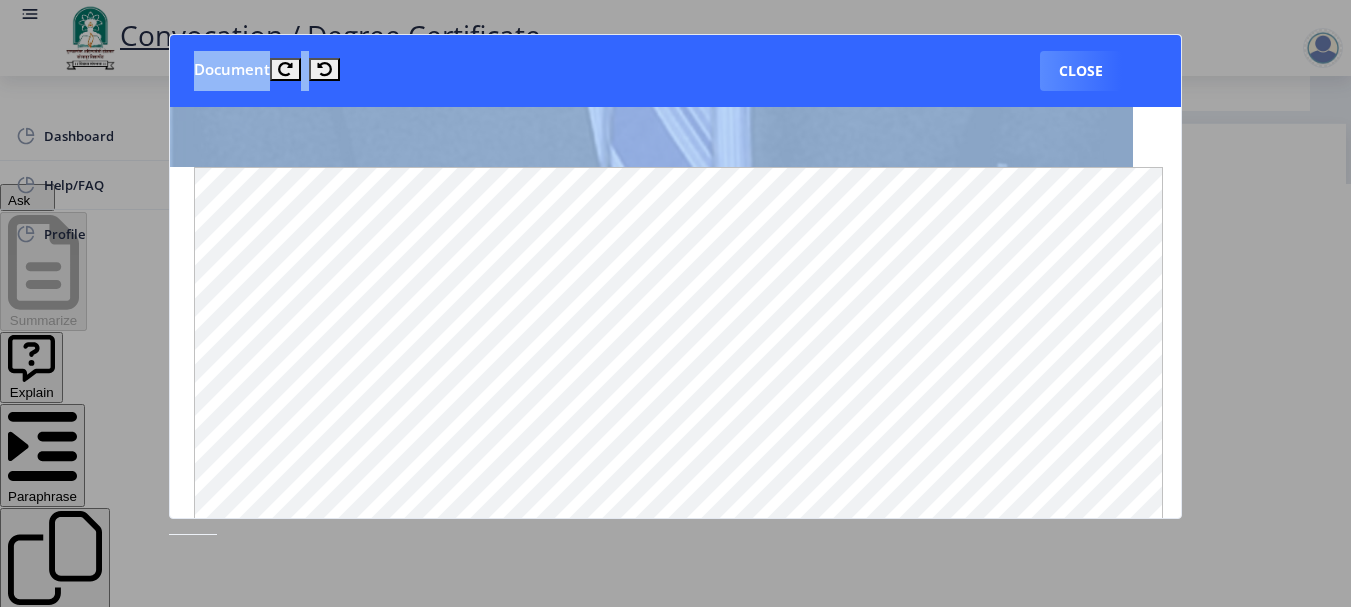 scroll, scrollTop: 1278, scrollLeft: 24, axis: both 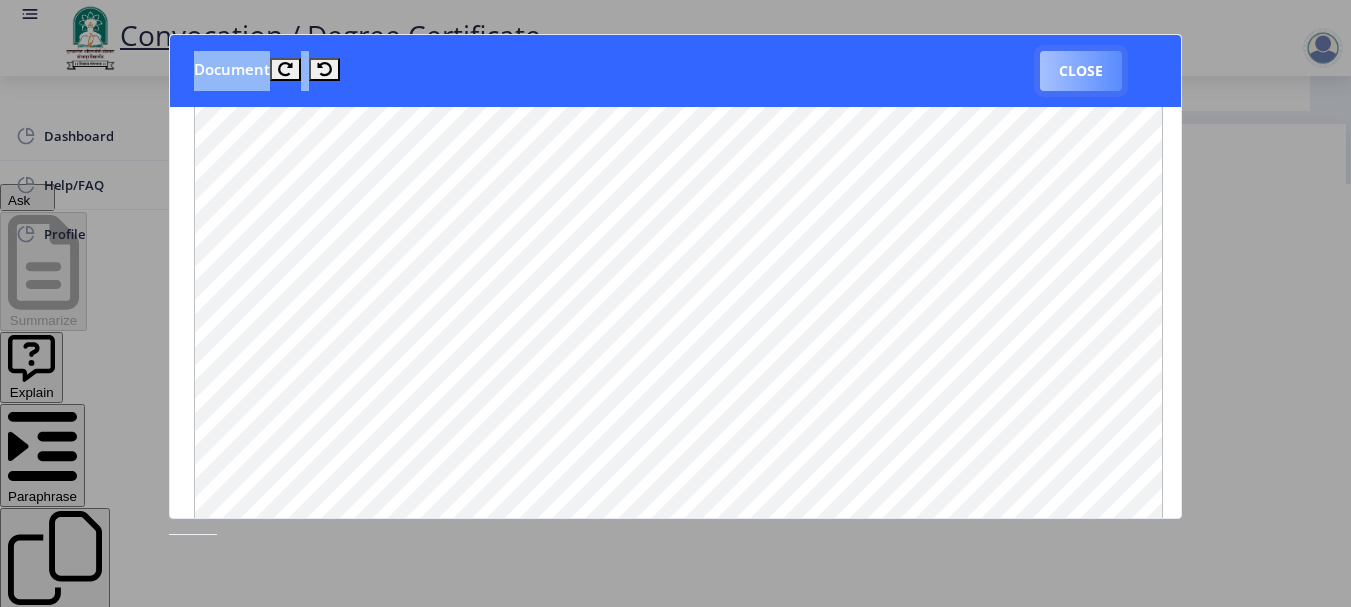 click on "Close" at bounding box center [1081, 71] 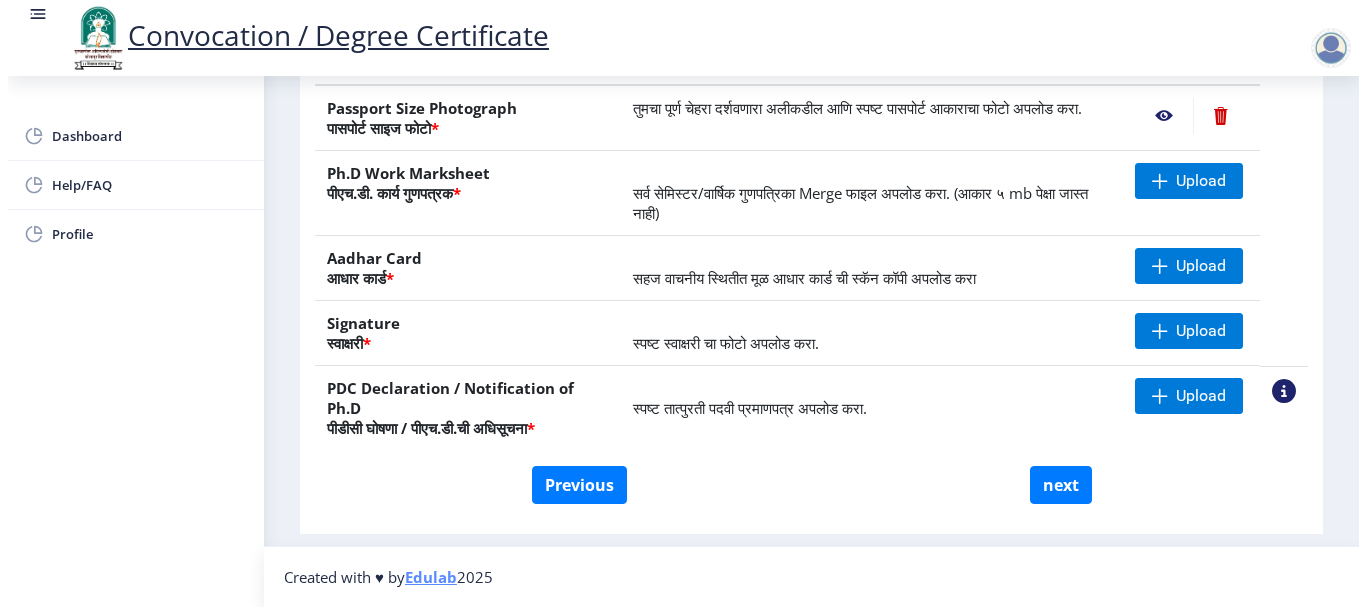 scroll, scrollTop: 207, scrollLeft: 0, axis: vertical 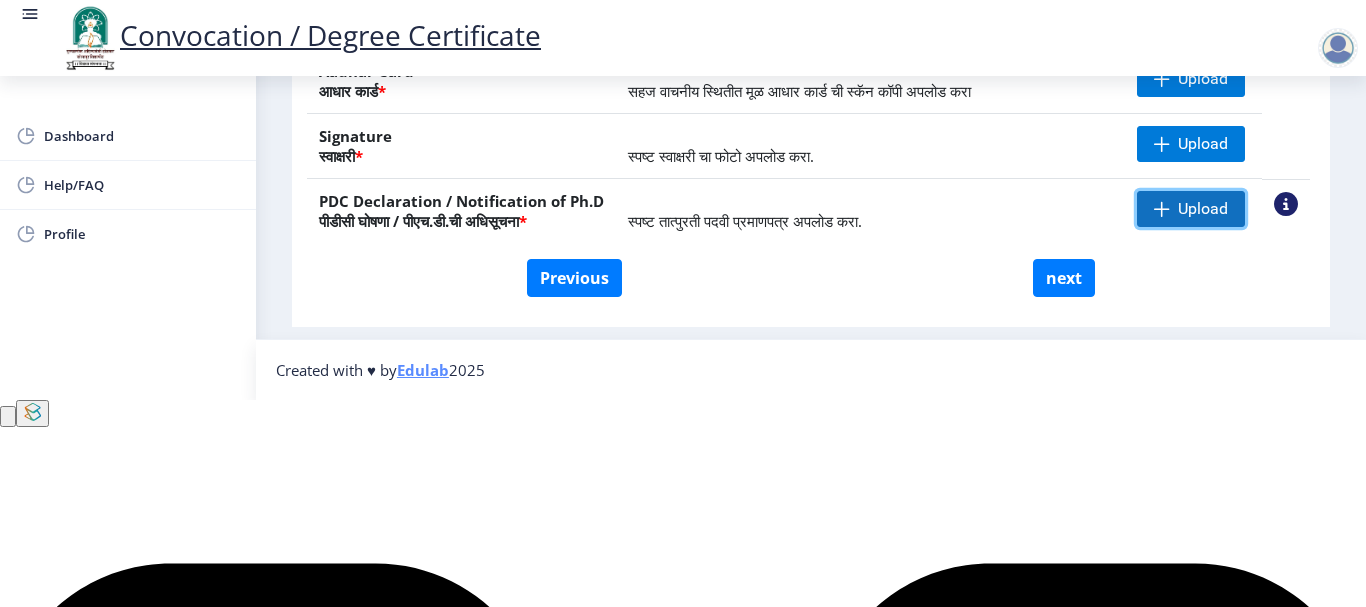 click on "Upload" 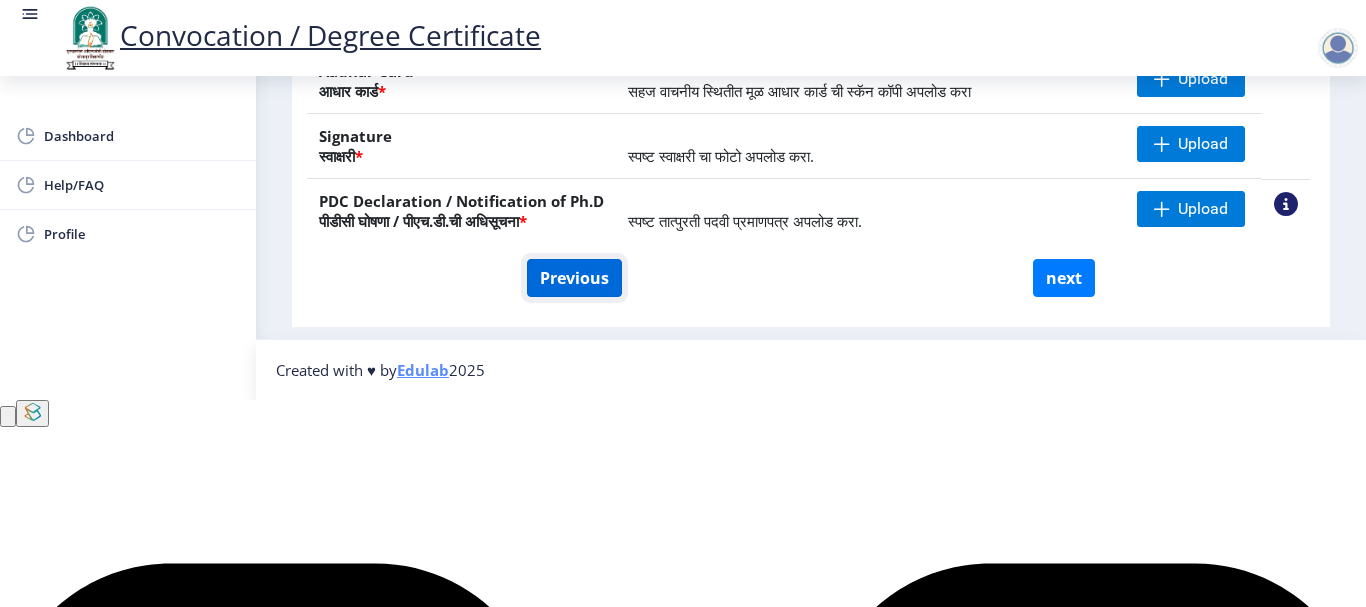 click on "Previous" 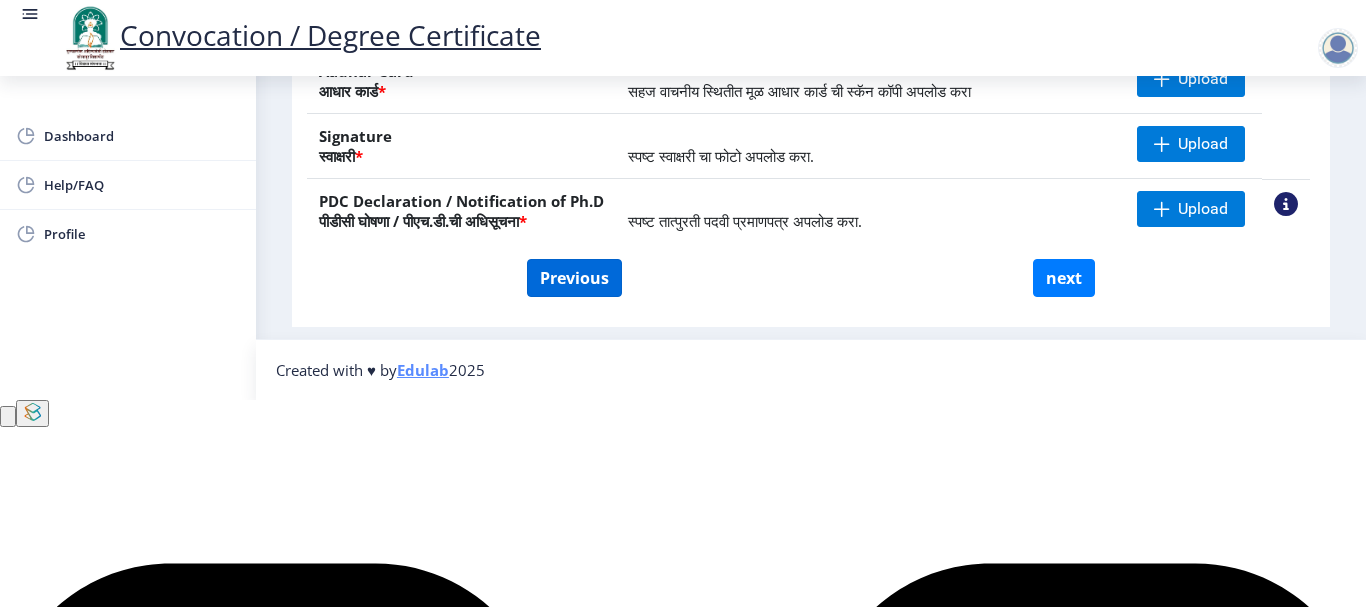 scroll, scrollTop: 0, scrollLeft: 0, axis: both 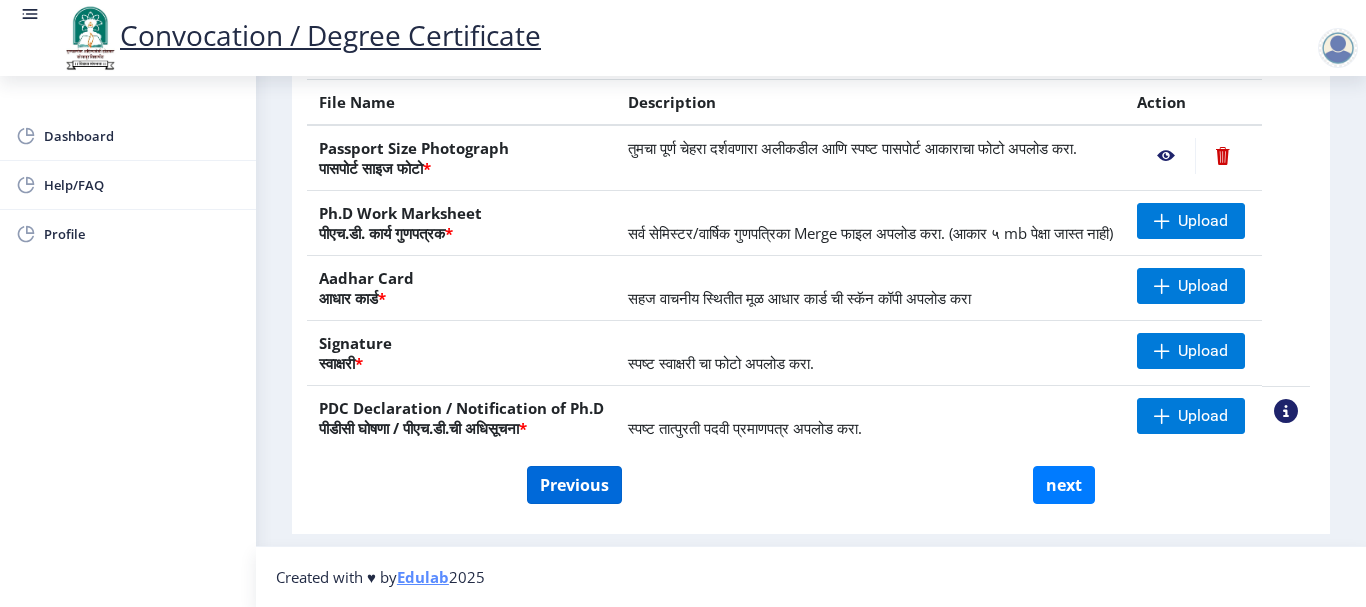 select on "Regular" 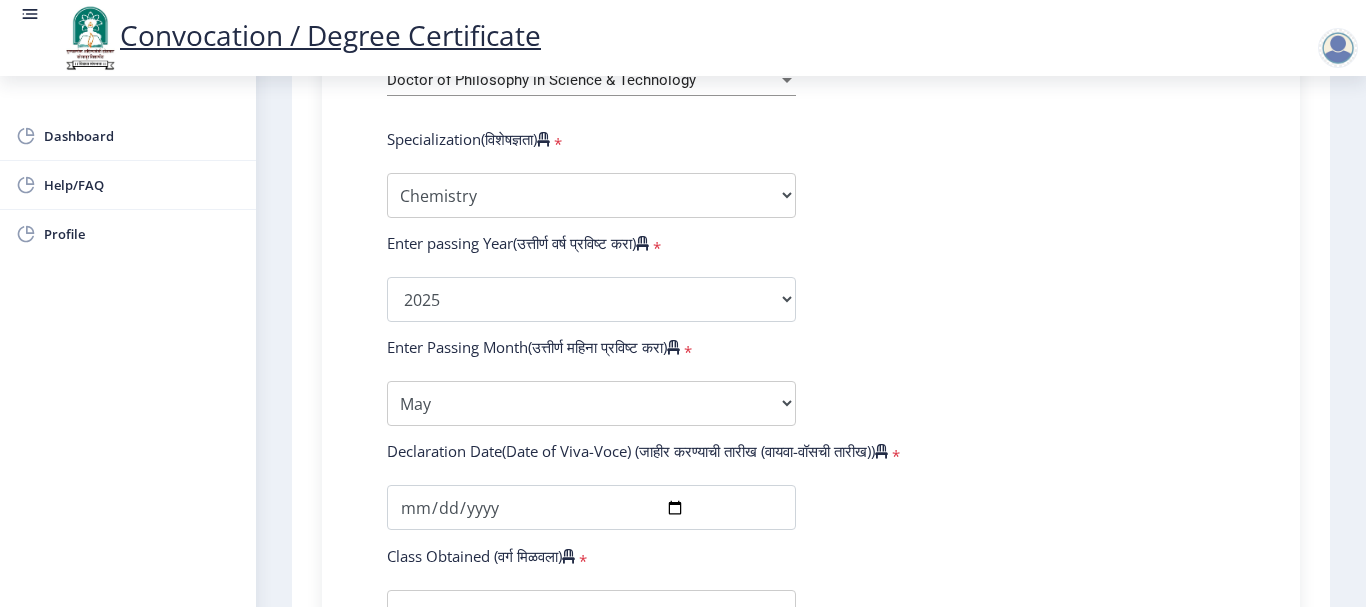 scroll, scrollTop: 1485, scrollLeft: 0, axis: vertical 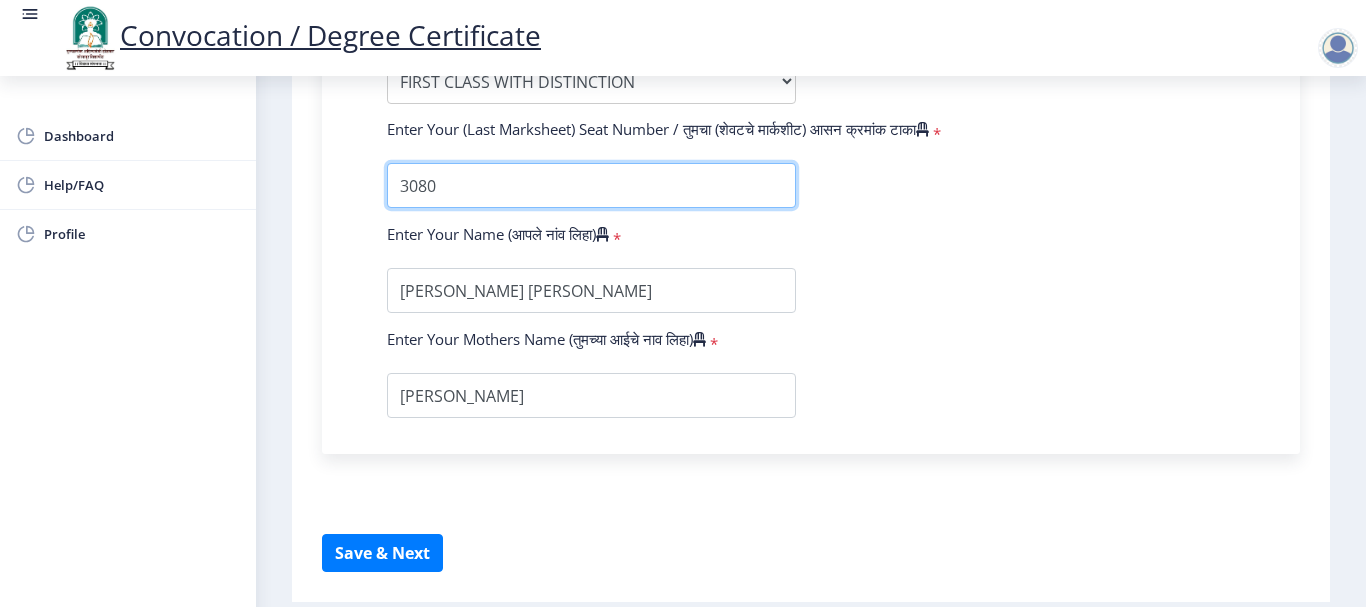 click at bounding box center [591, 185] 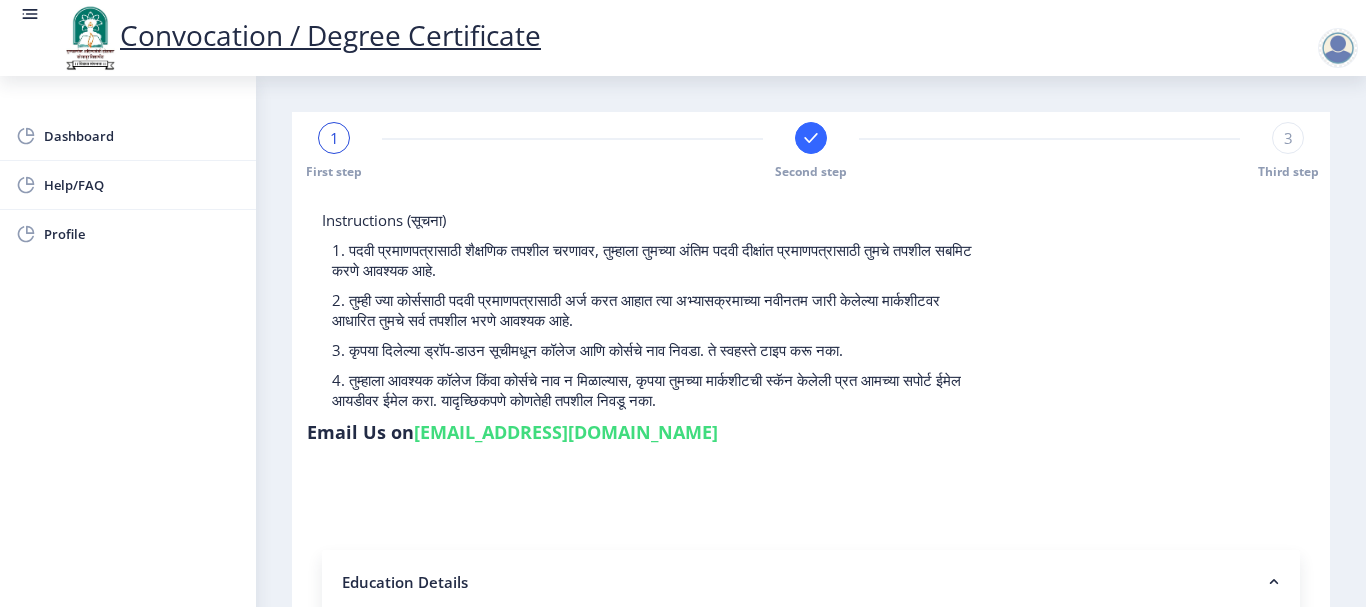 scroll, scrollTop: 531, scrollLeft: 0, axis: vertical 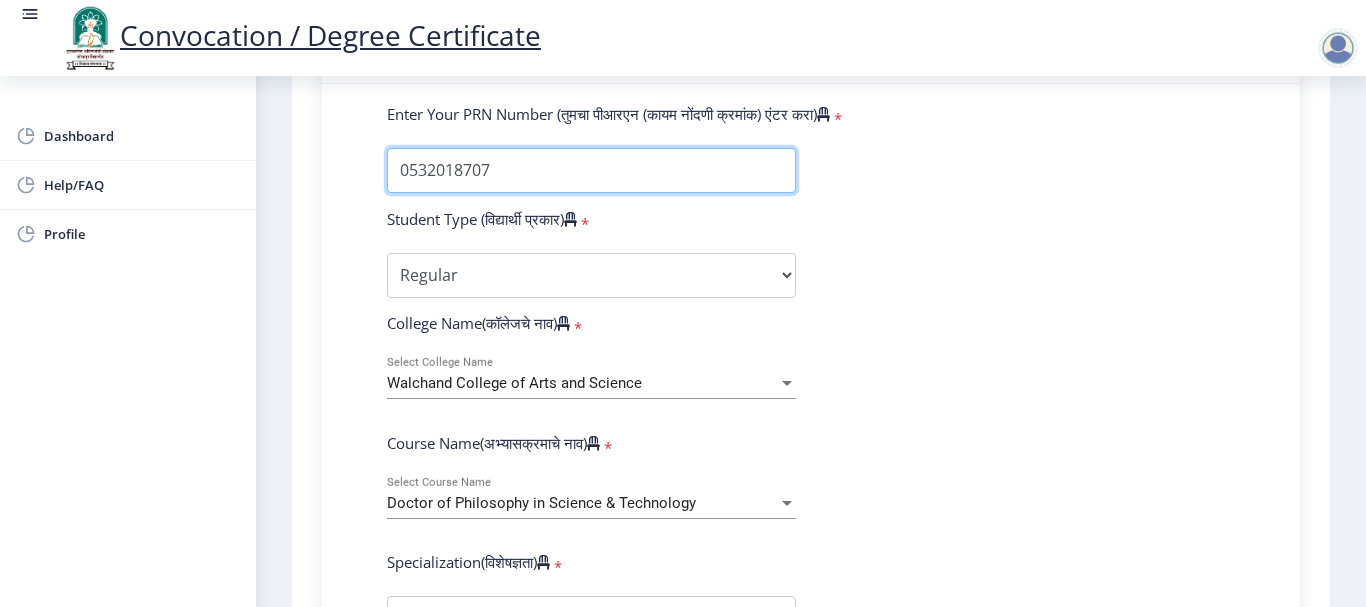 click on "Enter Your PRN Number (तुमचा पीआरएन (कायम नोंदणी क्रमांक) एंटर करा)" at bounding box center [591, 170] 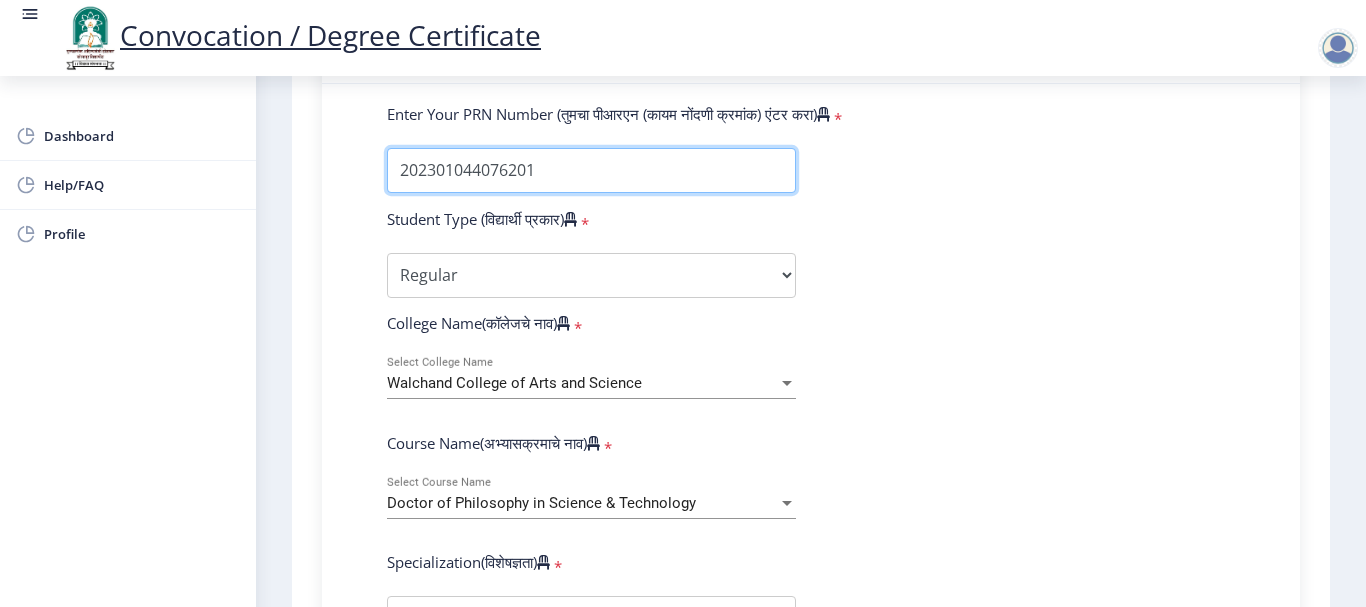 type on "202301044076201" 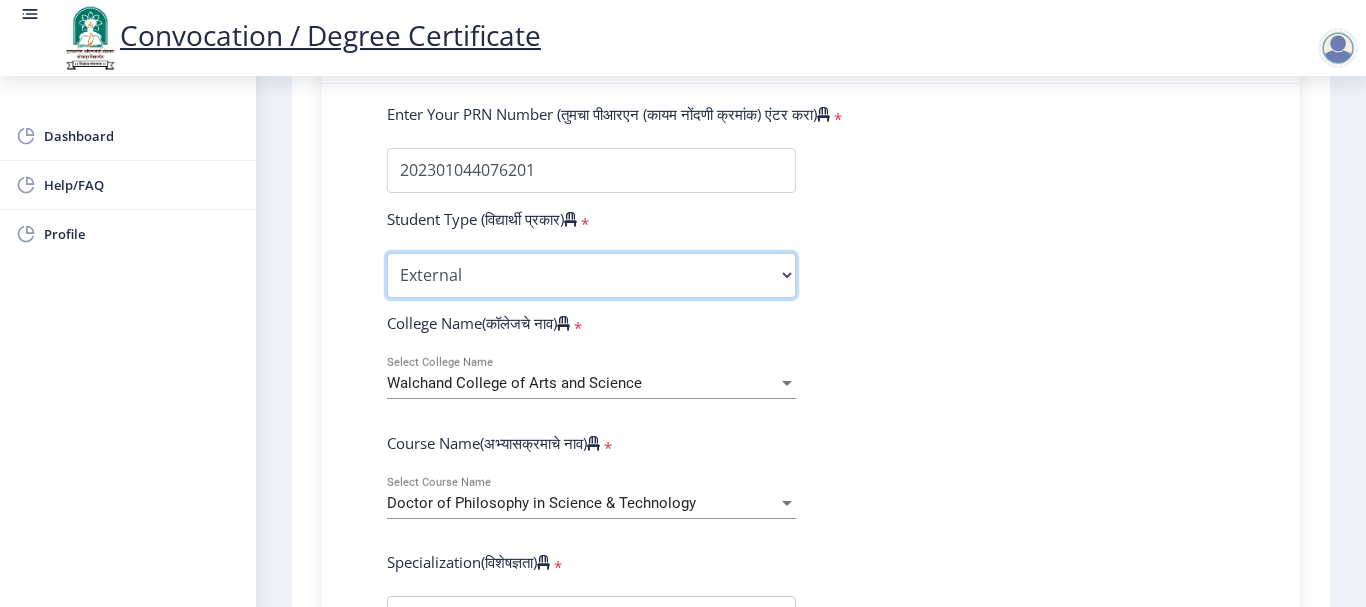 select on "Regular" 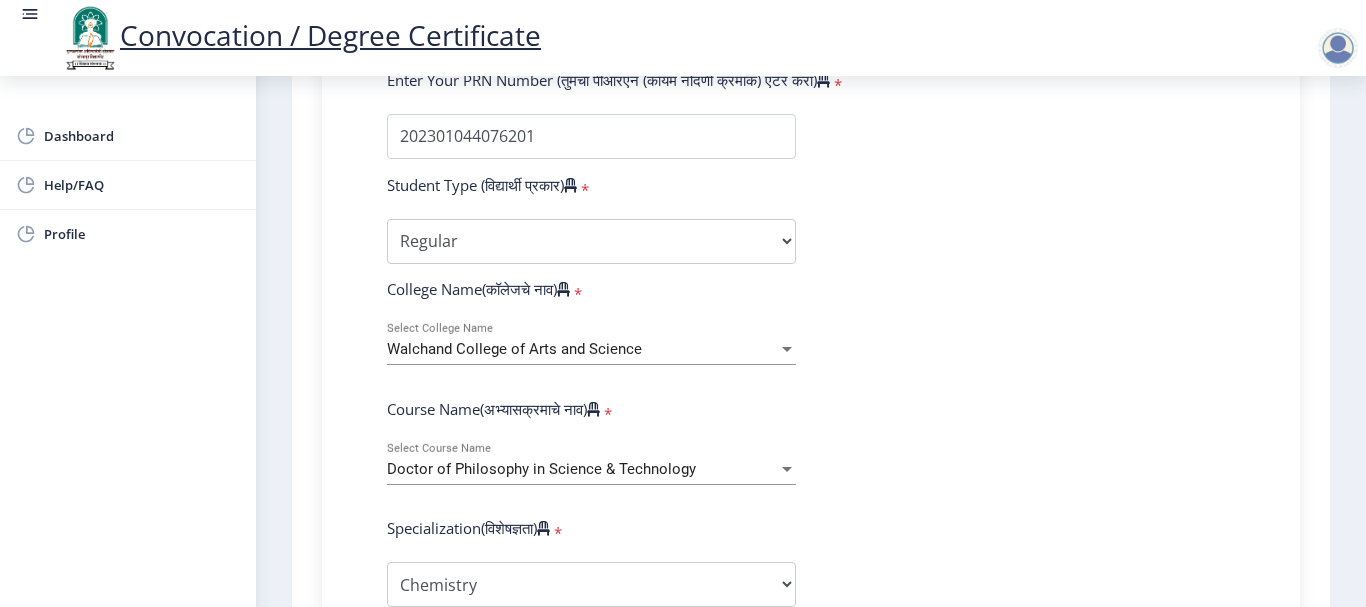 scroll, scrollTop: 950, scrollLeft: 0, axis: vertical 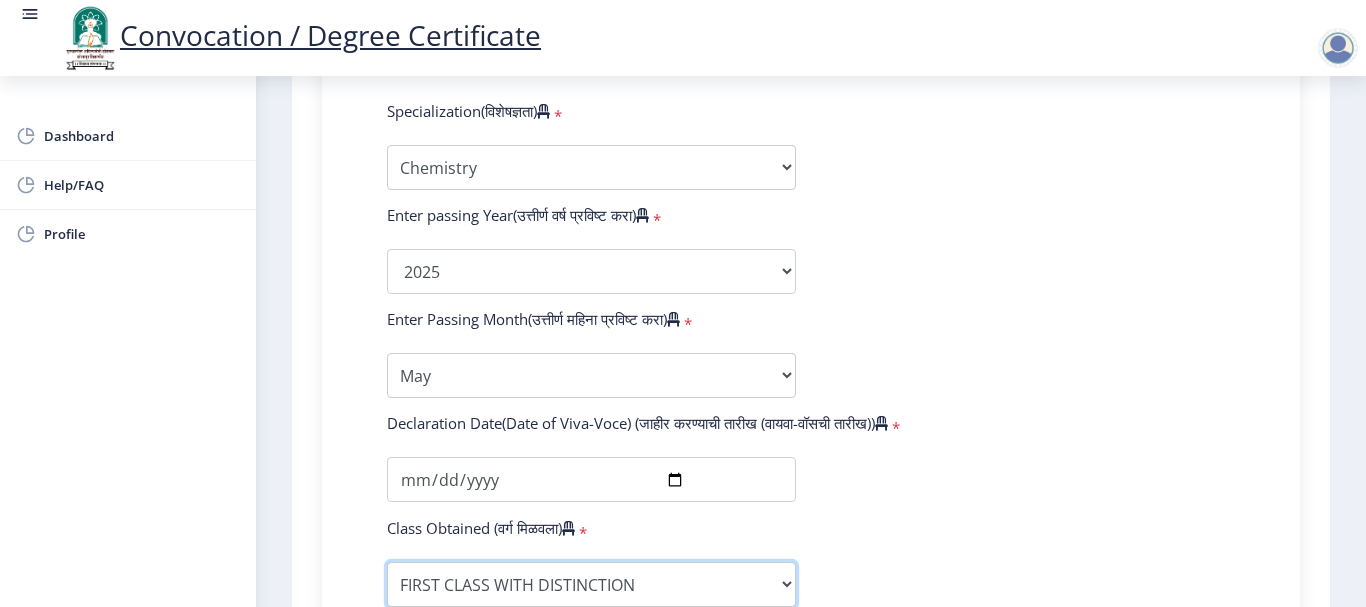 select on "FIRST CLASS" 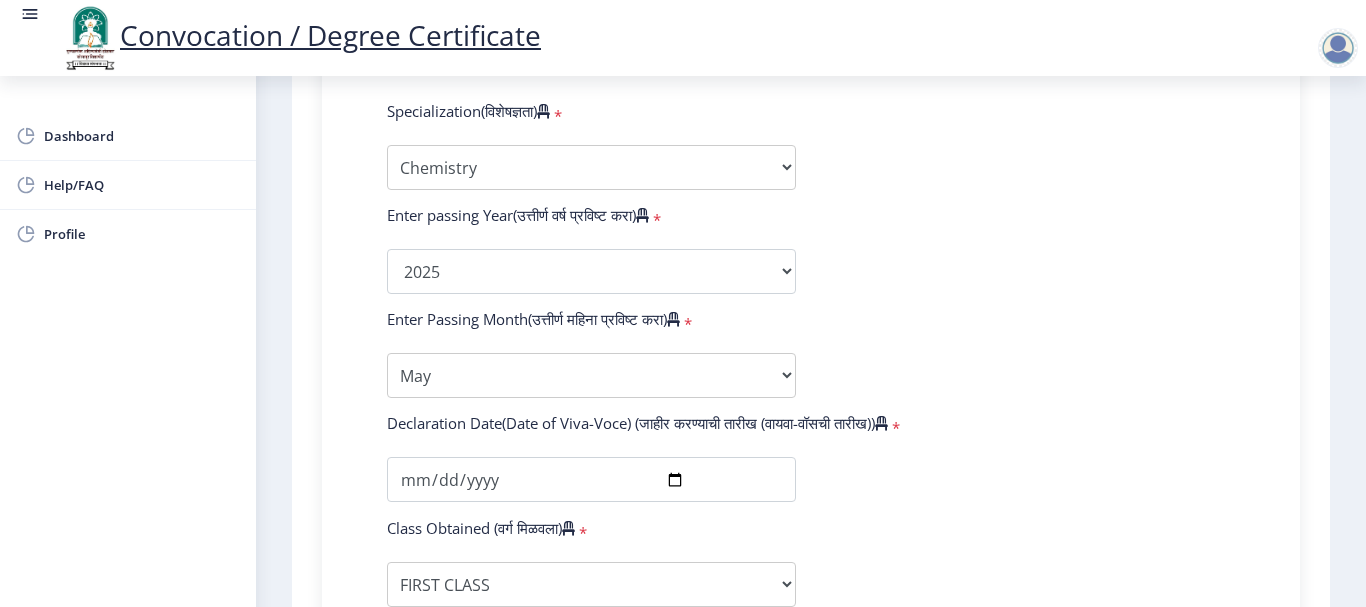 scroll, scrollTop: 1367, scrollLeft: 0, axis: vertical 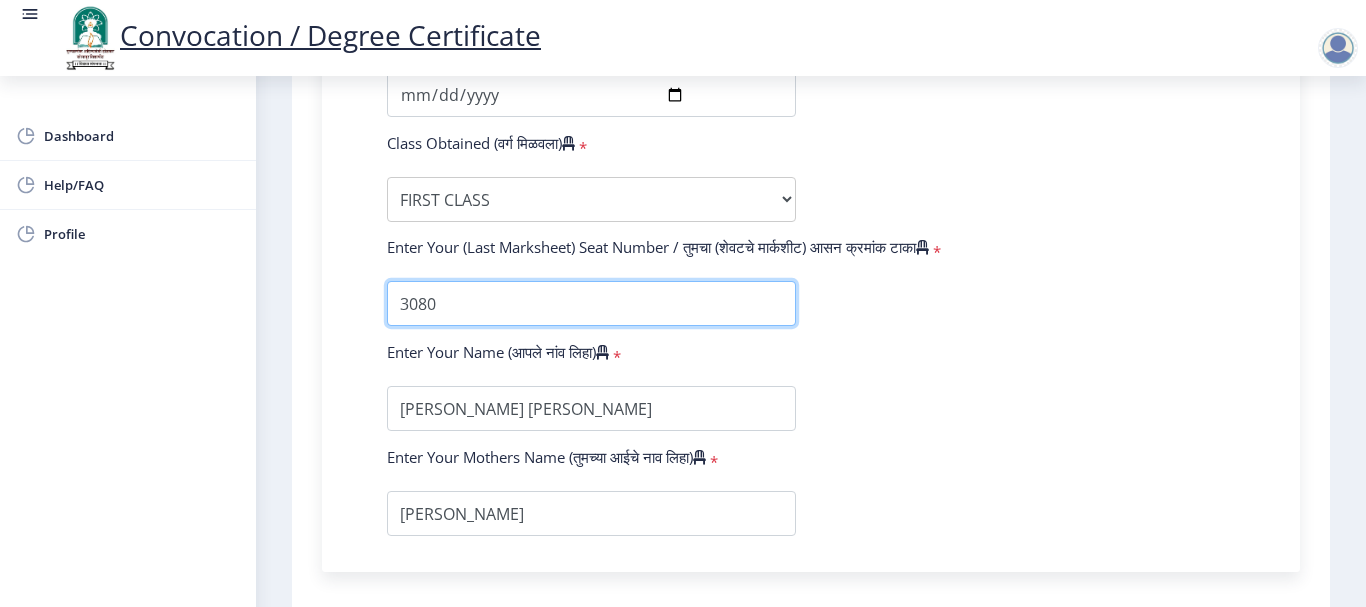 type on "1" 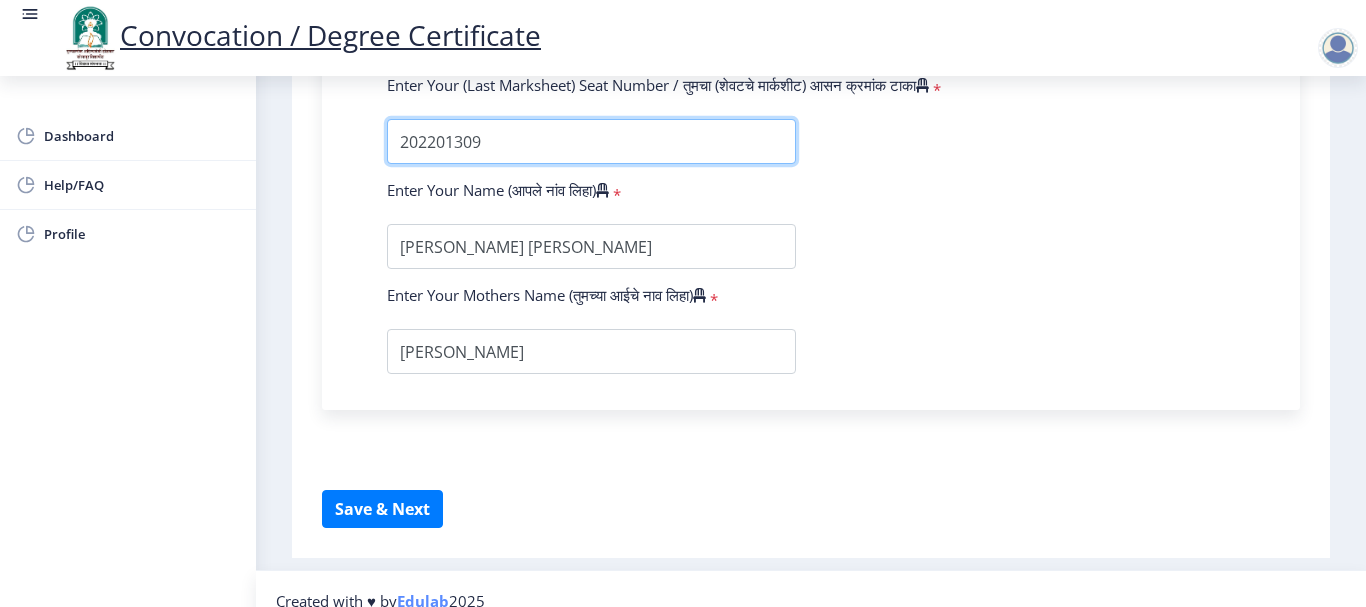 scroll, scrollTop: 1553, scrollLeft: 0, axis: vertical 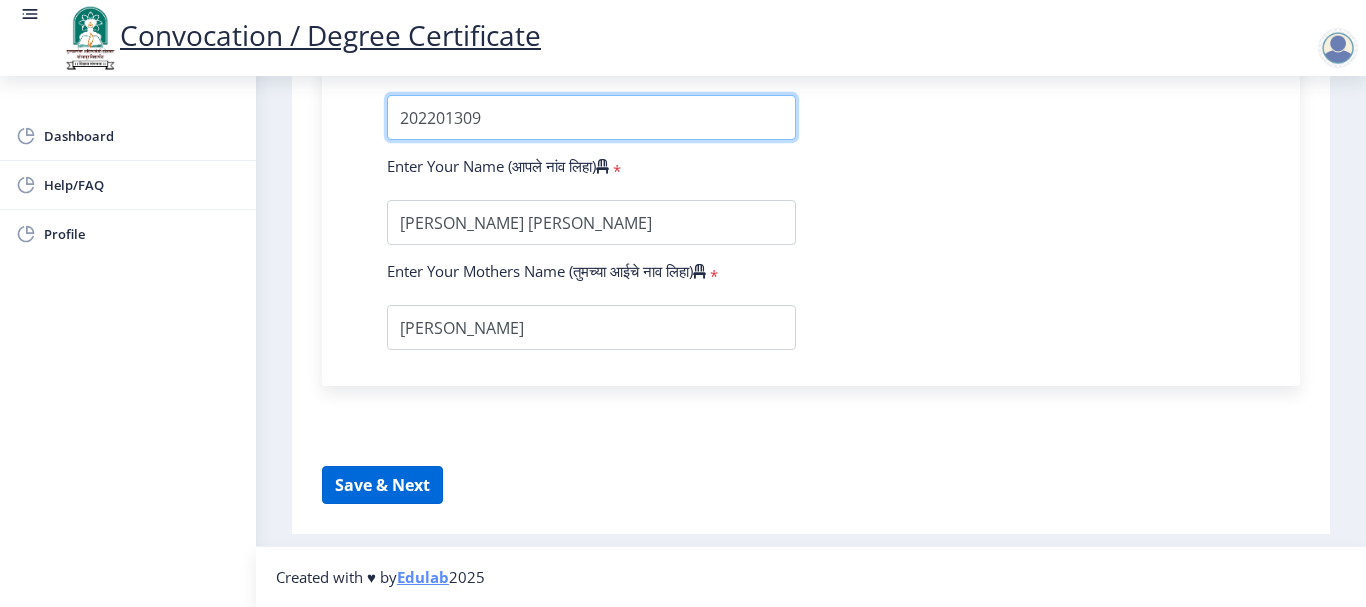 type on "202201309" 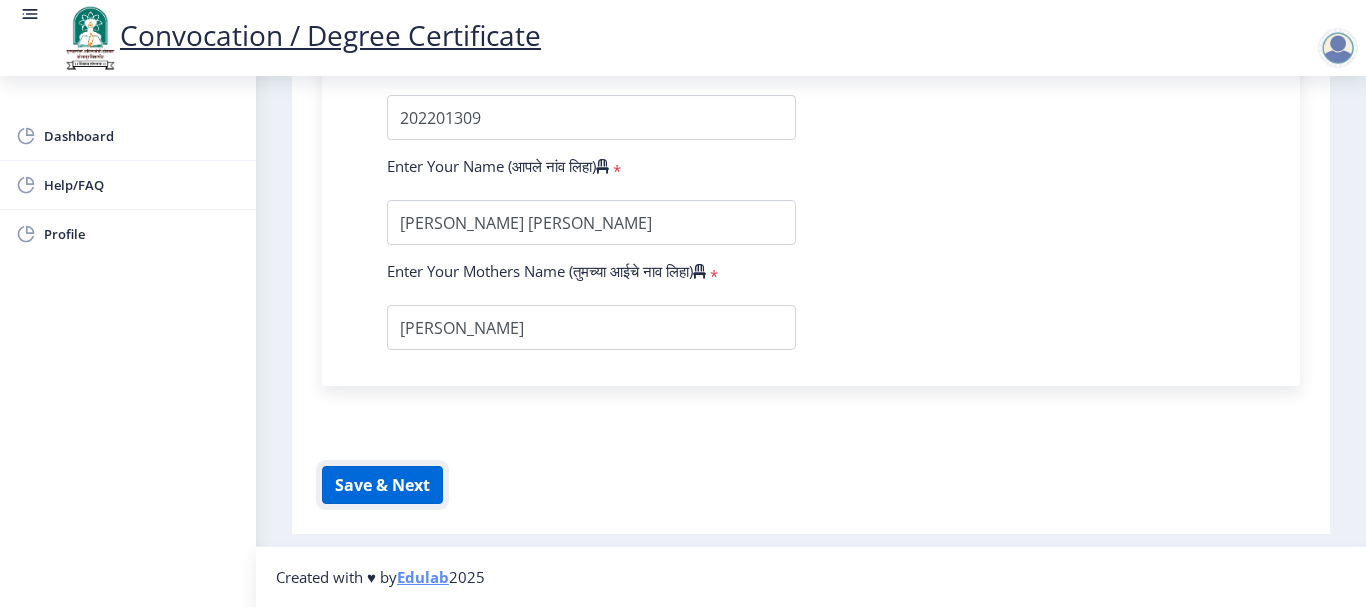 click on "Save & Next" 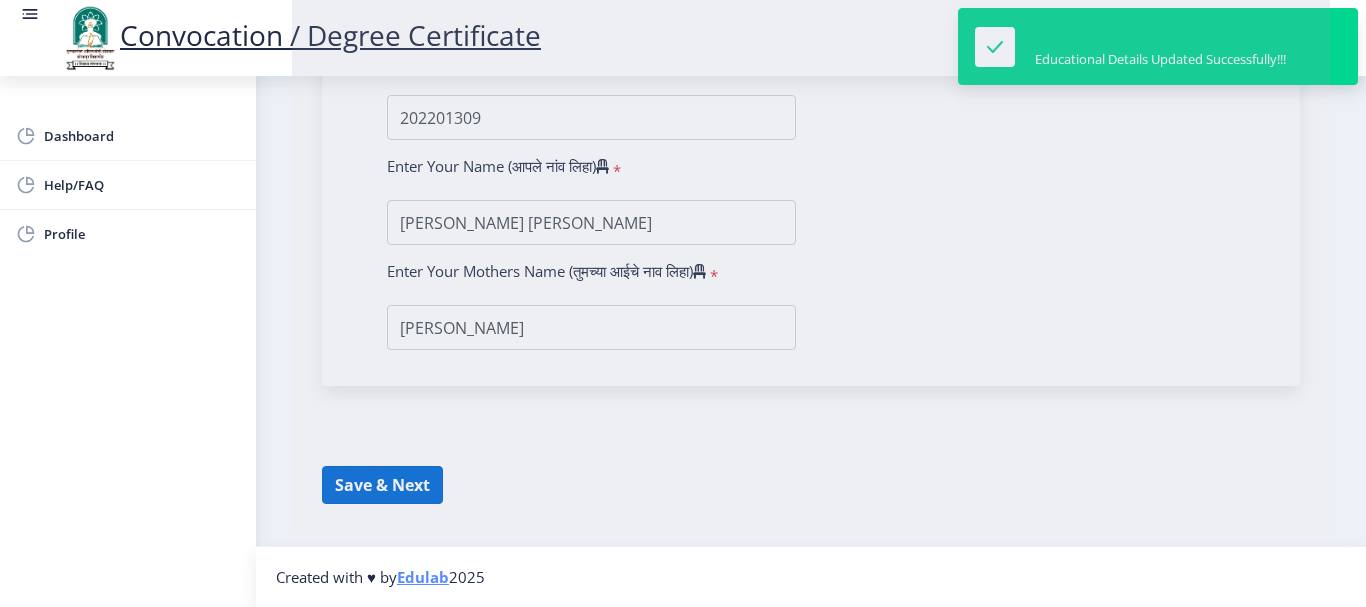 select 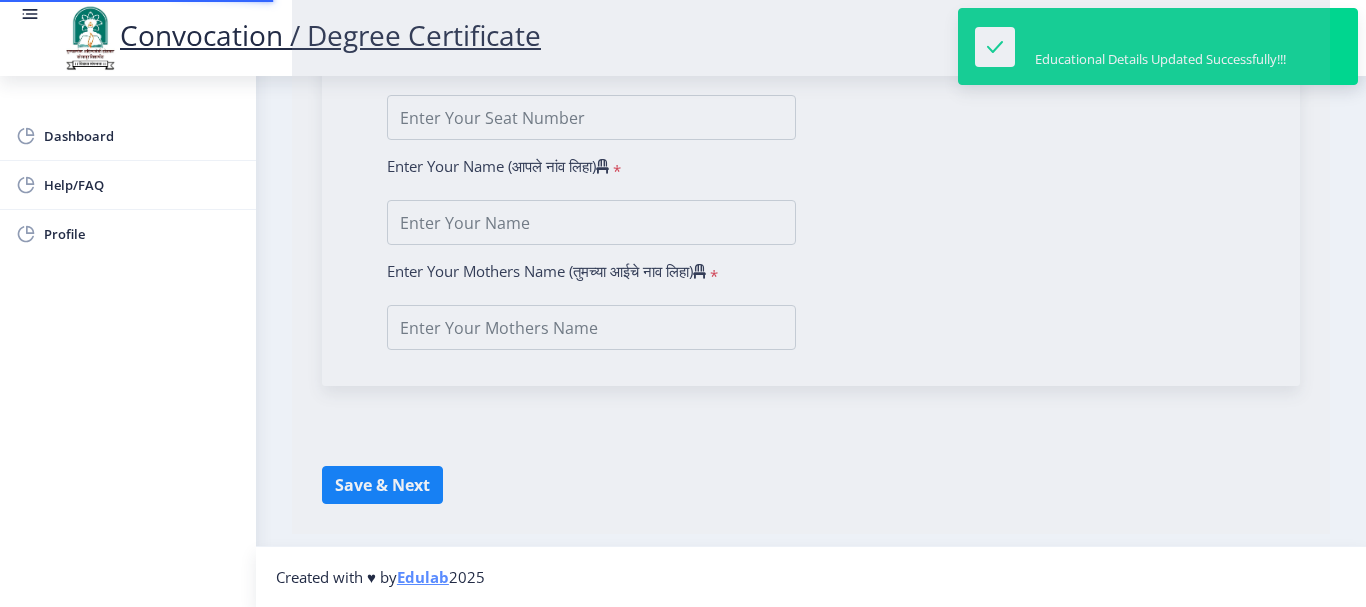type on "[PERSON_NAME] [PERSON_NAME]" 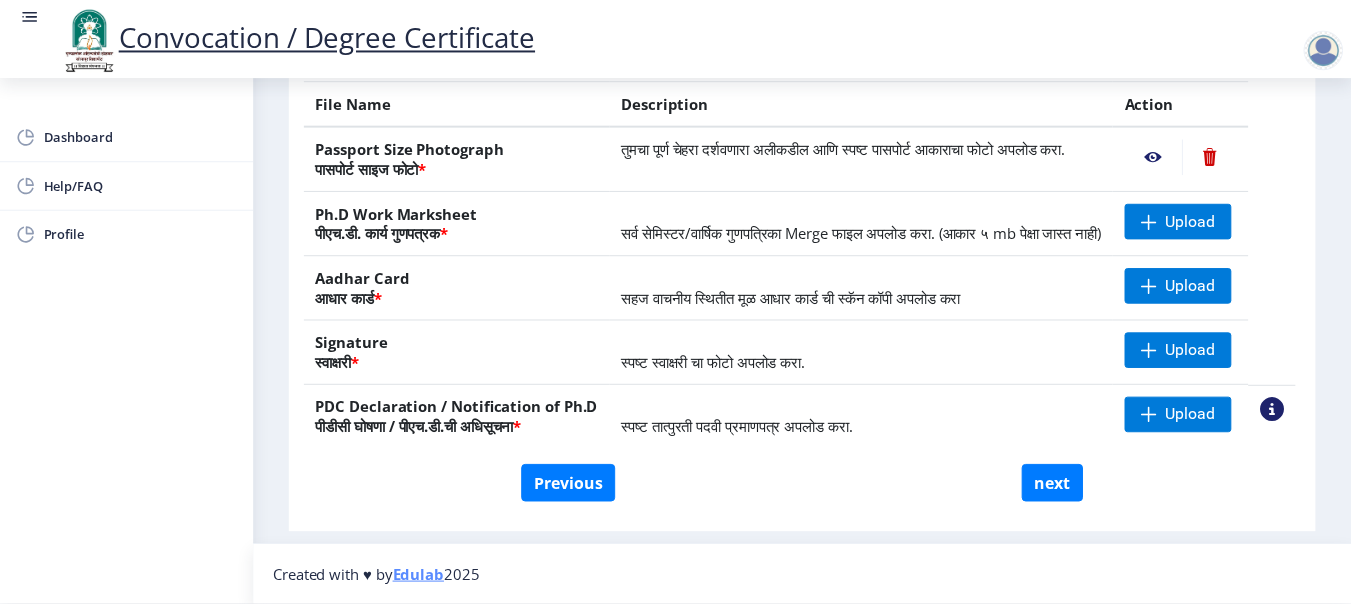scroll, scrollTop: 423, scrollLeft: 0, axis: vertical 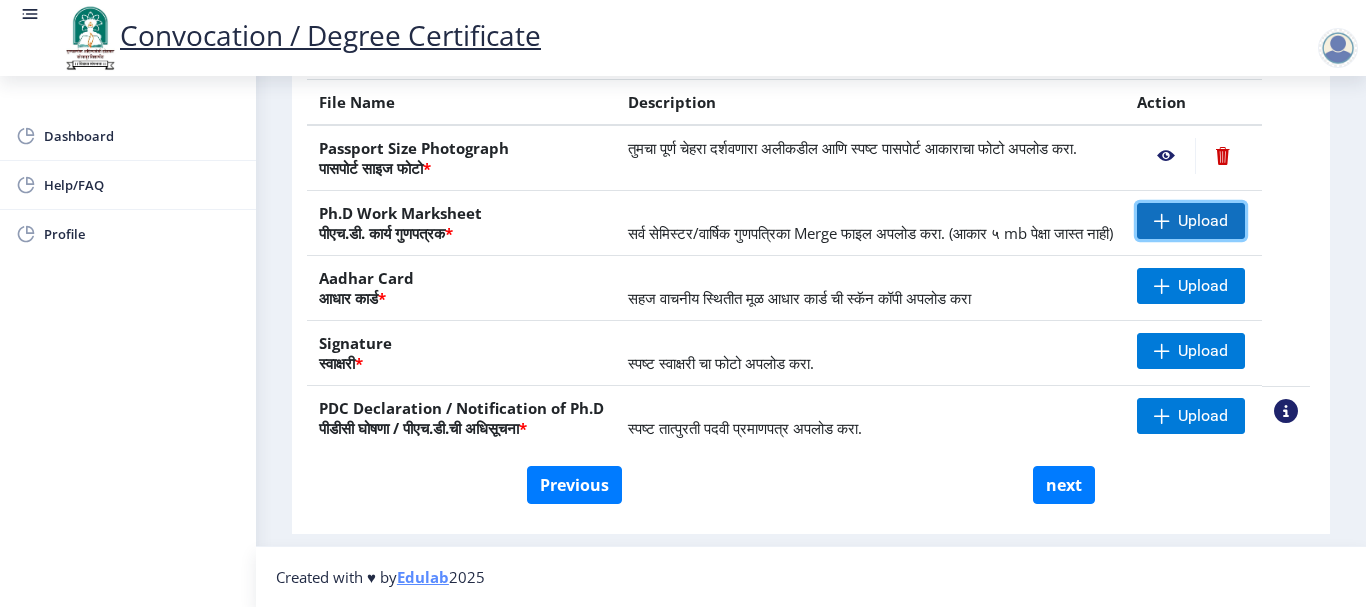 click on "Upload" 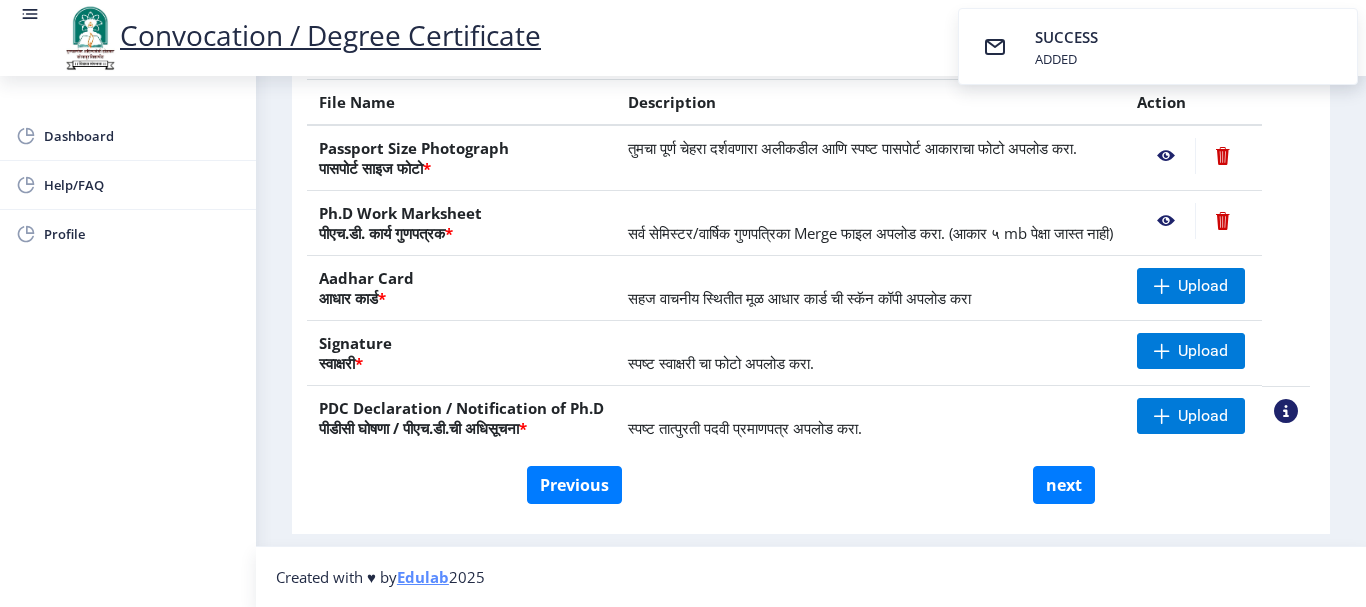 click 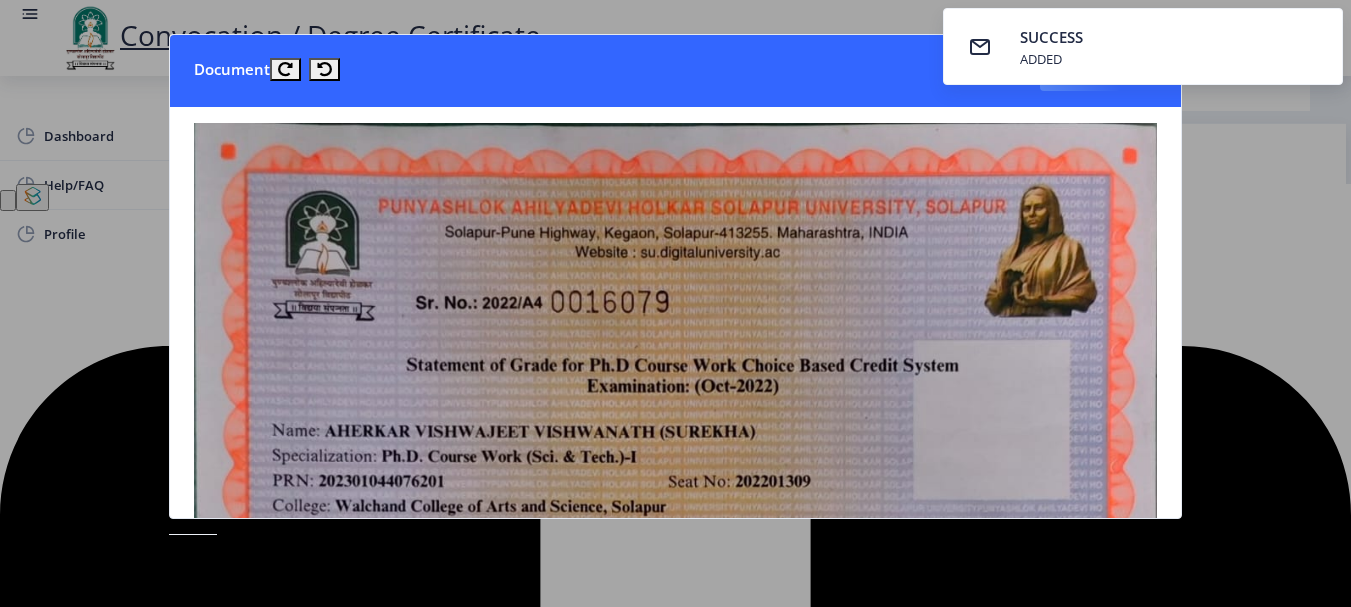 click on "Document     Close" at bounding box center (675, 71) 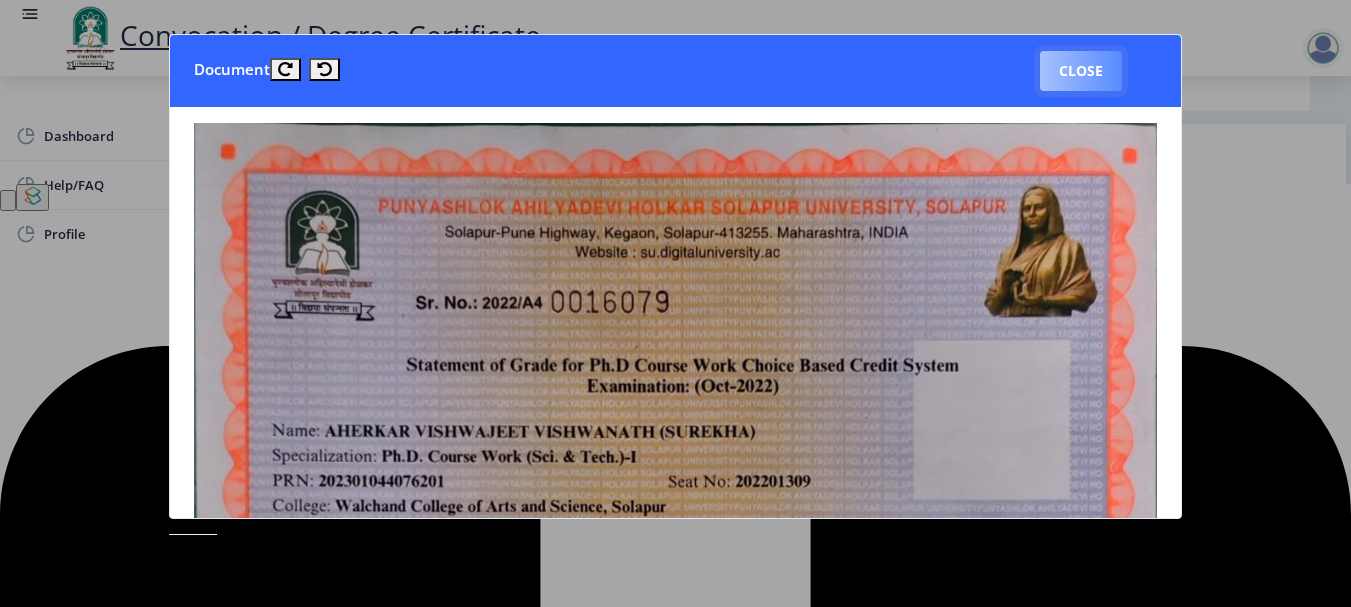 click on "Close" at bounding box center (1081, 71) 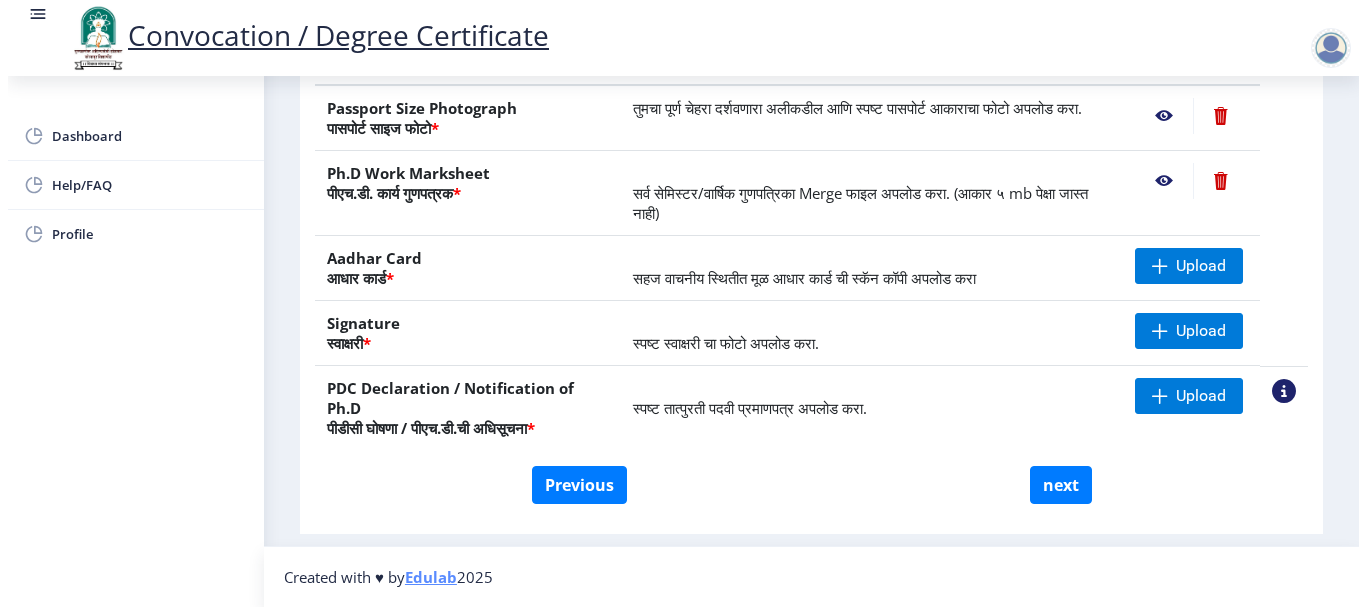 scroll, scrollTop: 207, scrollLeft: 0, axis: vertical 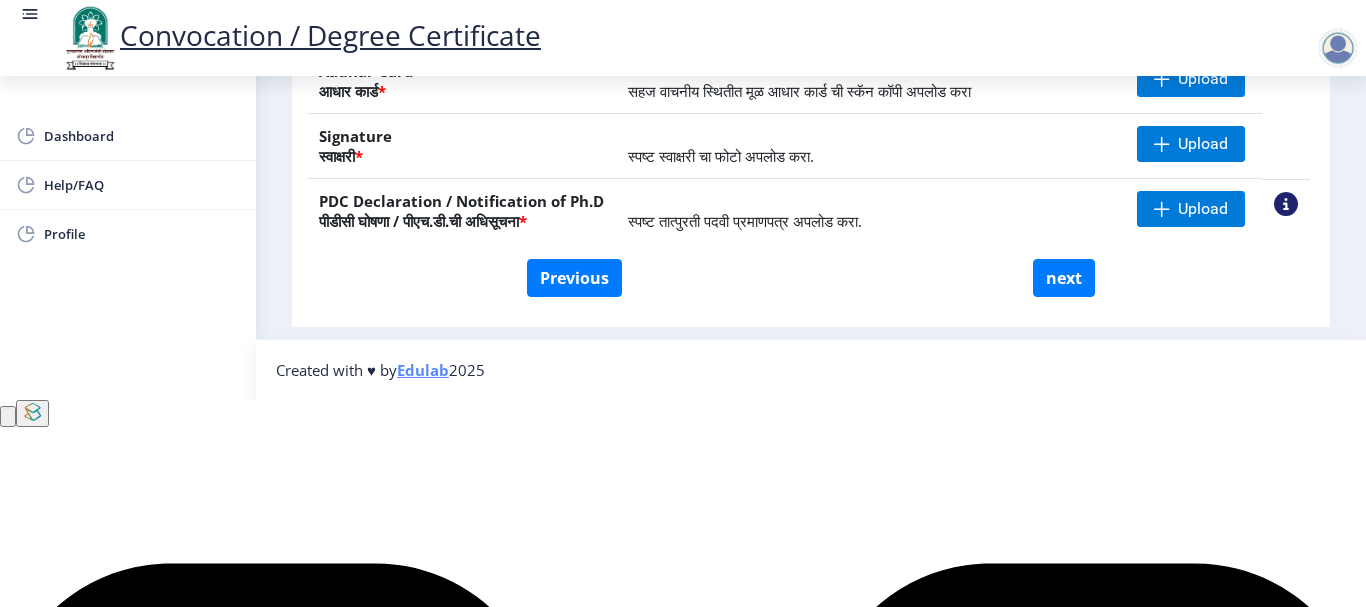 click on "Convocation / Degree Certificate Dashboard Help/FAQ Profile First step 2 Second step 3 Third step Instructions (सूचना) 1. कृपया लक्षात घ्या की तुम्हाला मूळ दस्तऐवजांच्या स्कॅन केलेल्या प्रती योग्य स्वरूपात आणि सरळ स्थितीत अपलोड कराव्या लागतील.  2. प्रत्येक दस्तऐवज स्वतंत्रपणे एक एक करून अपलोड करा आणि कृपया लक्षात ठेवा कि फाइलचा आकार 5MB (35mm X 45mm) पेक्षा जास्त नसावा. (दस्तऐवज एकाच फाईलमध्ये विलीन करू नका.)  Need Help? Email Us on   [EMAIL_ADDRESS][DOMAIN_NAME]  Upload Documents (दस्तऐवज अपलोड करा)  File Name Description *" at bounding box center [683, 1205] 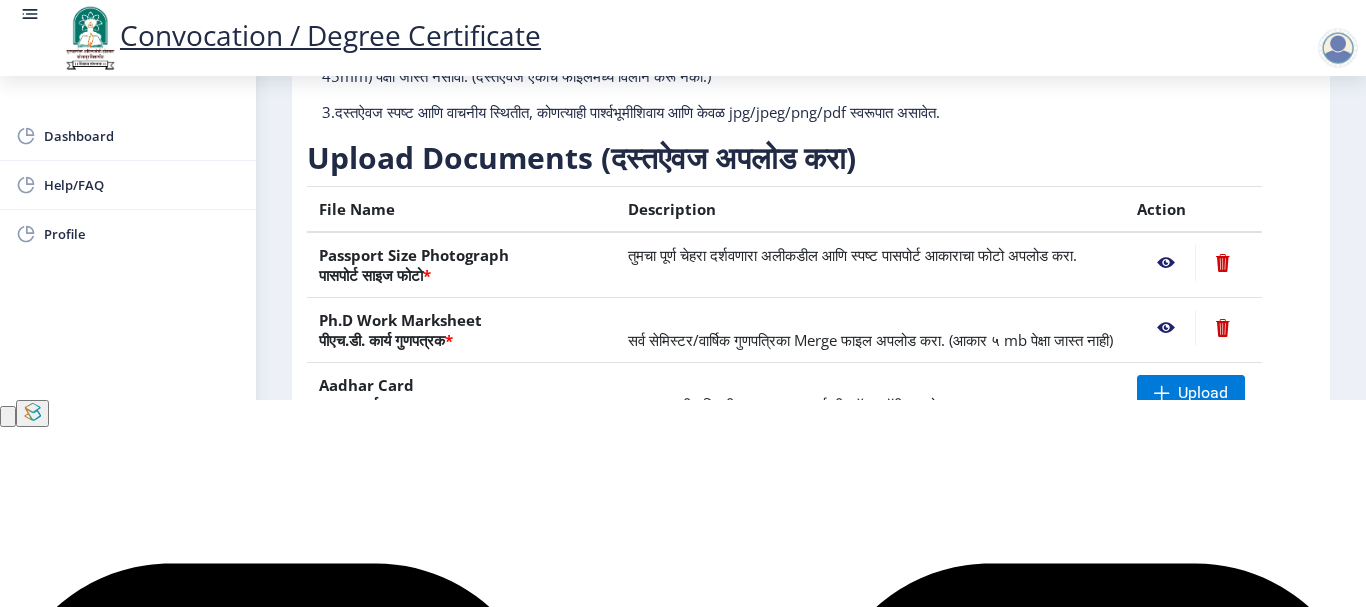 scroll, scrollTop: 0, scrollLeft: 0, axis: both 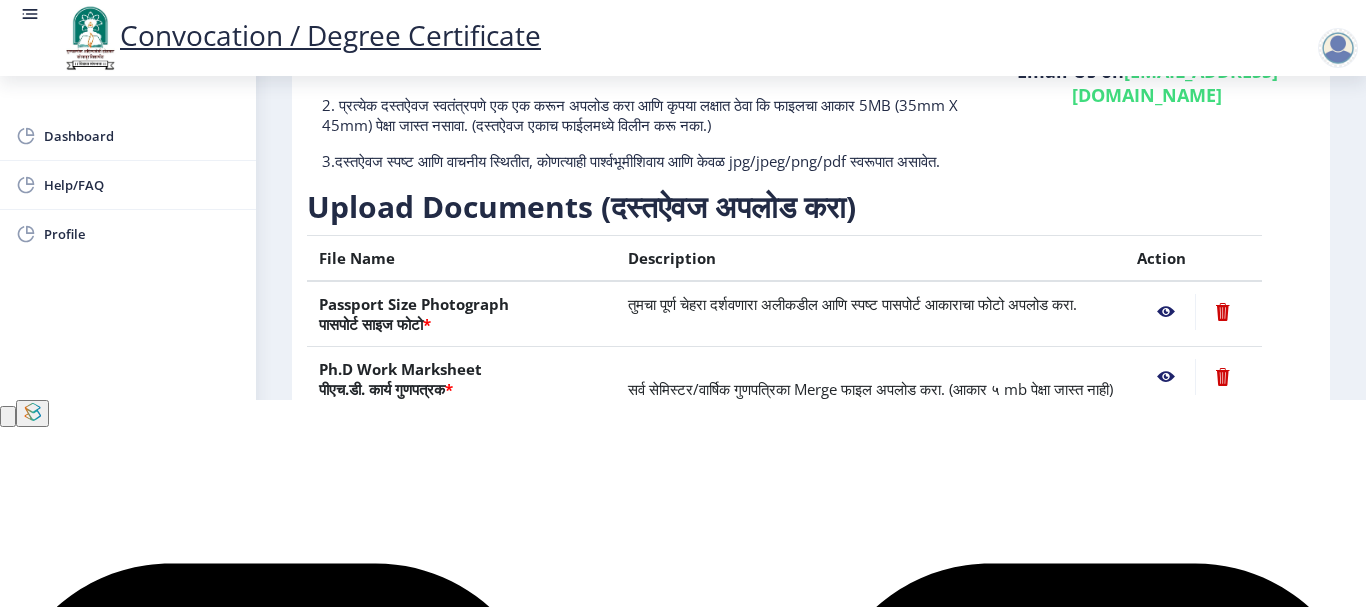 click on "Upload Documents (दस्तऐवज अपलोड करा)" 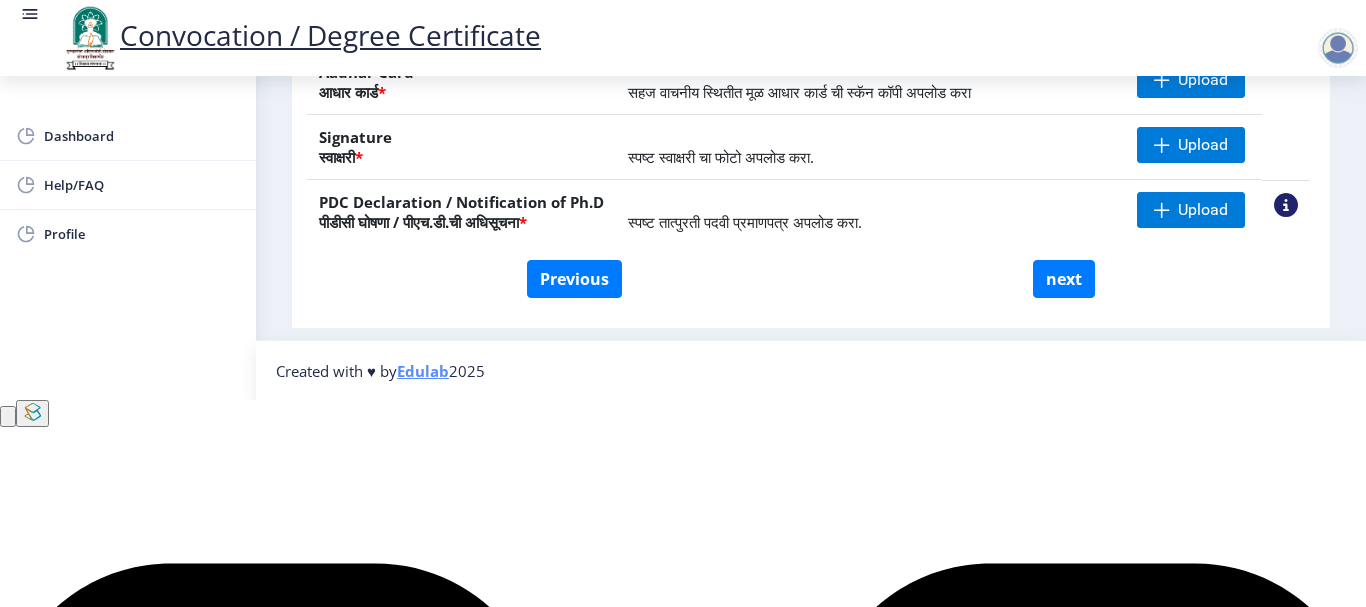 scroll, scrollTop: 423, scrollLeft: 0, axis: vertical 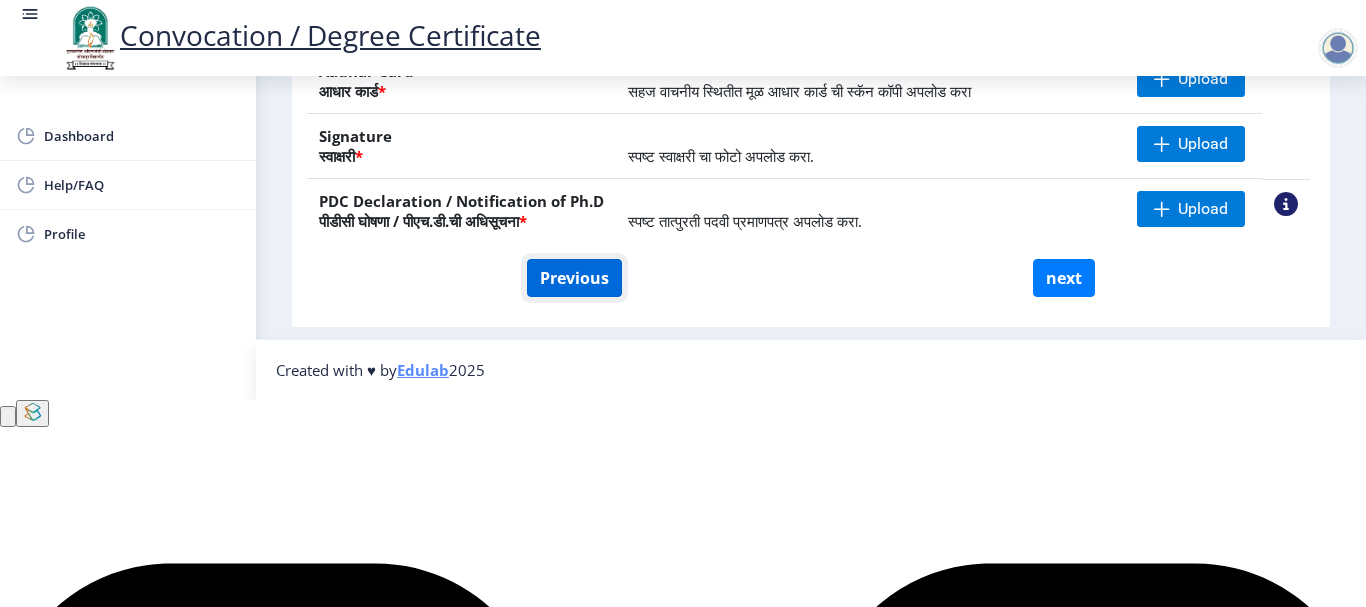 click on "Previous" 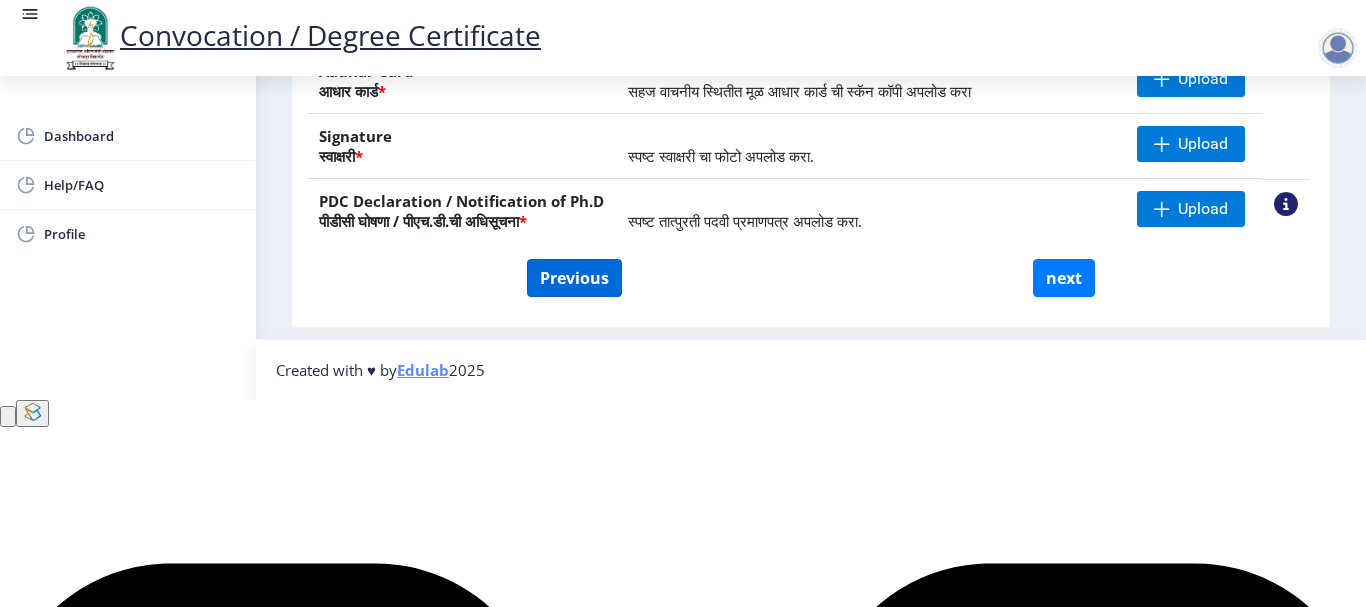 scroll, scrollTop: 0, scrollLeft: 0, axis: both 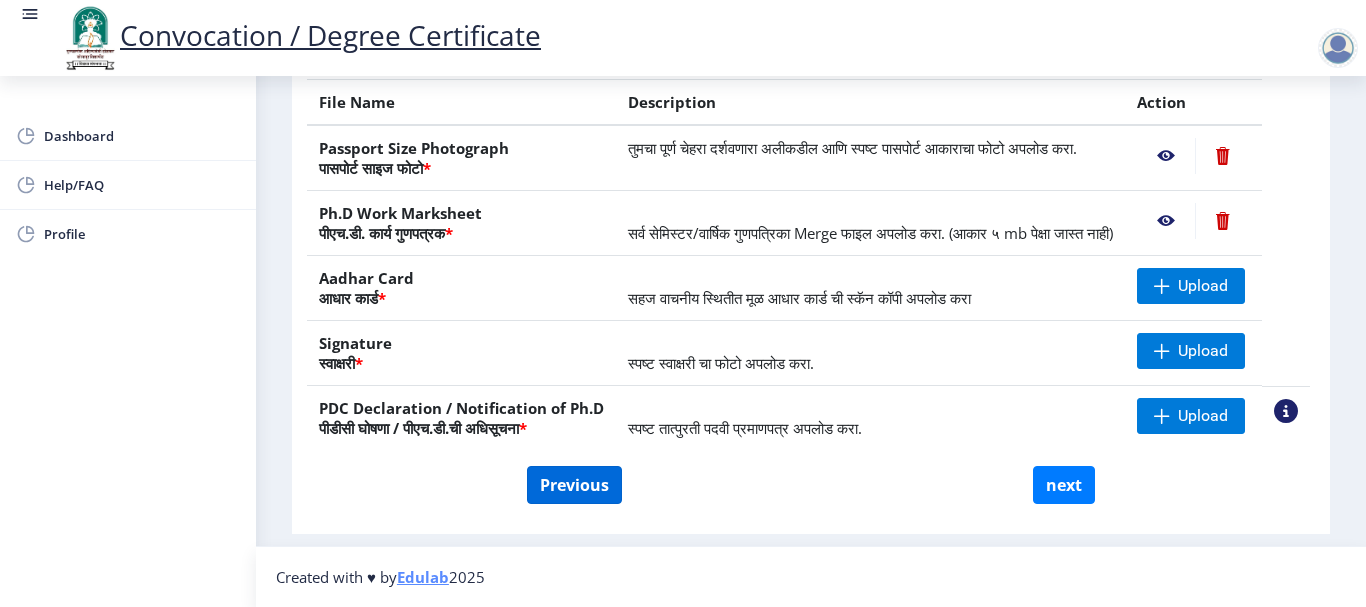 select on "Regular" 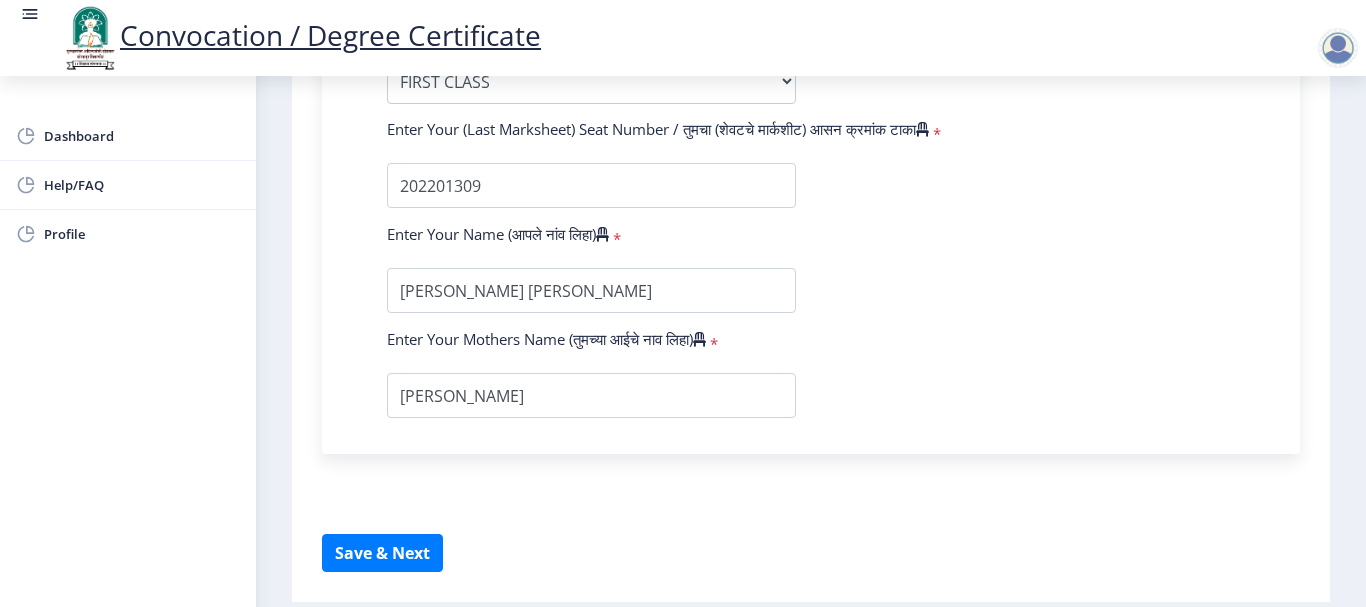scroll, scrollTop: 1553, scrollLeft: 0, axis: vertical 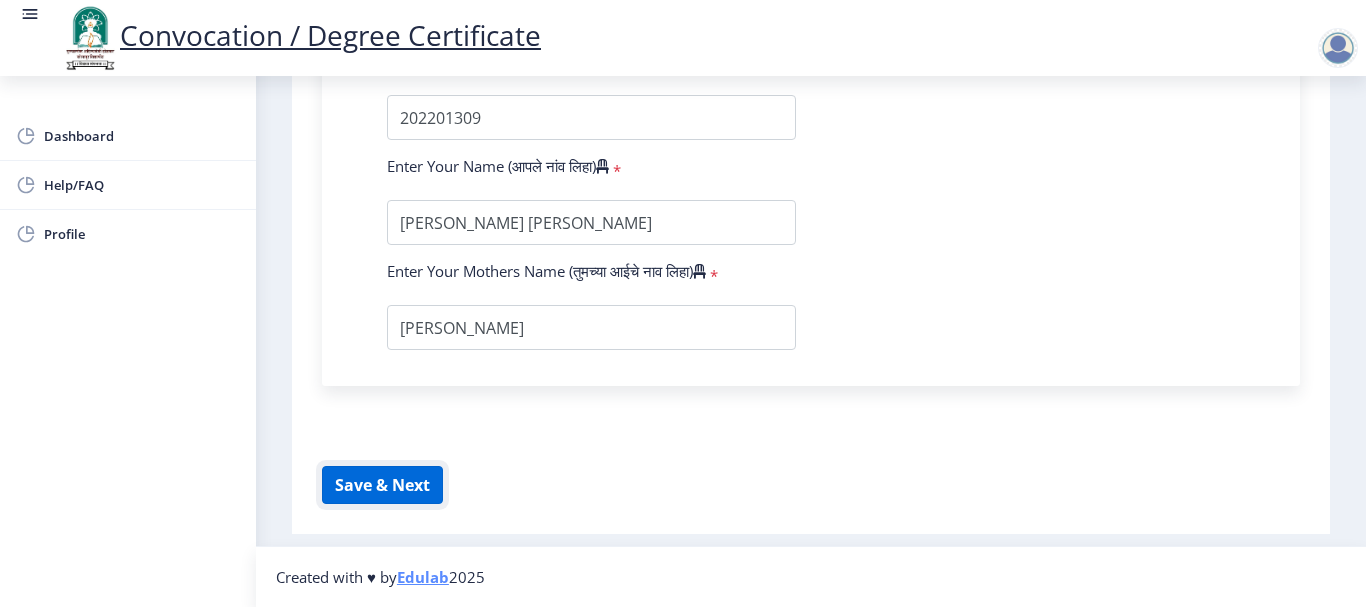 click on "Save & Next" 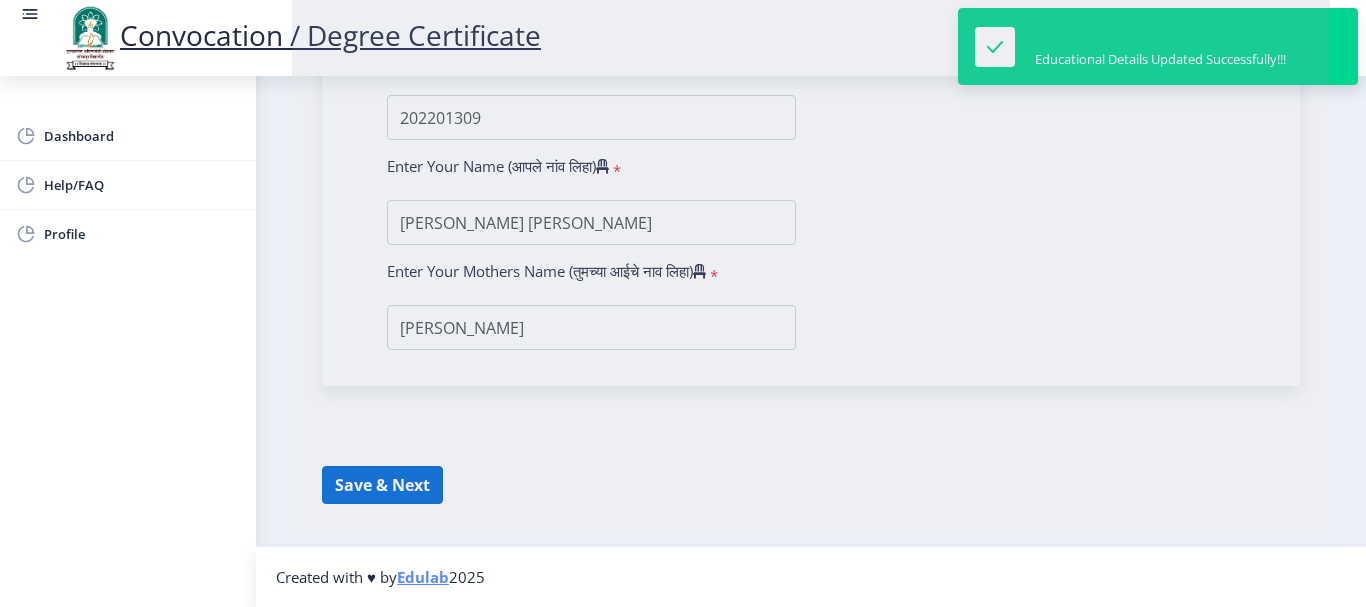 select 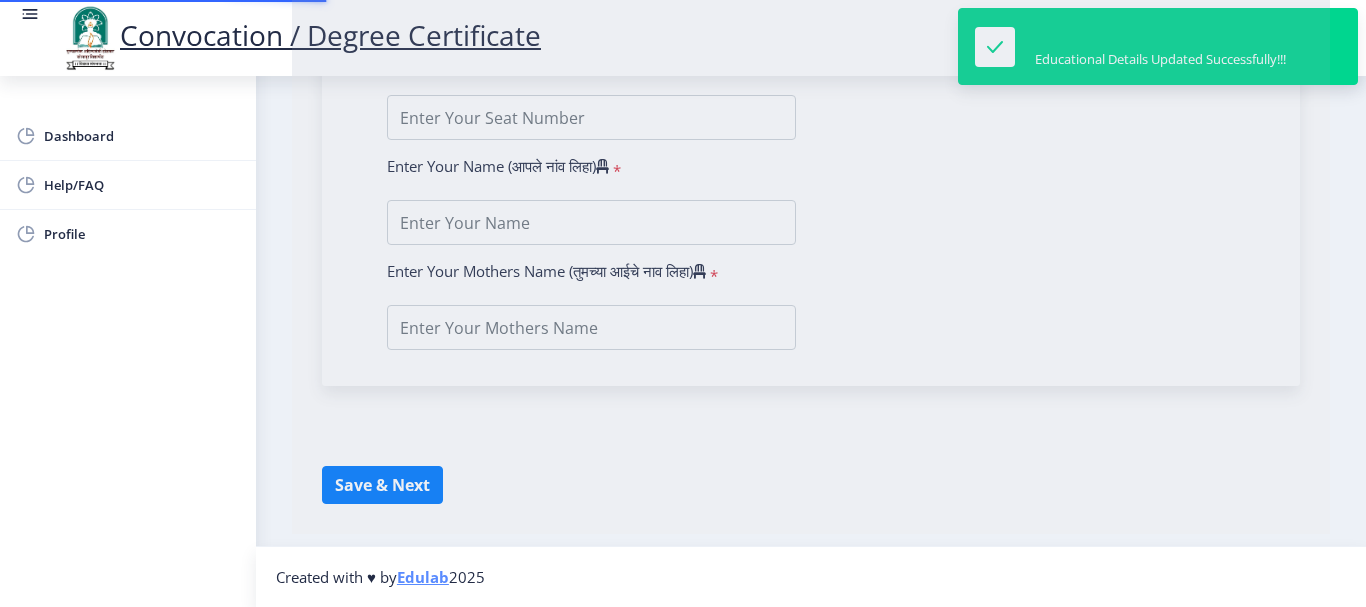 type on "[PERSON_NAME] [PERSON_NAME]" 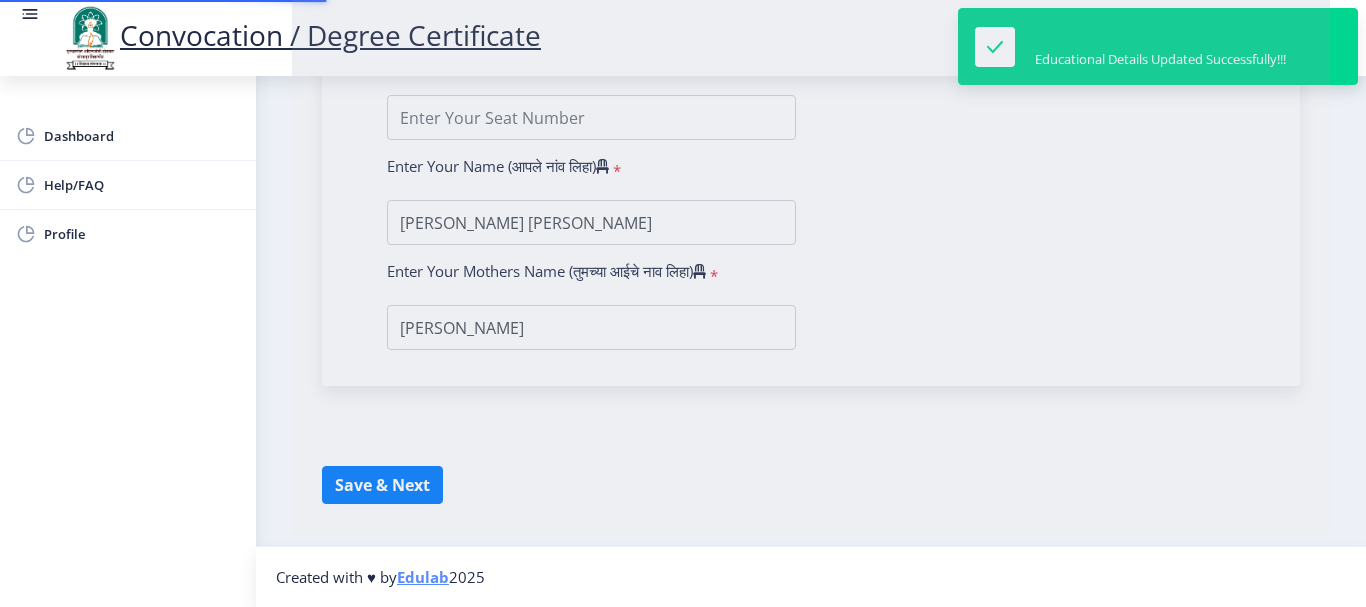 scroll, scrollTop: 0, scrollLeft: 0, axis: both 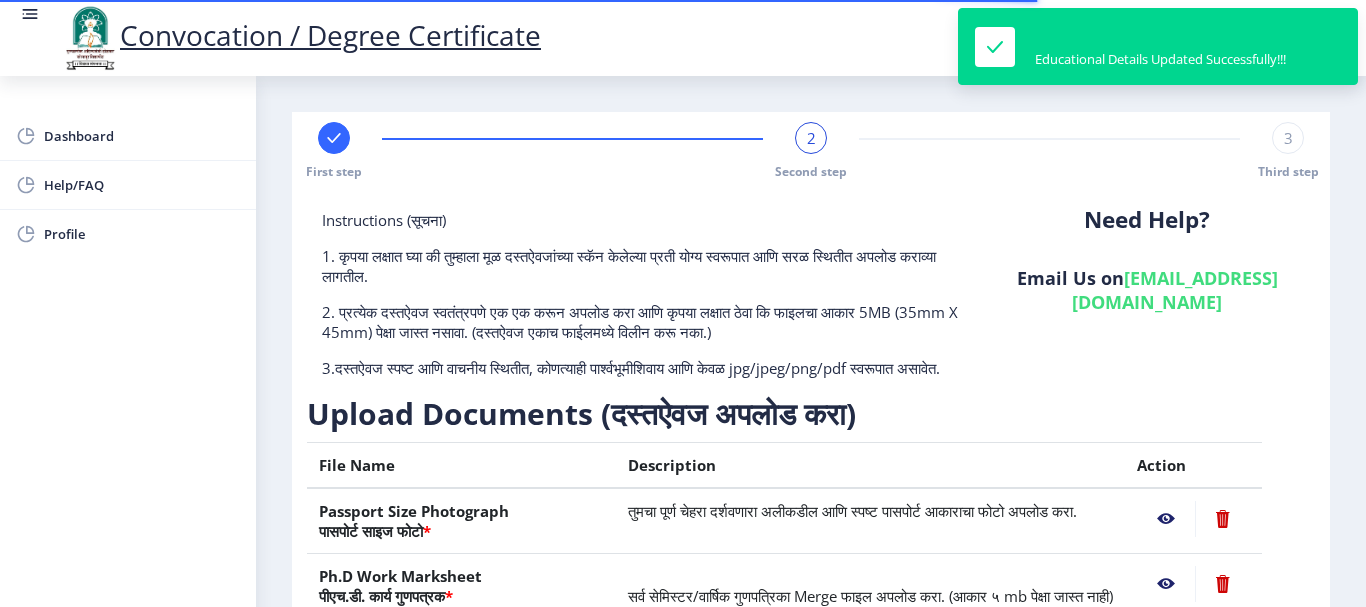 click on "Need Help? Email Us on   [EMAIL_ADDRESS][DOMAIN_NAME]" 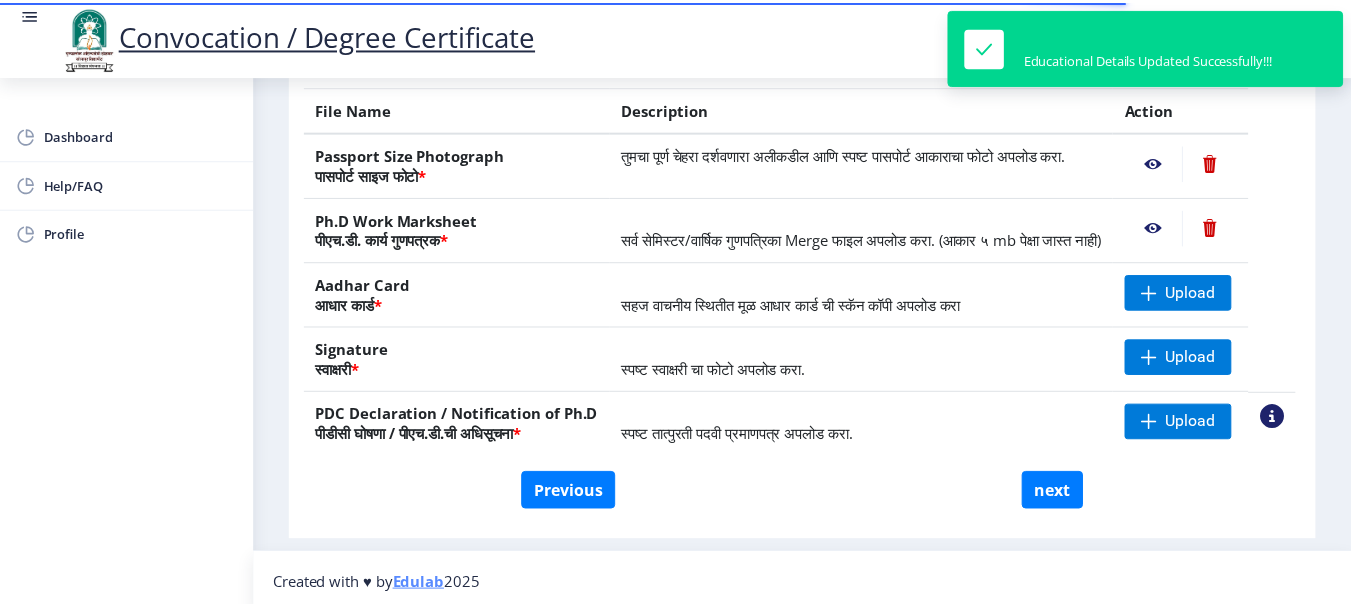 scroll, scrollTop: 423, scrollLeft: 0, axis: vertical 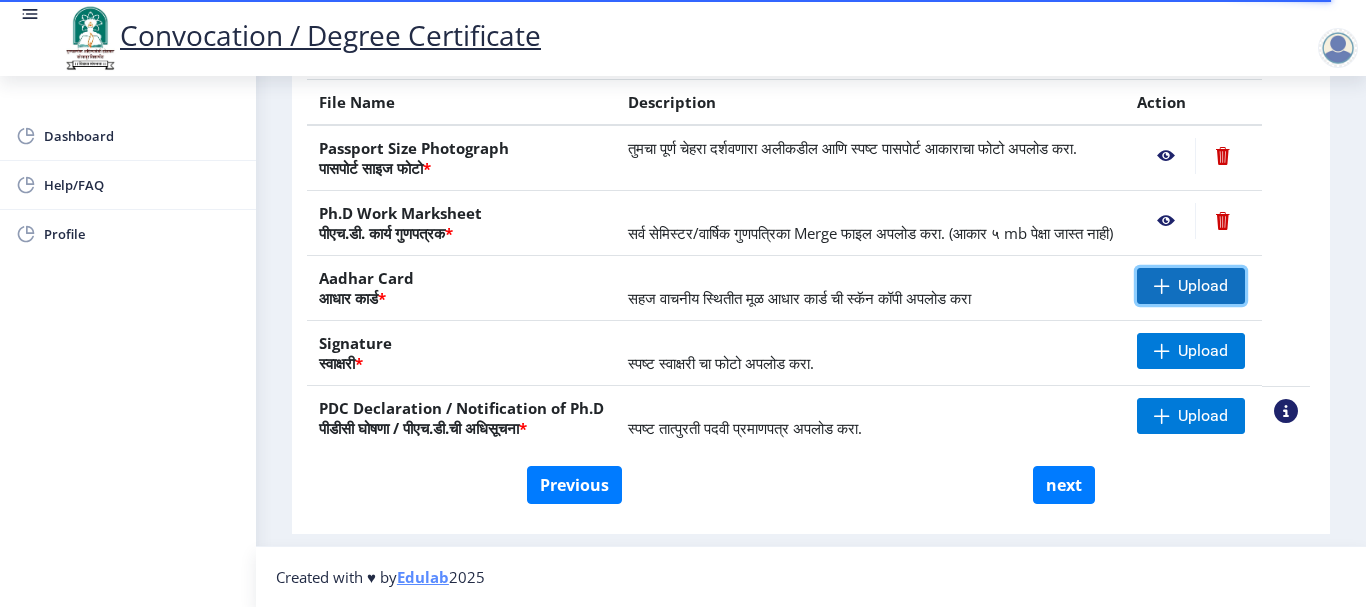 click on "Upload" 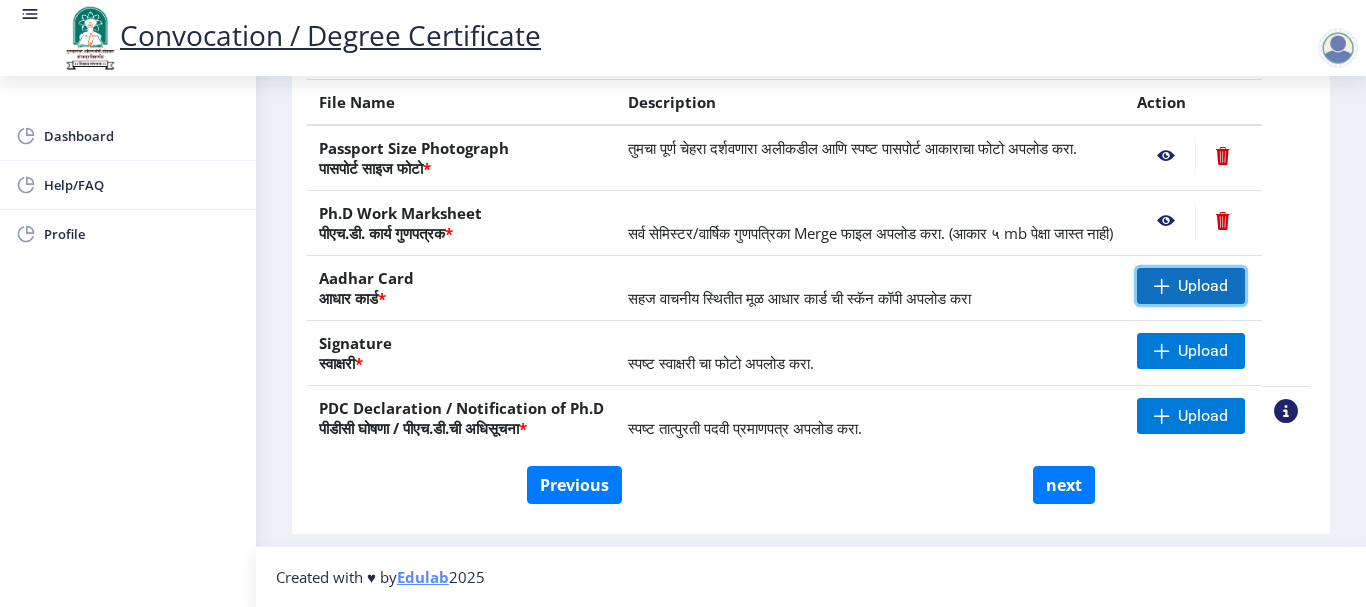 click on "Upload" 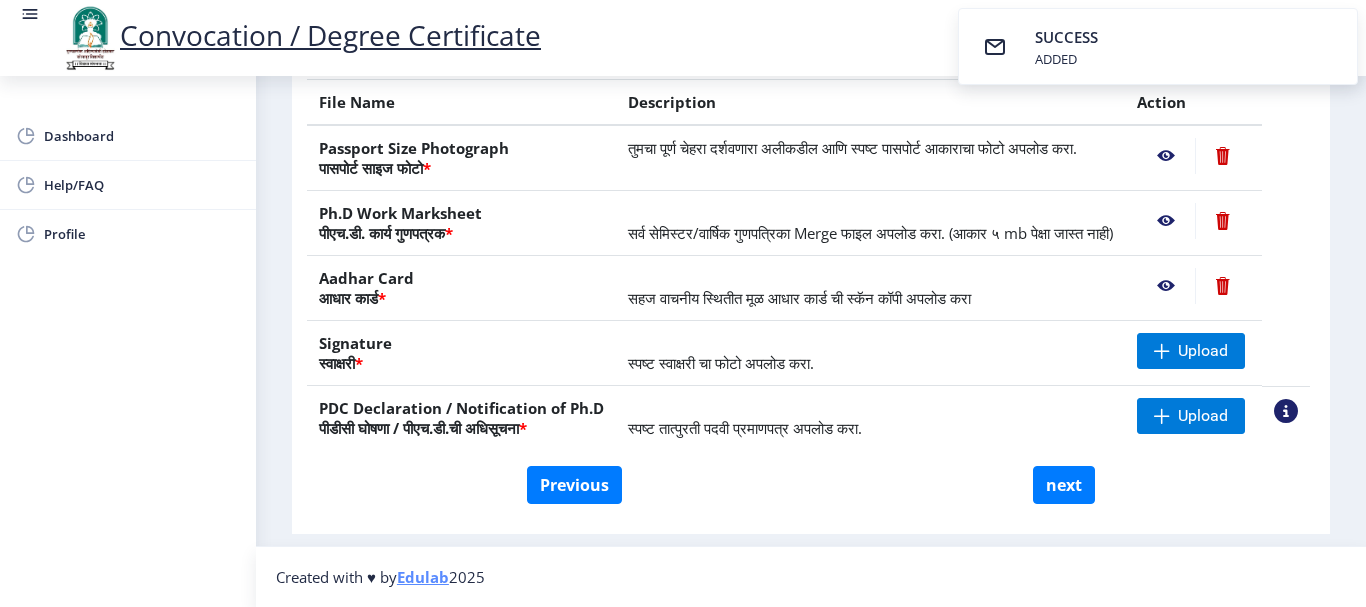 click 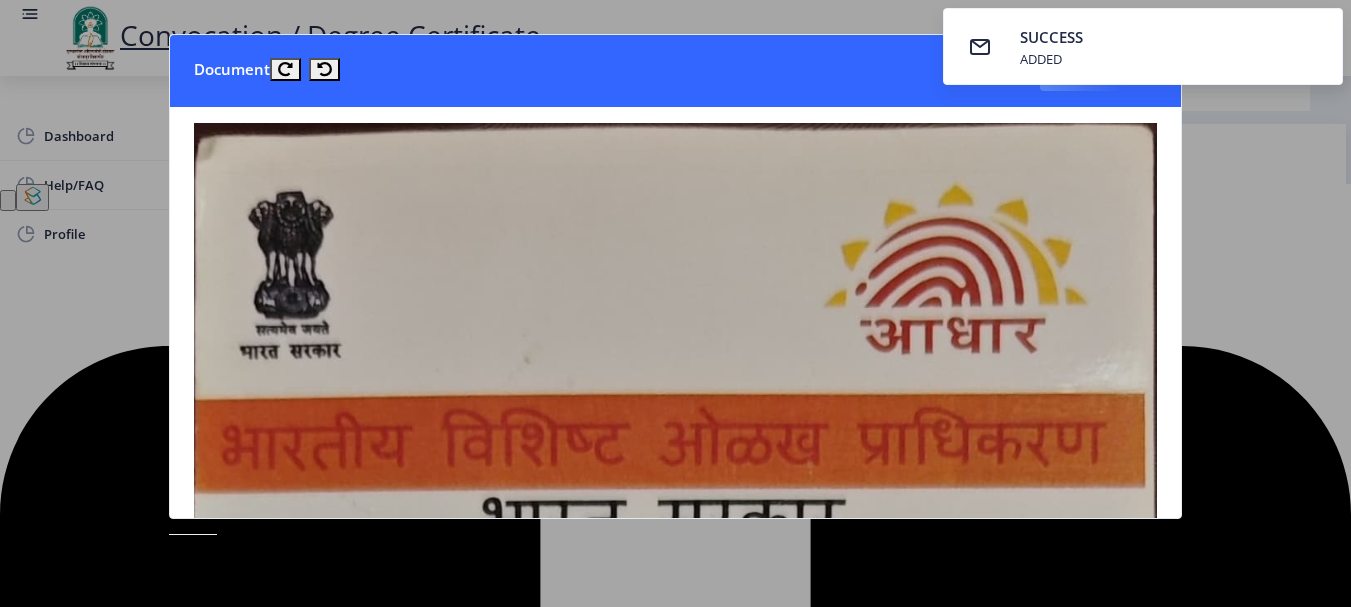 click 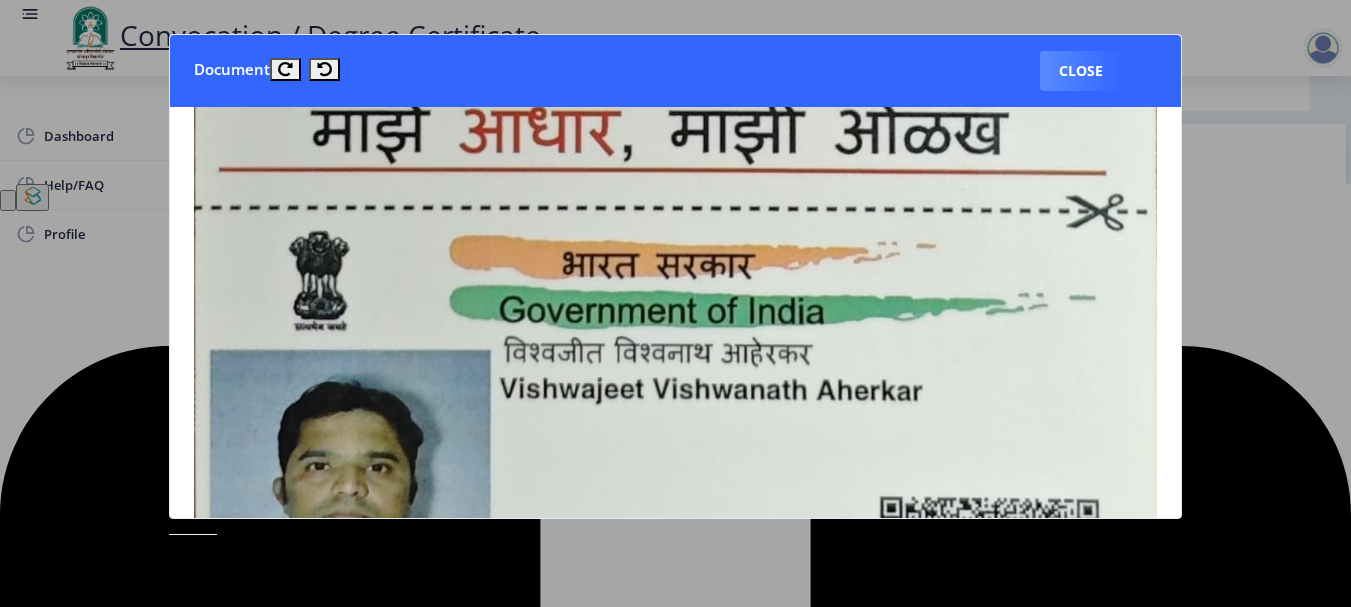 scroll, scrollTop: 1543, scrollLeft: 0, axis: vertical 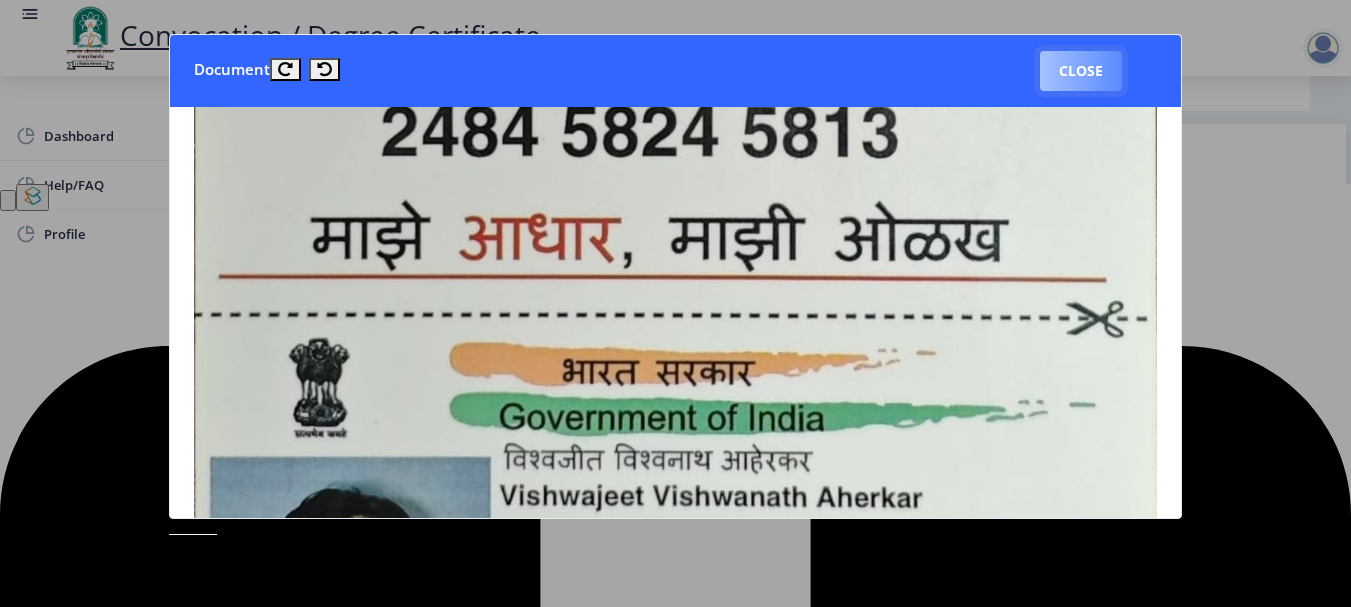 click on "Close" at bounding box center (1081, 71) 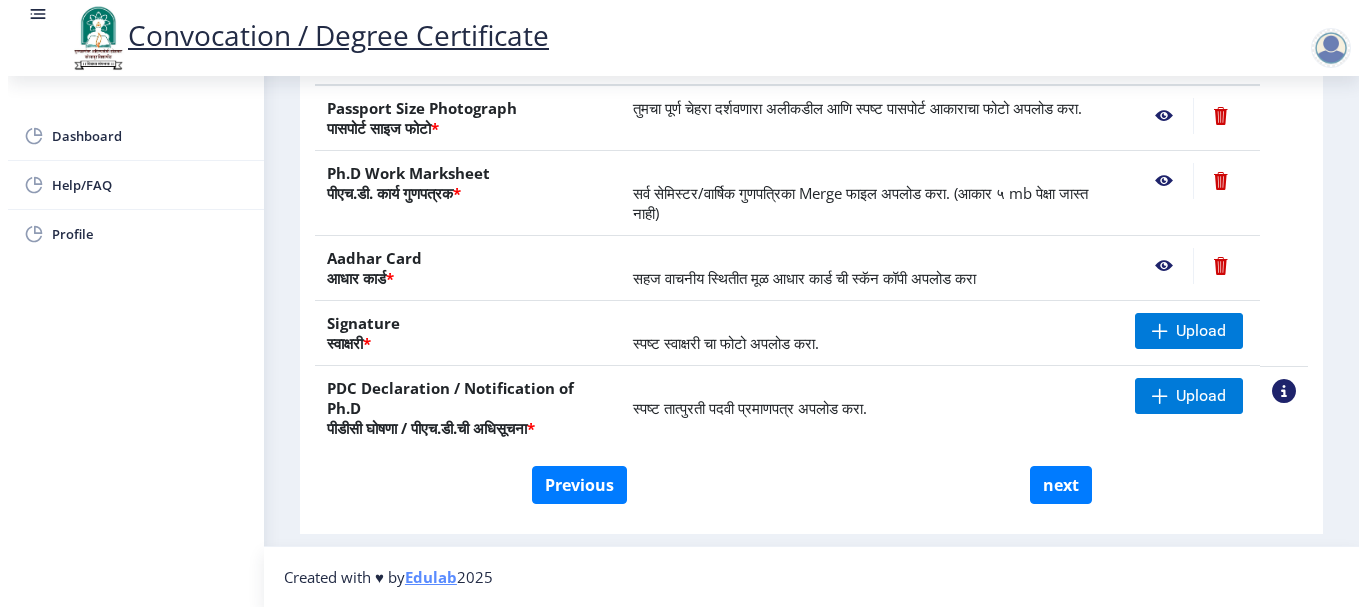 scroll, scrollTop: 207, scrollLeft: 0, axis: vertical 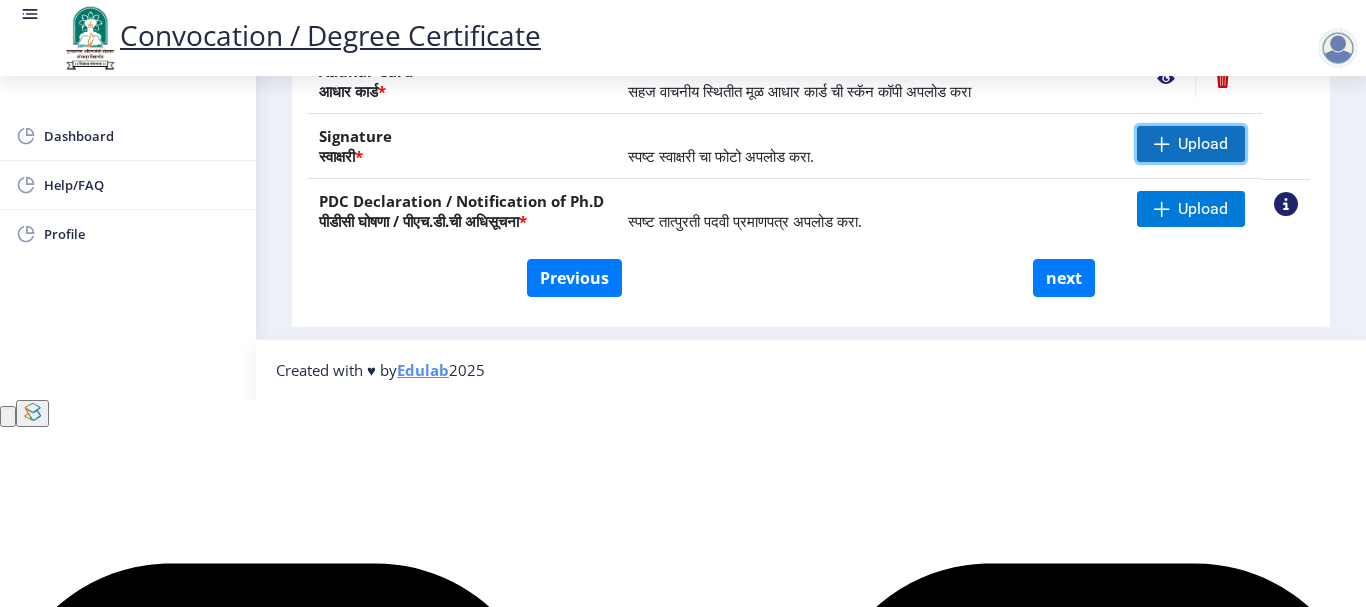 click on "Upload" 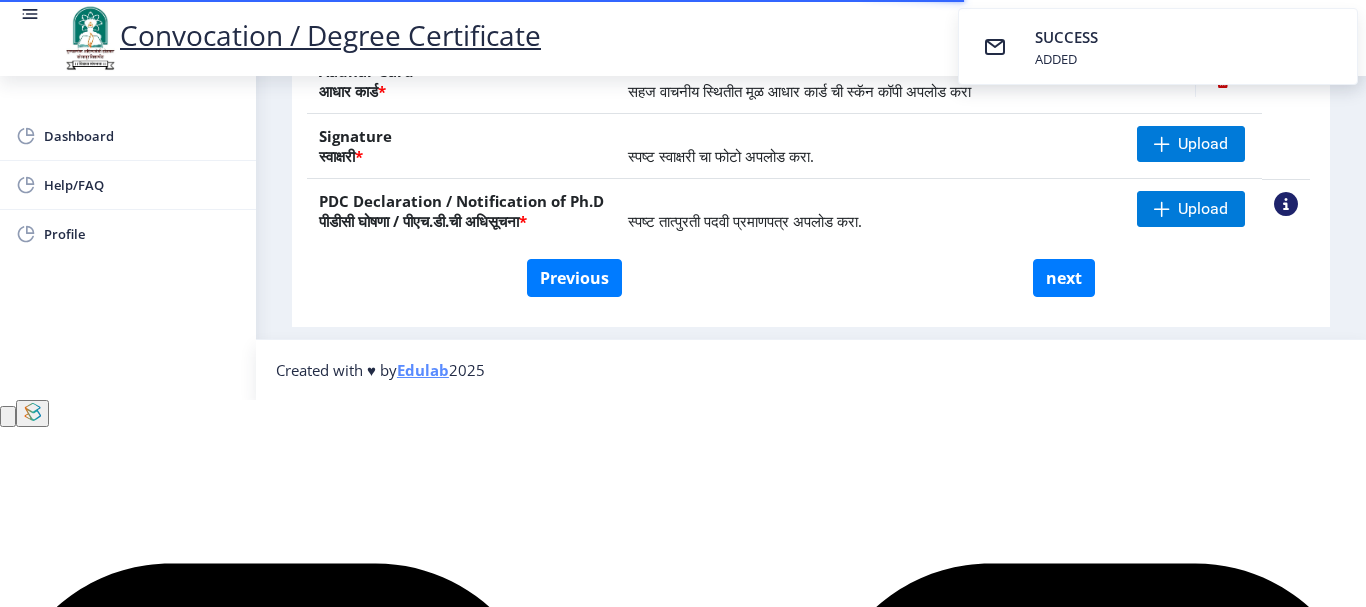 click on "ADDED" at bounding box center (1068, 59) 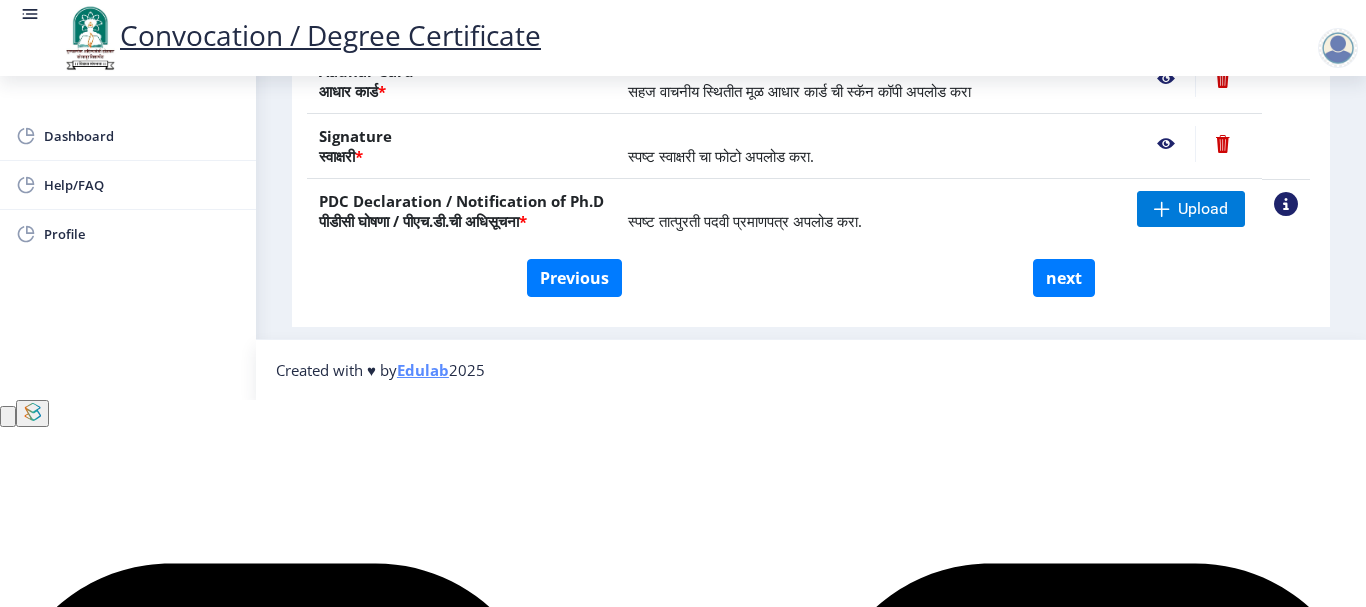 click 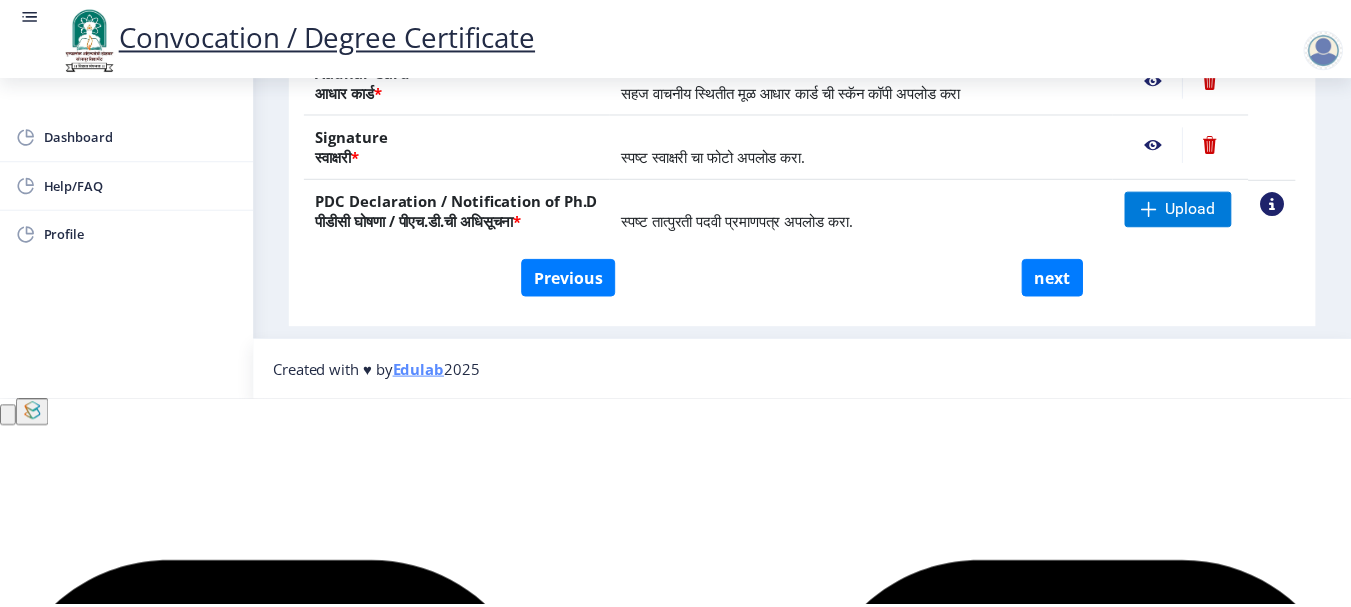 scroll, scrollTop: 0, scrollLeft: 0, axis: both 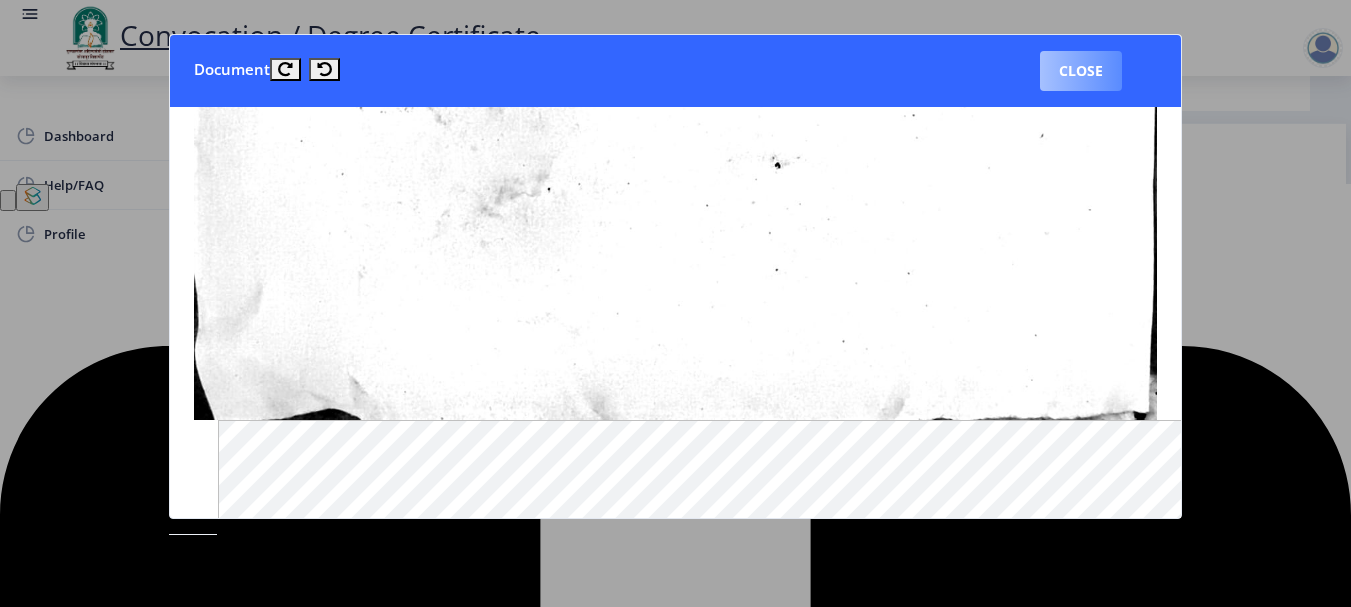 click on "Close" at bounding box center [1081, 71] 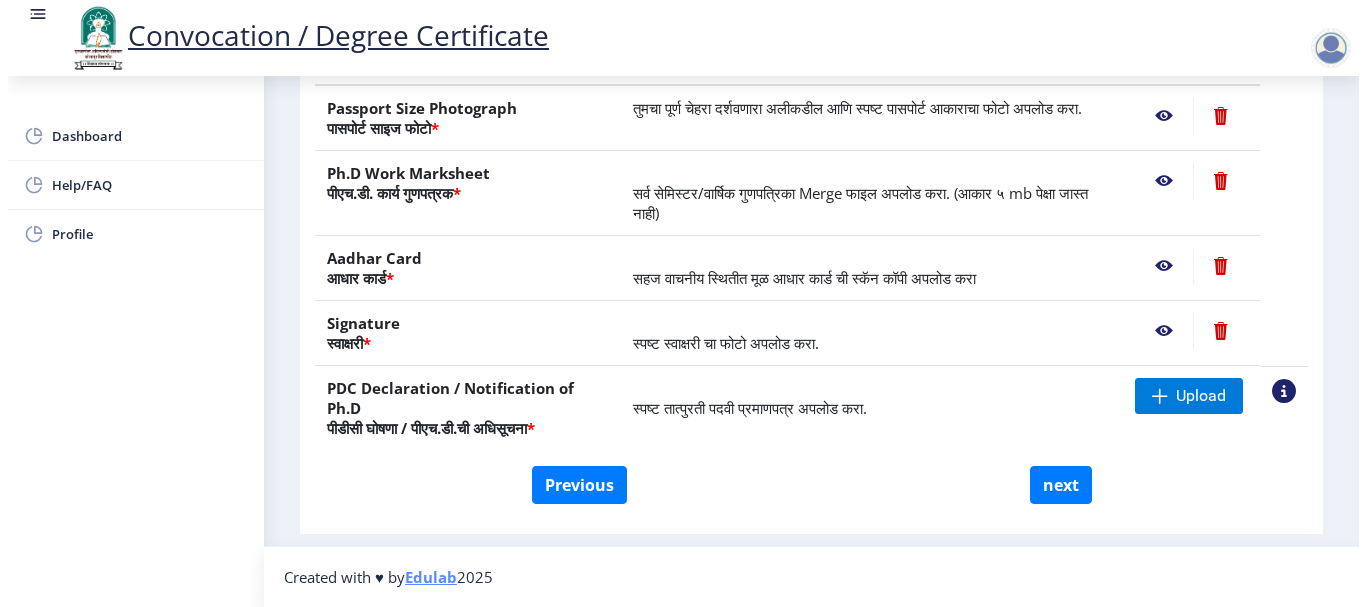 scroll, scrollTop: 207, scrollLeft: 0, axis: vertical 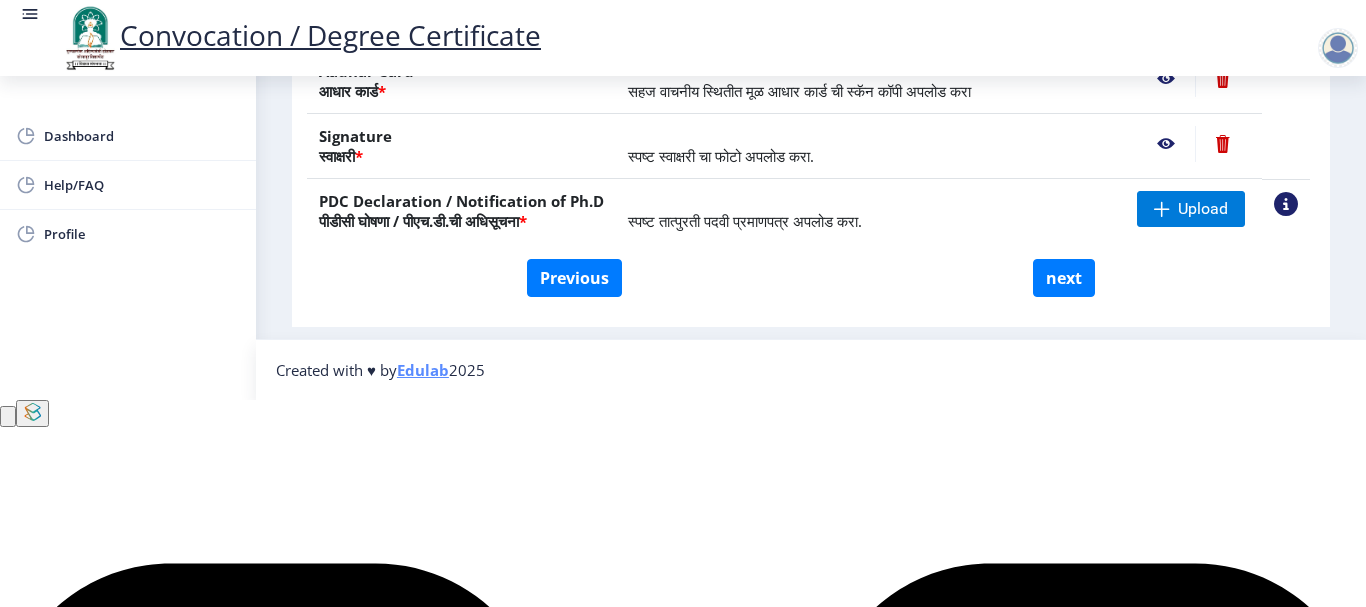 click on "Upload" 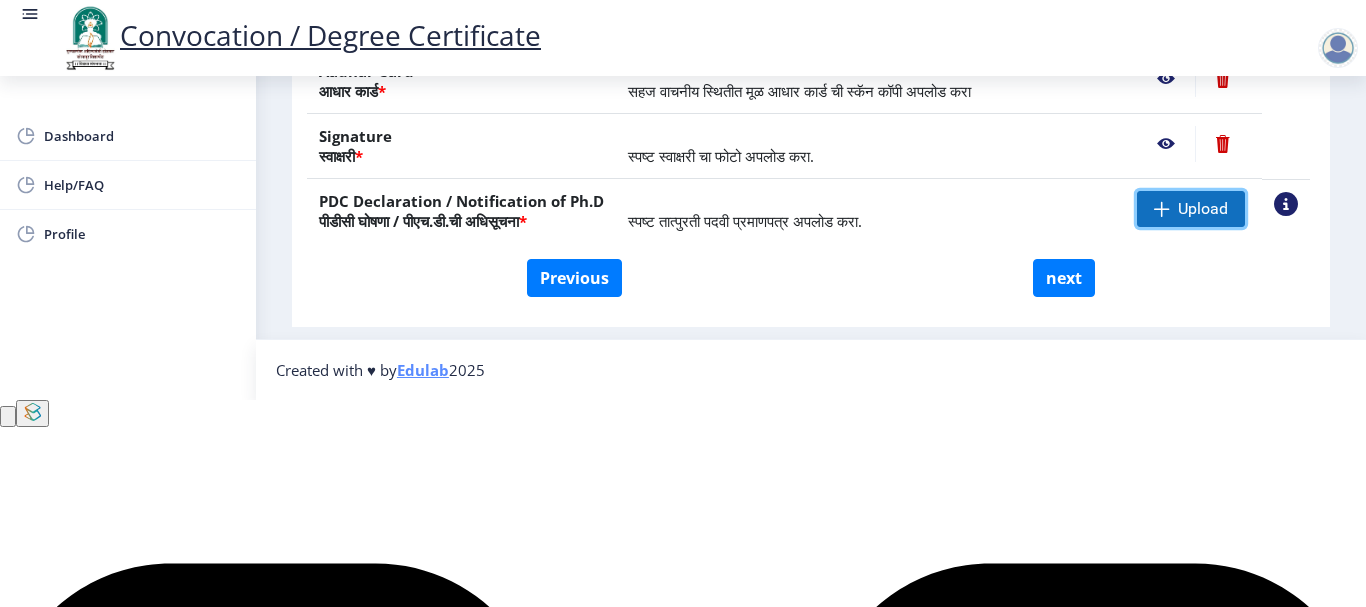 click 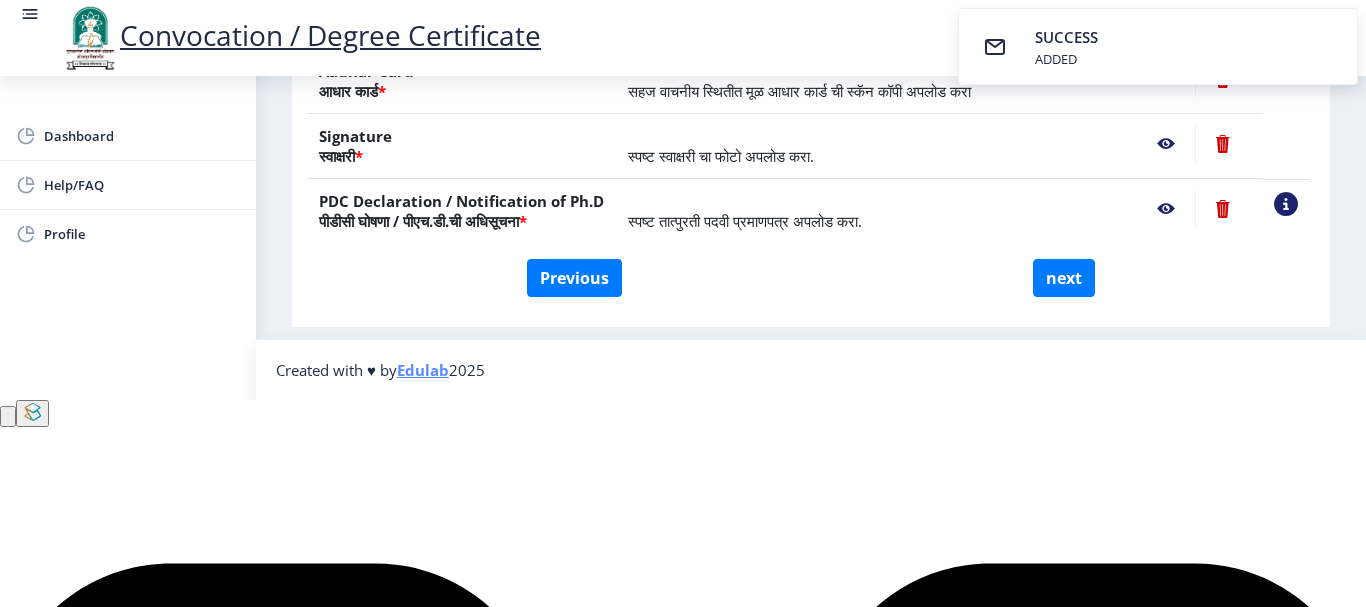 click on "ADDED" at bounding box center [1068, 59] 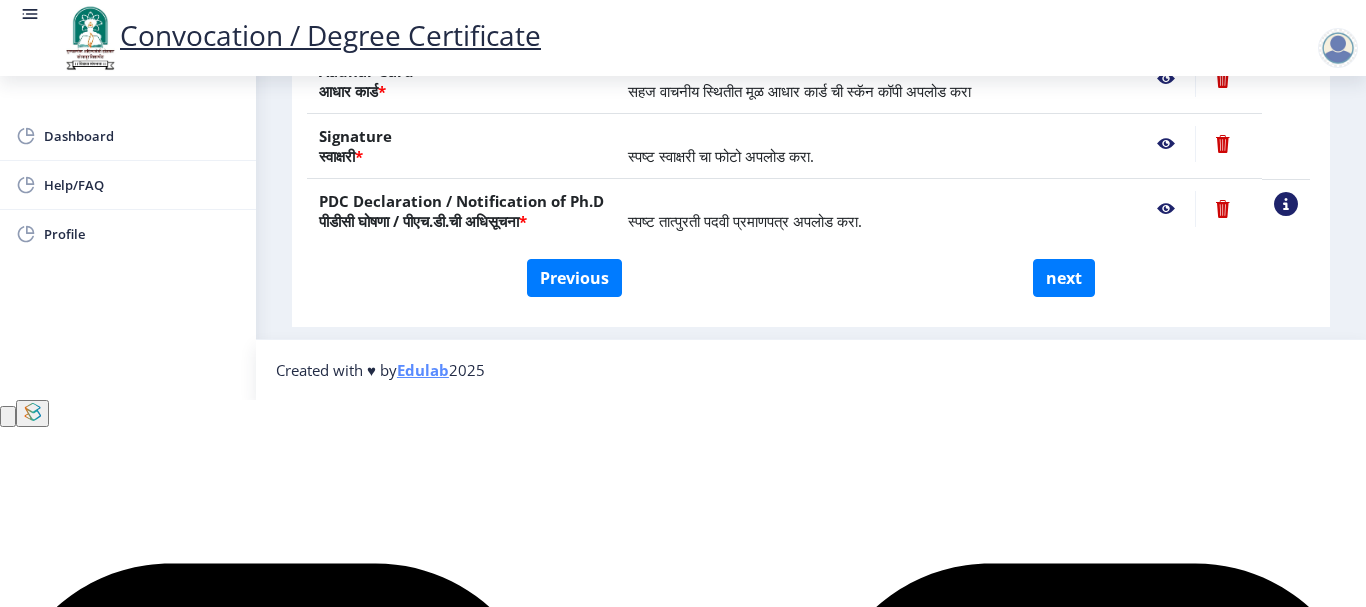 click 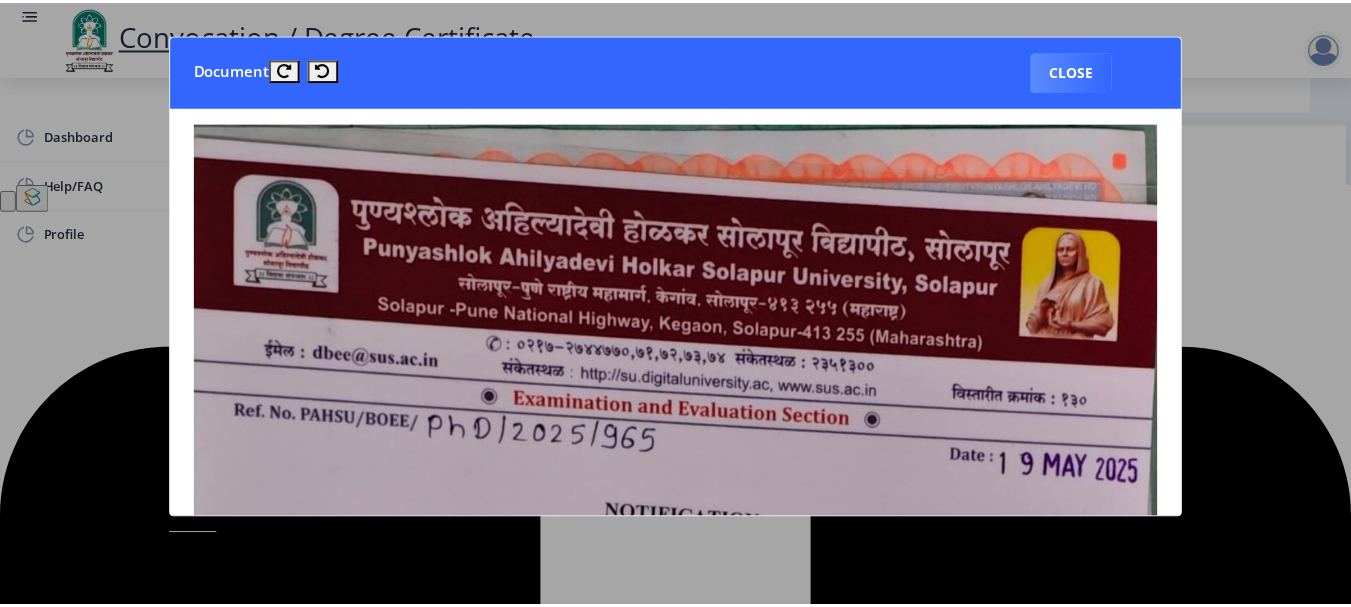 scroll, scrollTop: 0, scrollLeft: 0, axis: both 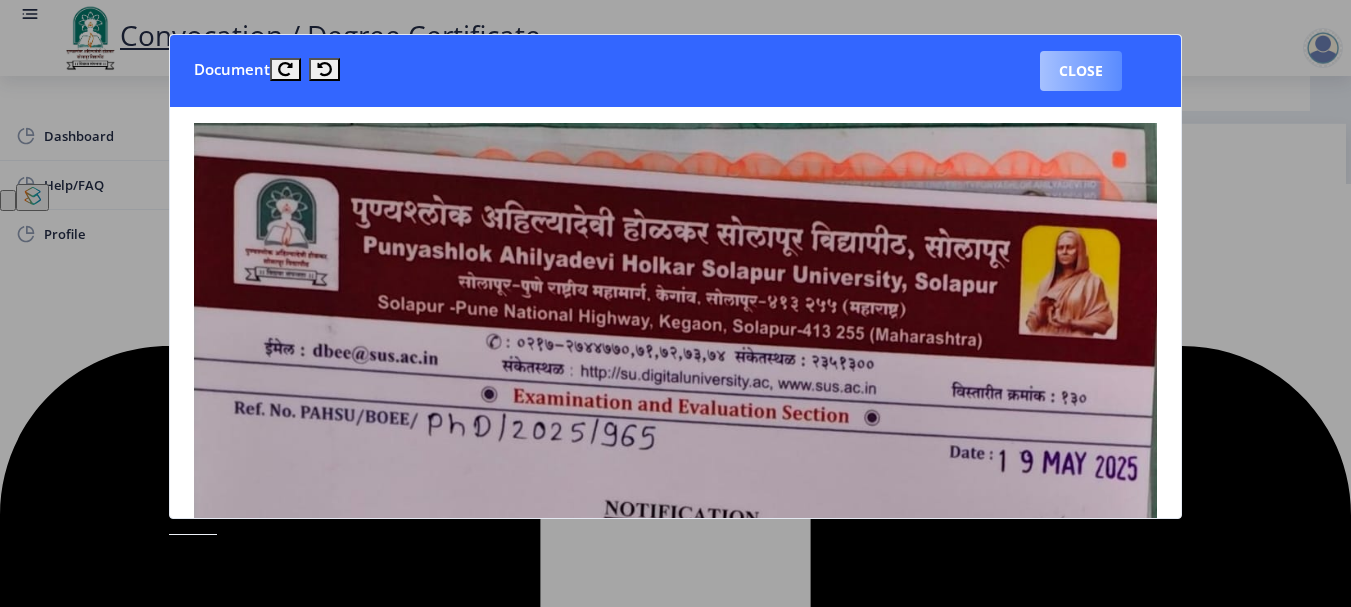 click on "Close" at bounding box center [1081, 71] 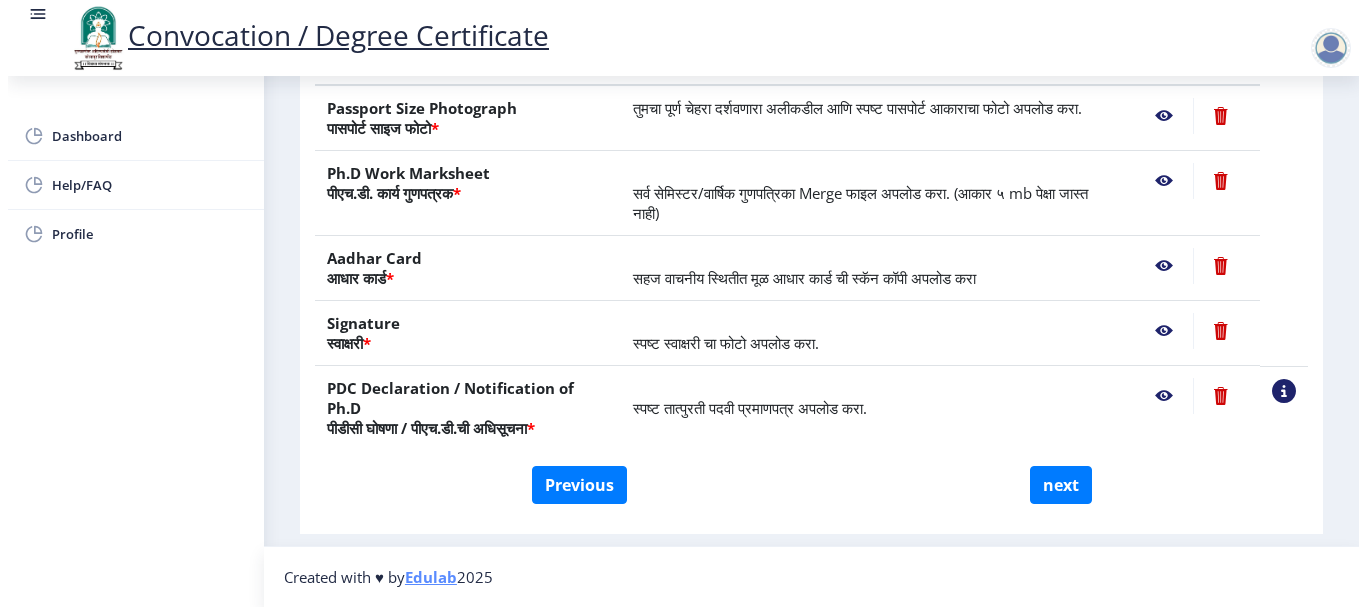 scroll, scrollTop: 207, scrollLeft: 0, axis: vertical 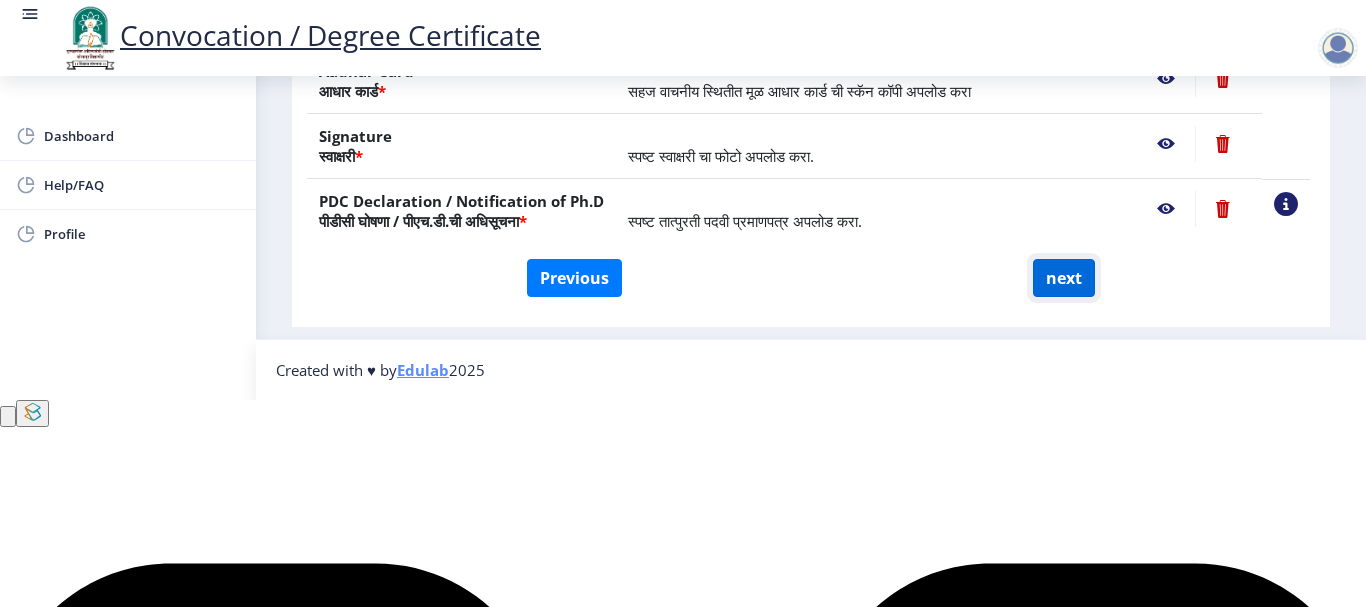 click on "next" 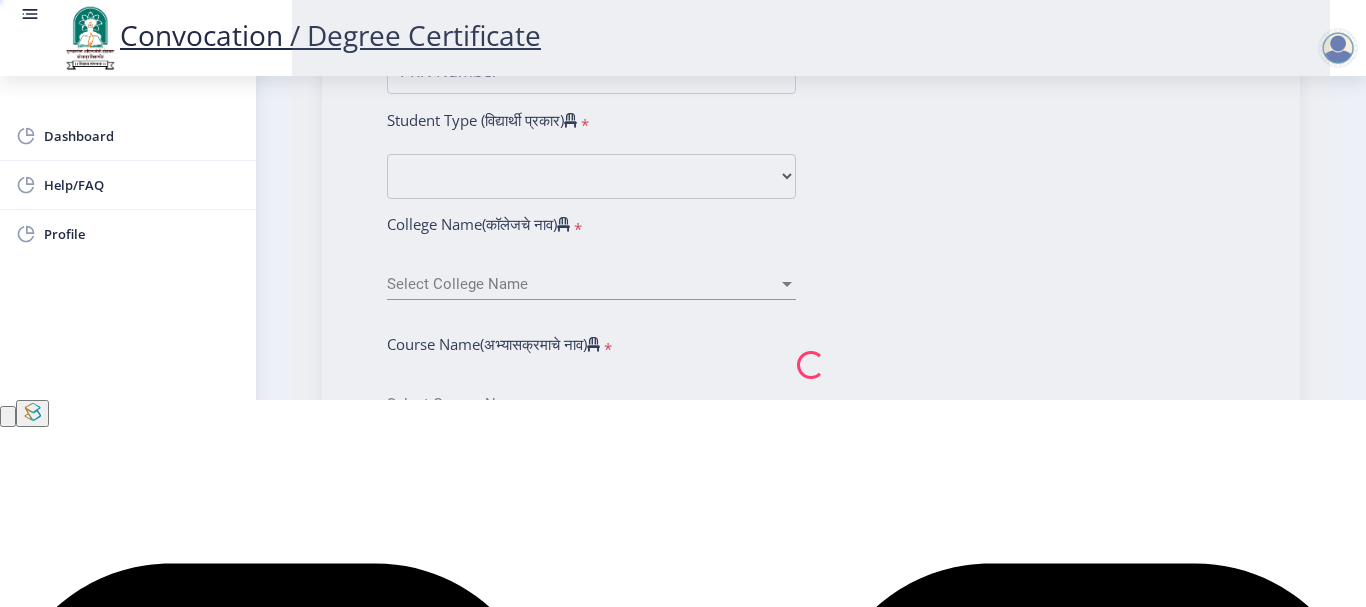 select 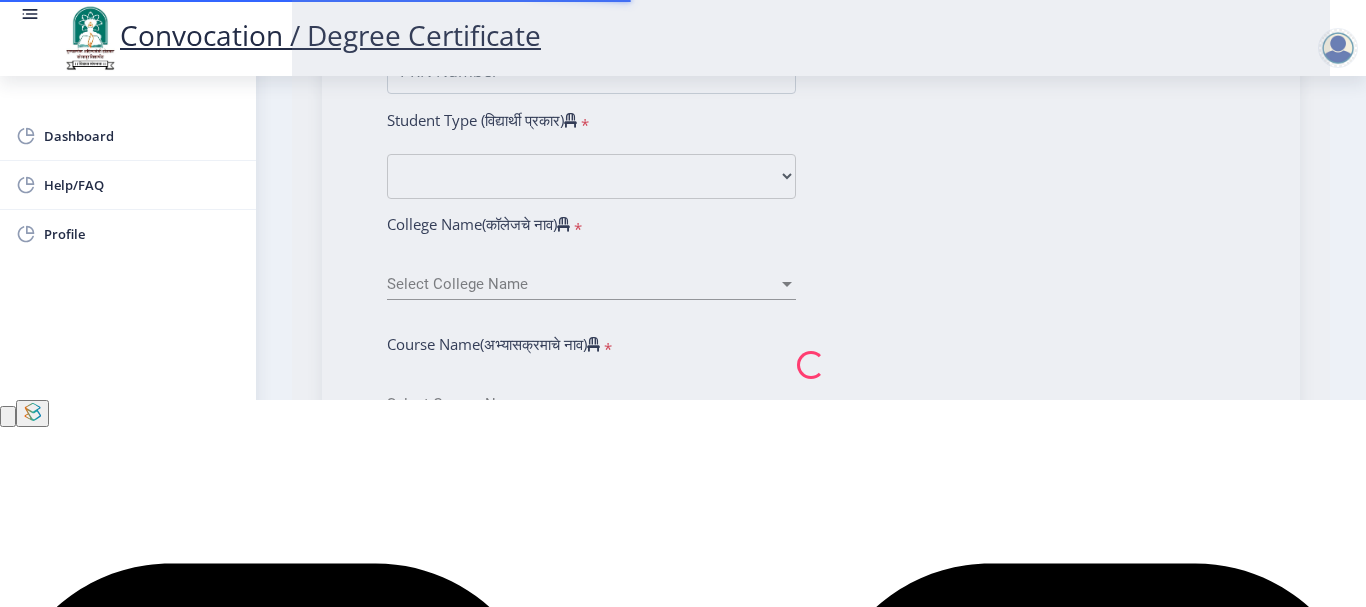 scroll, scrollTop: 0, scrollLeft: 0, axis: both 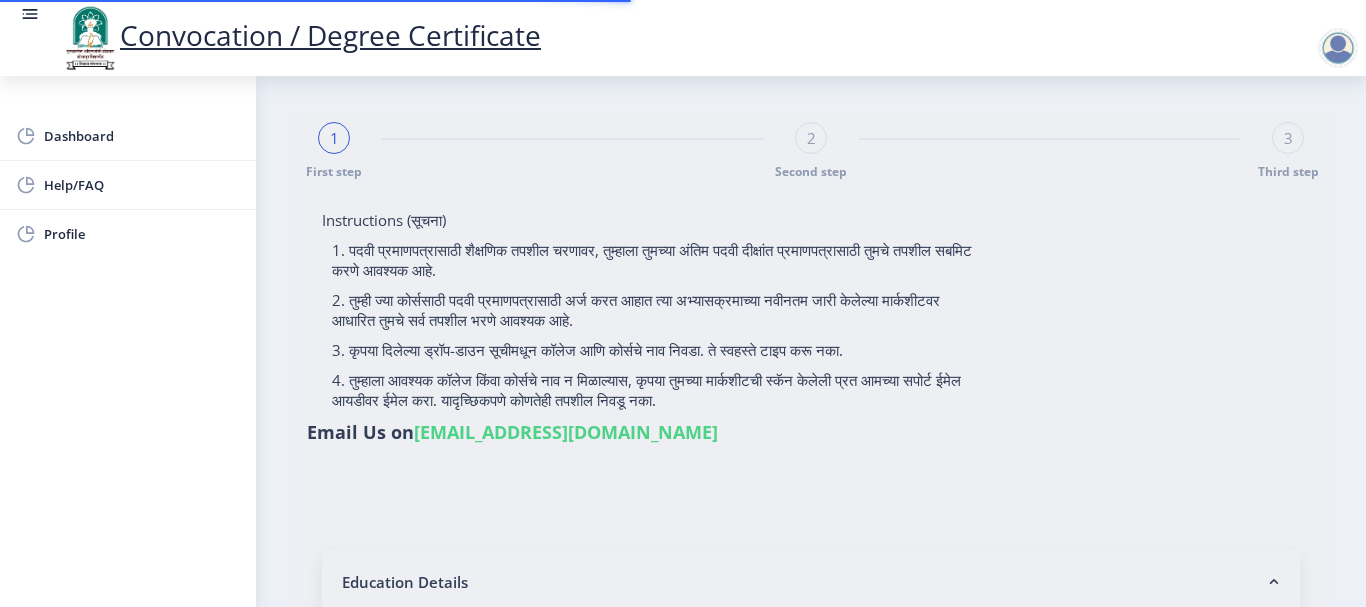 type on "[PERSON_NAME] [PERSON_NAME]" 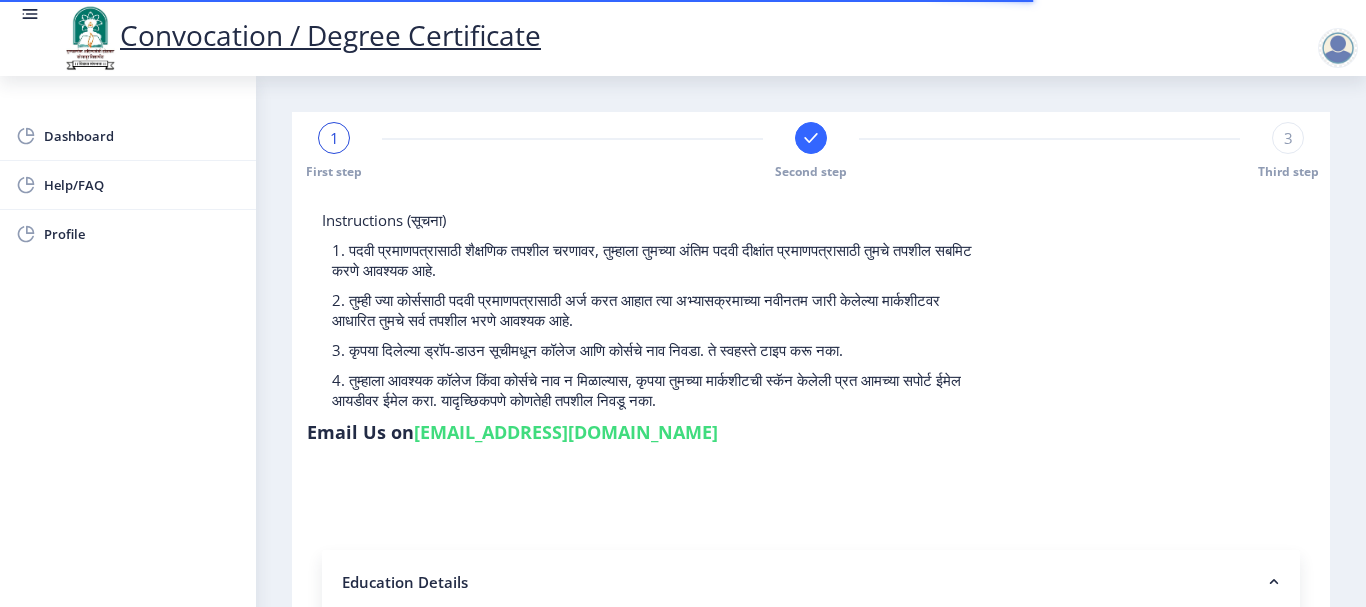 type on "202301044076201" 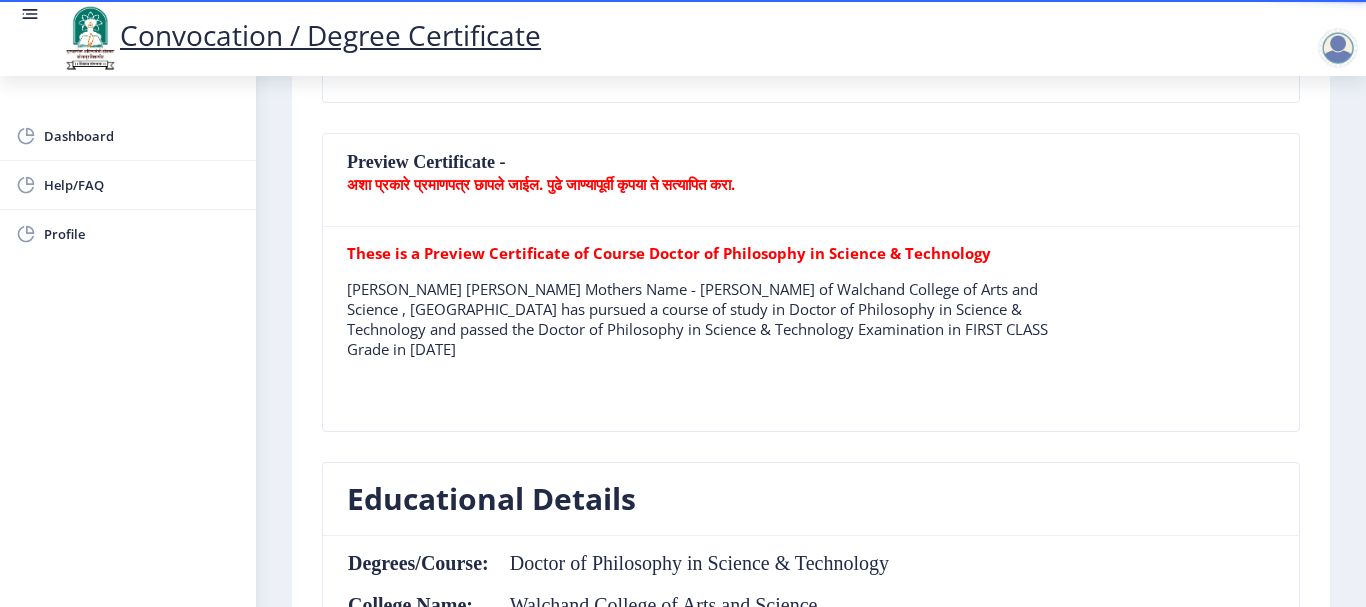 scroll, scrollTop: 531, scrollLeft: 0, axis: vertical 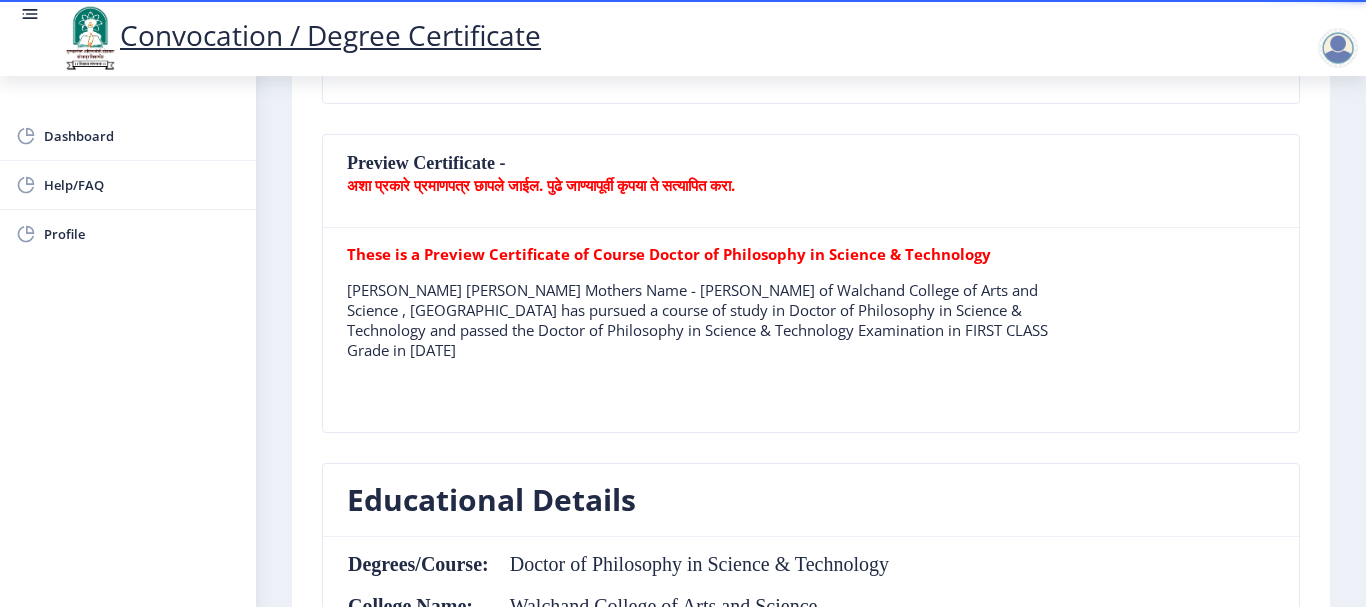 click on "अशा प्रकारे प्रमाणपत्र छापले जाईल. पुढे जाण्यापूर्वी कृपया ते सत्यापित करा." 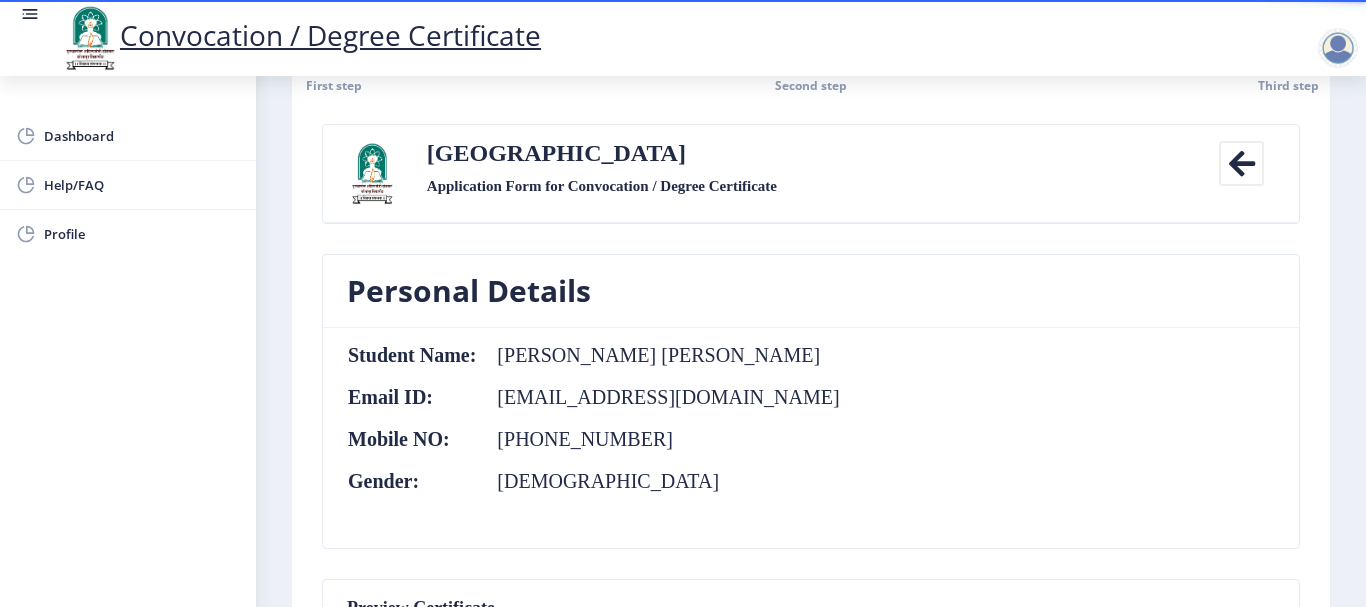 scroll, scrollTop: 0, scrollLeft: 0, axis: both 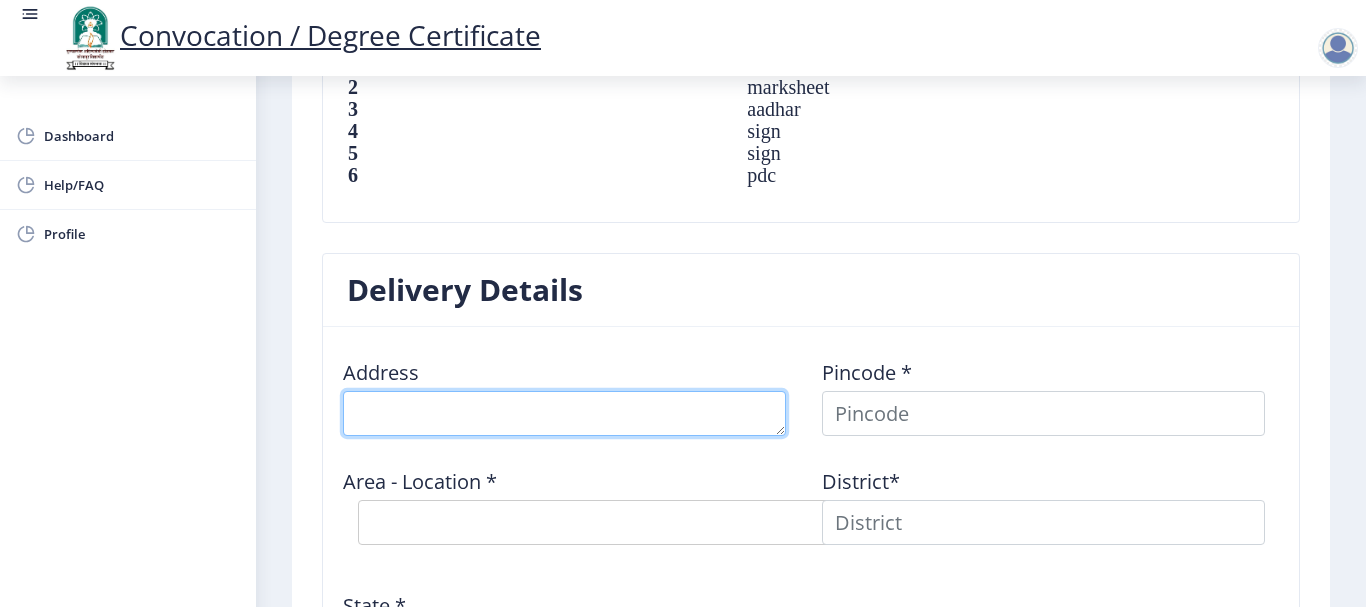 click at bounding box center (564, 413) 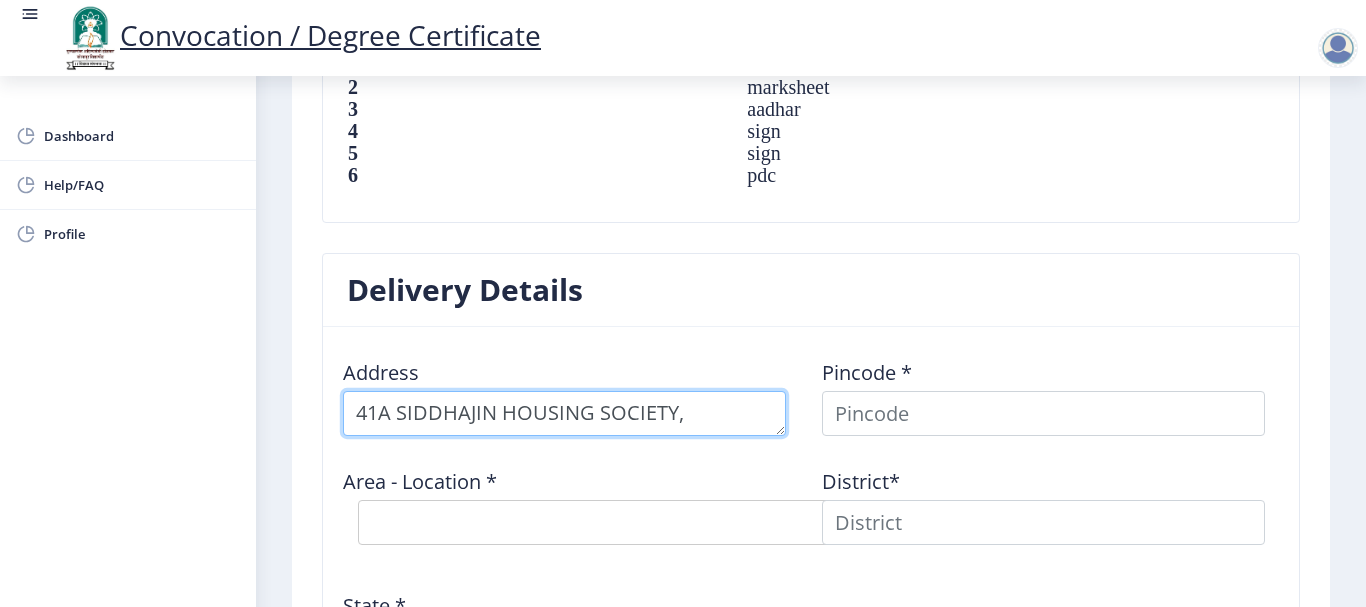 click at bounding box center (564, 413) 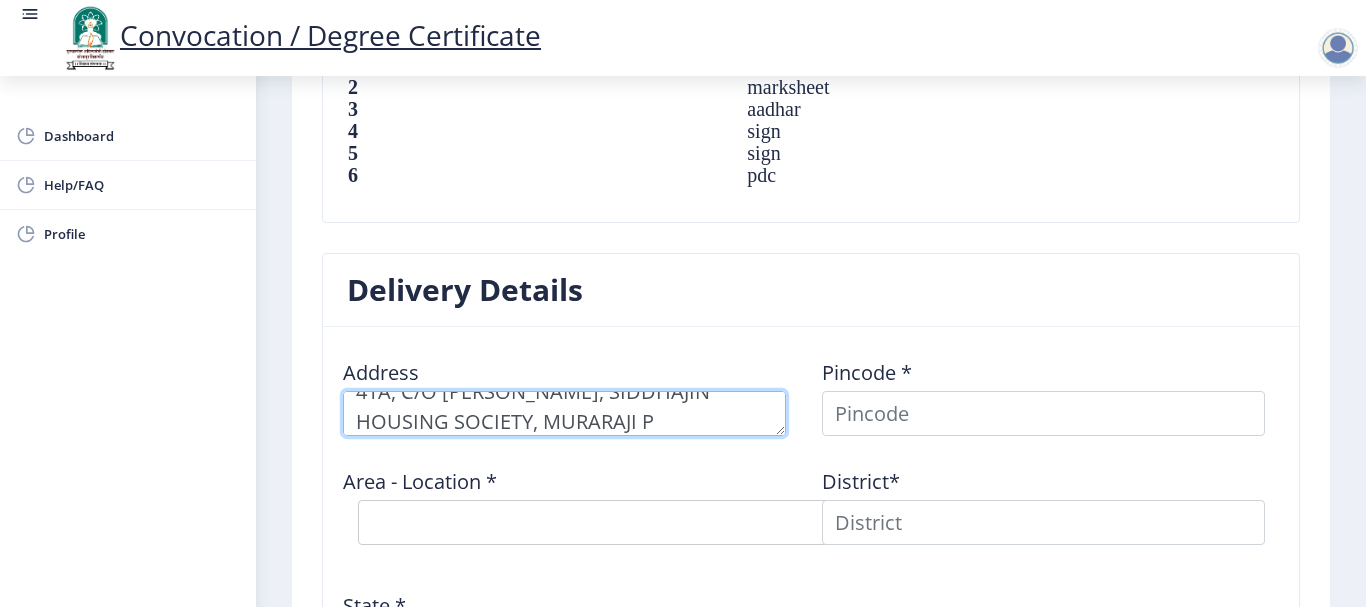 scroll, scrollTop: 51, scrollLeft: 0, axis: vertical 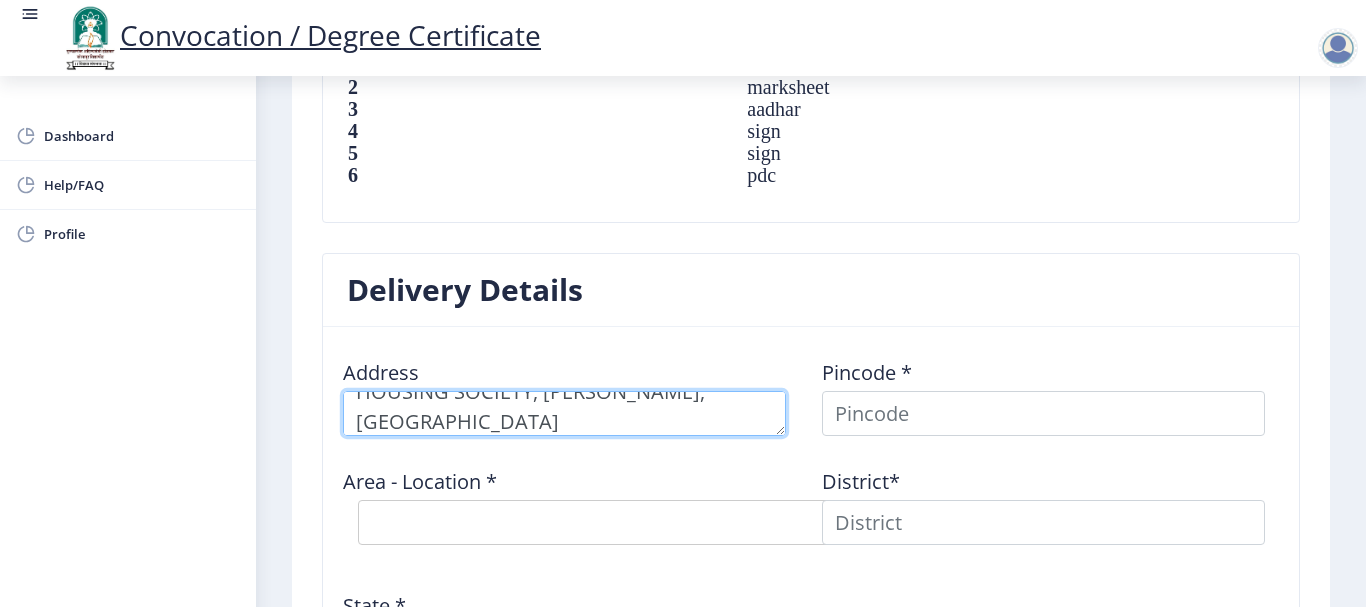type on "41A, C/O [PERSON_NAME], SIDDHAJIN HOUSING SOCIETY, [PERSON_NAME], [GEOGRAPHIC_DATA]" 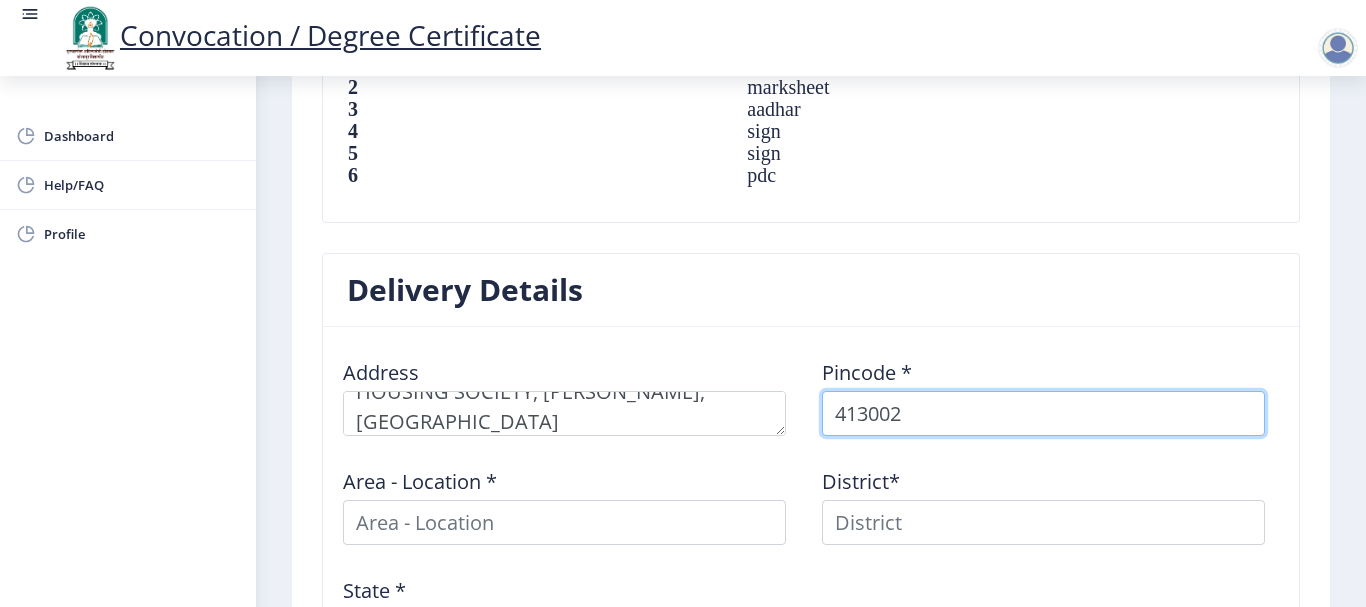 type on "413002" 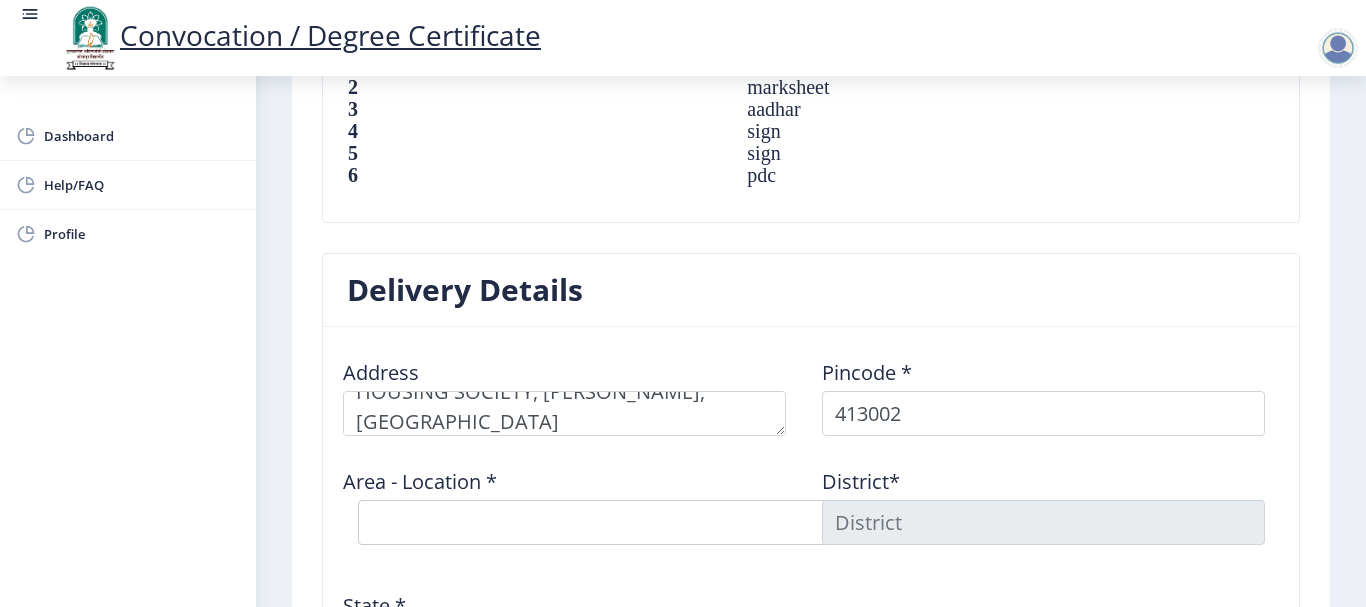 click on "Select Area Location [GEOGRAPHIC_DATA] B.O Belati B.O Boramani B.O Darganhalli B.O Dayanand College S.O Degaon B.O Dongaon B.O Hagloor [PERSON_NAME] B.O Ingalgi B.O Kasegaon B.O Kavathe B.O Mangalwar Peth S.O ([GEOGRAPHIC_DATA]) Mardi [PERSON_NAME] B.O Pathari B.O Solapur Mkt. S.O Tandulwadi B.O Tirhe [PERSON_NAME] B.O Umedpur B.O" at bounding box center (658, 522) 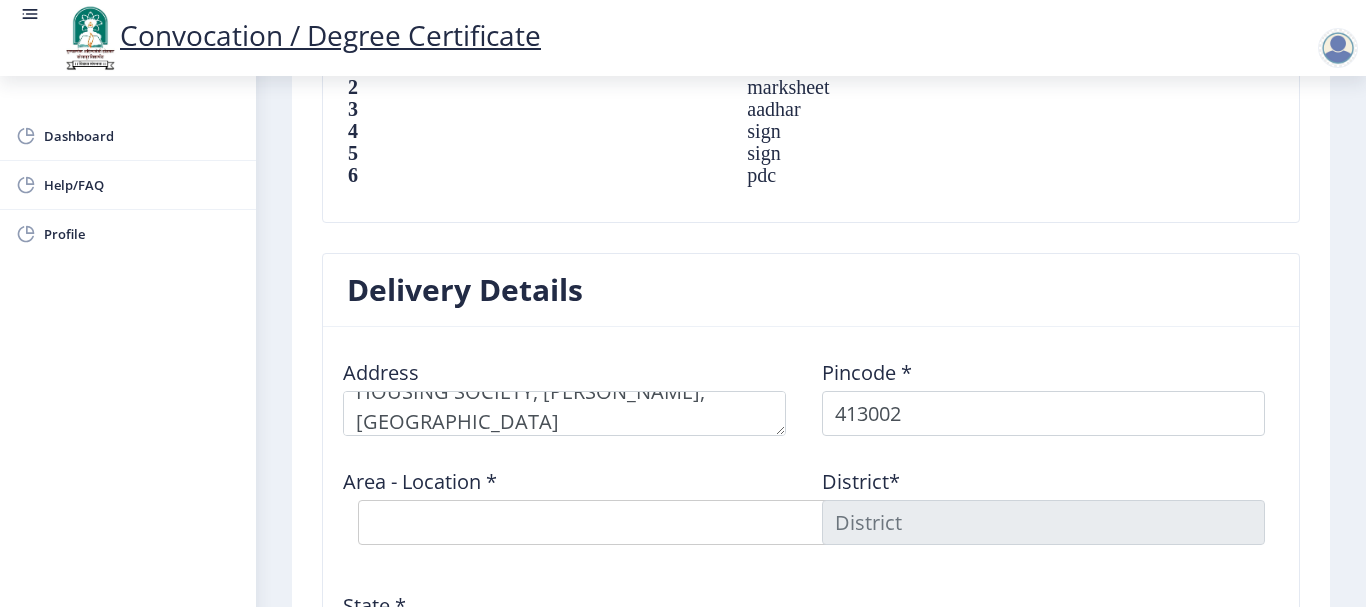 select on "13: Object" 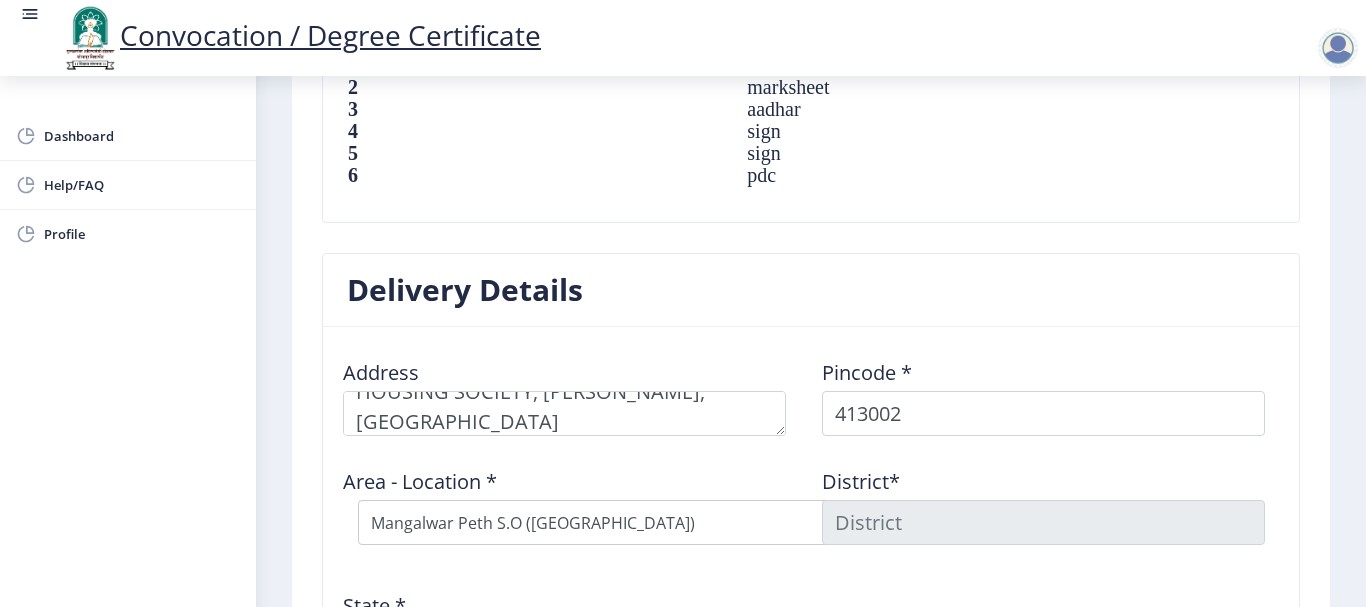 click on "Select Area Location [GEOGRAPHIC_DATA] B.O Belati B.O Boramani B.O Darganhalli B.O Dayanand College S.O Degaon B.O Dongaon B.O Hagloor [PERSON_NAME] B.O Ingalgi B.O Kasegaon B.O Kavathe B.O Mangalwar Peth S.O ([GEOGRAPHIC_DATA]) Mardi [PERSON_NAME] B.O Pathari B.O Solapur Mkt. S.O Tandulwadi B.O Tirhe [PERSON_NAME] B.O Umedpur B.O" at bounding box center (658, 522) 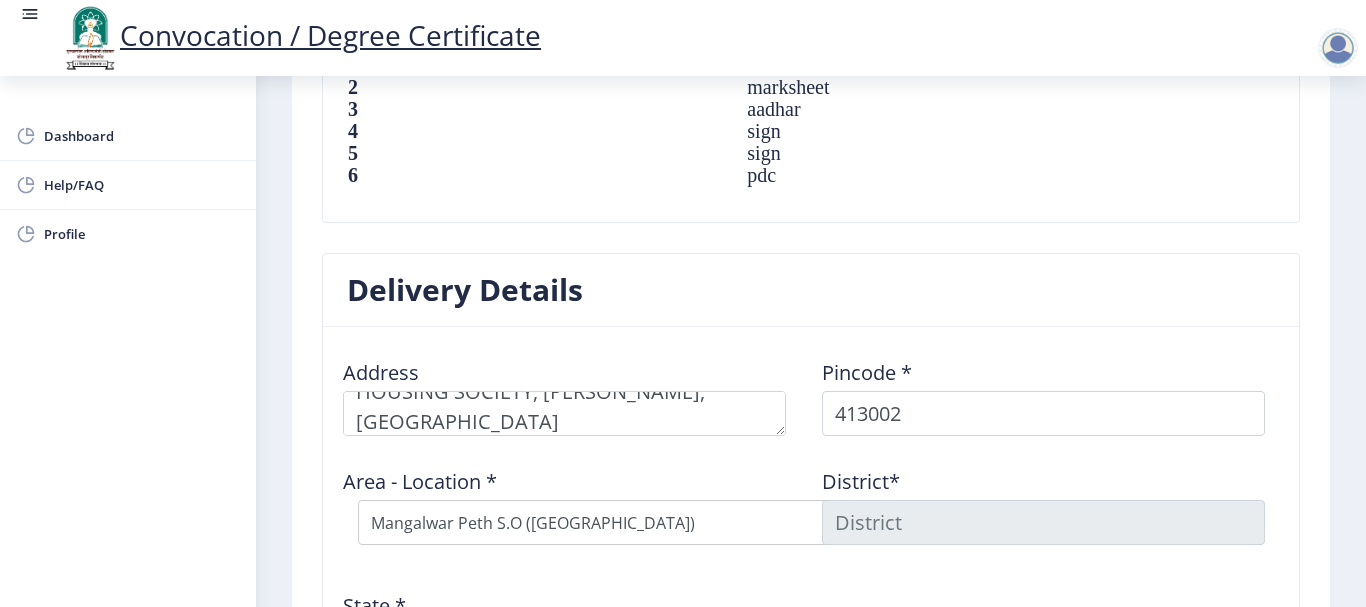 type on "SOLAPUR" 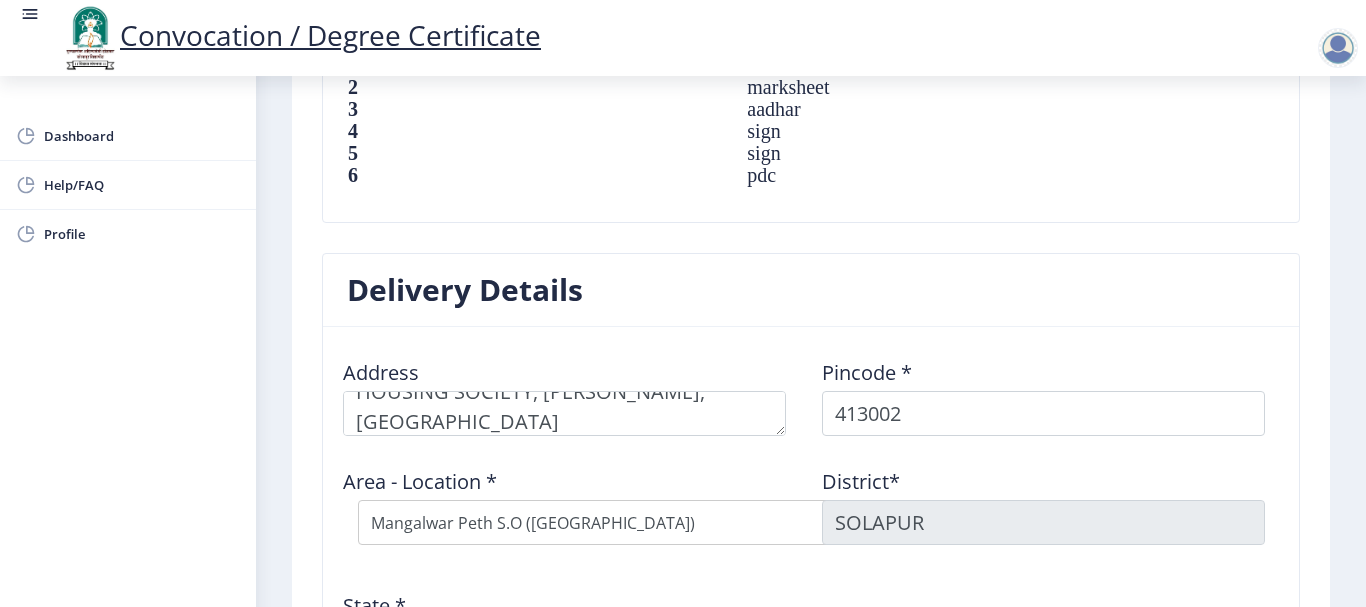 scroll, scrollTop: 930, scrollLeft: 0, axis: vertical 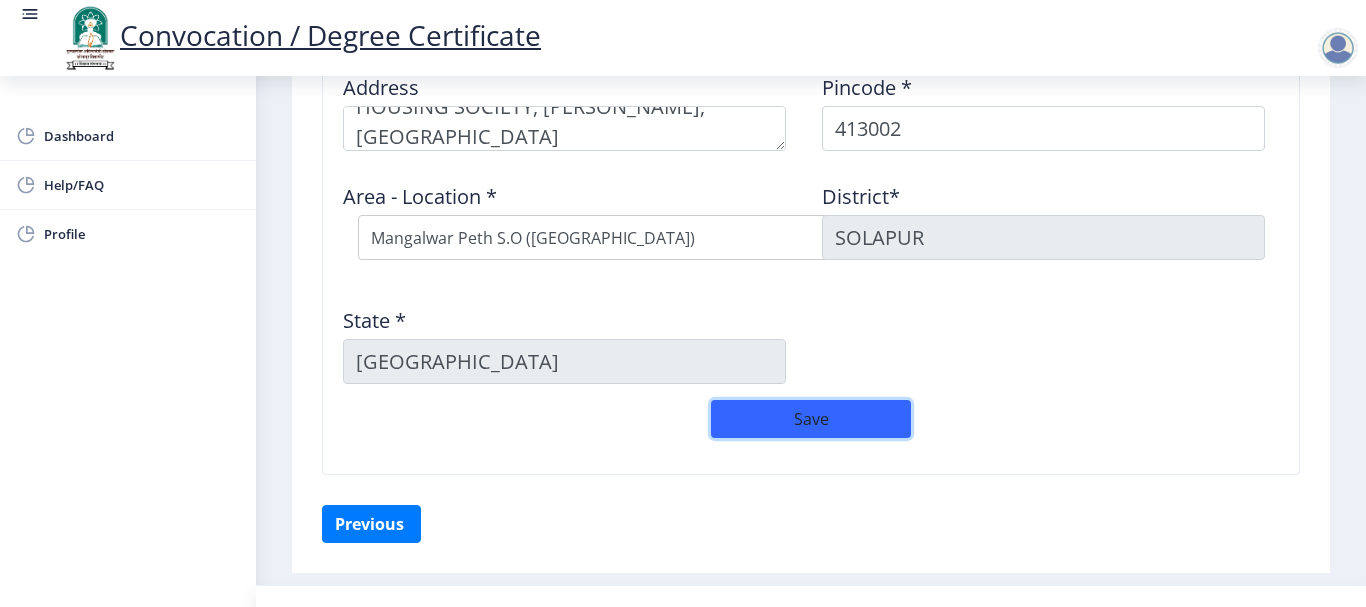 click on "Save" 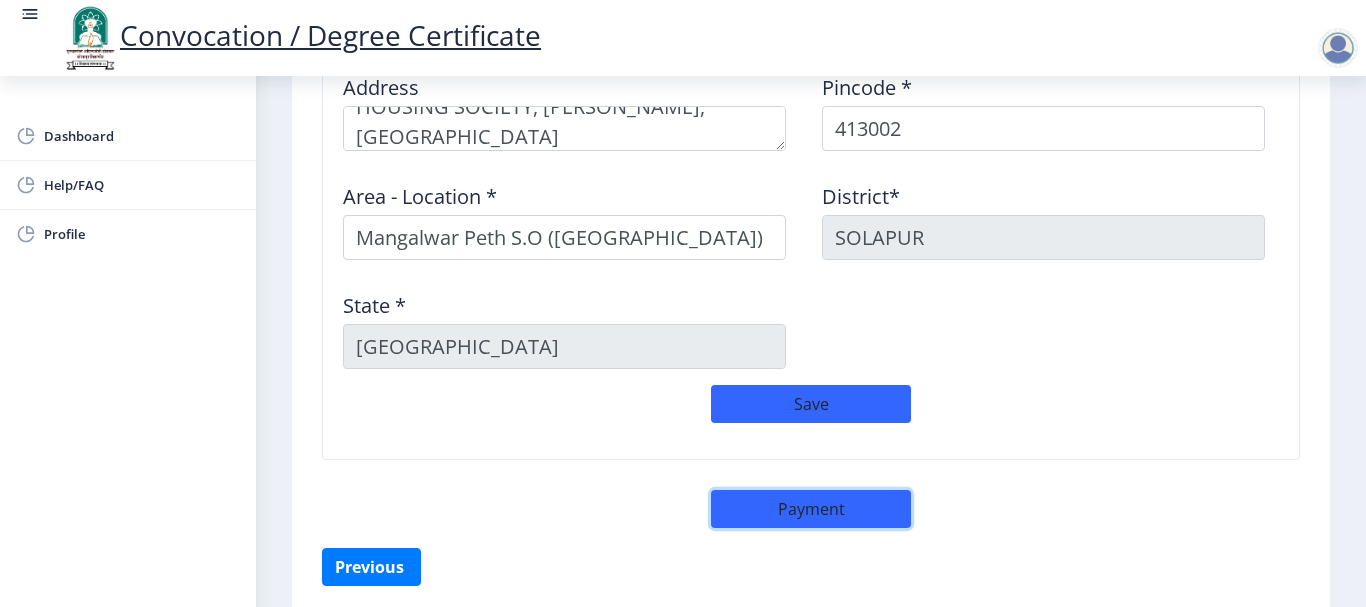 click on "Payment" 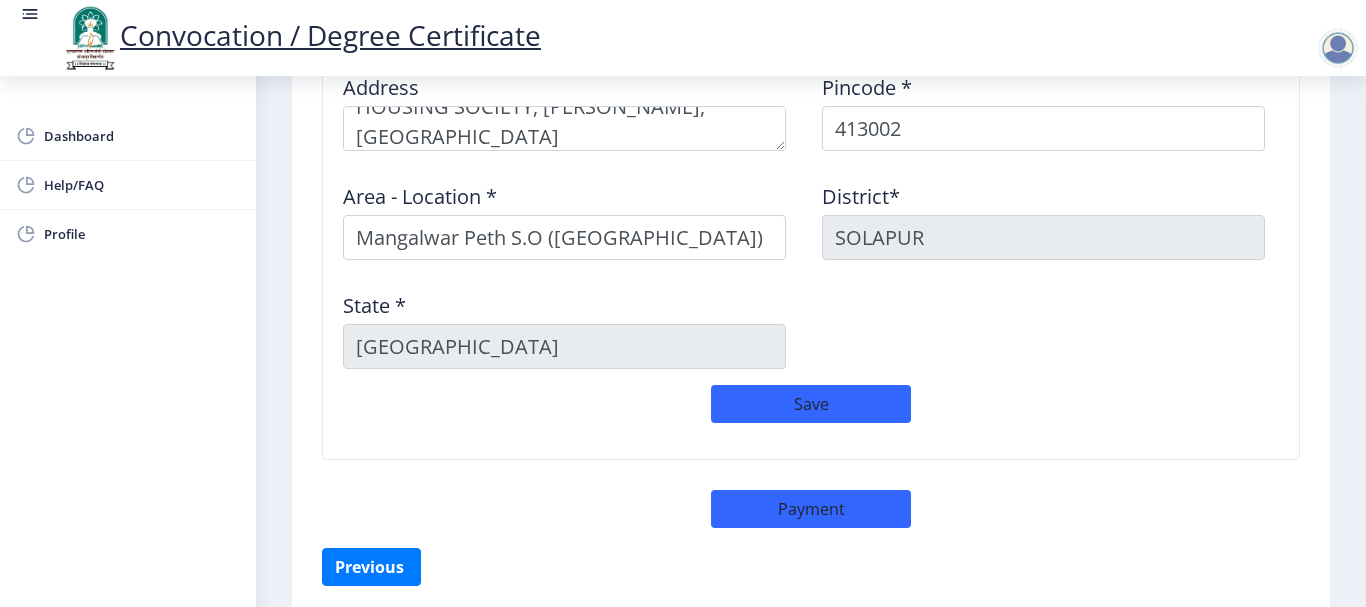 select on "sealed" 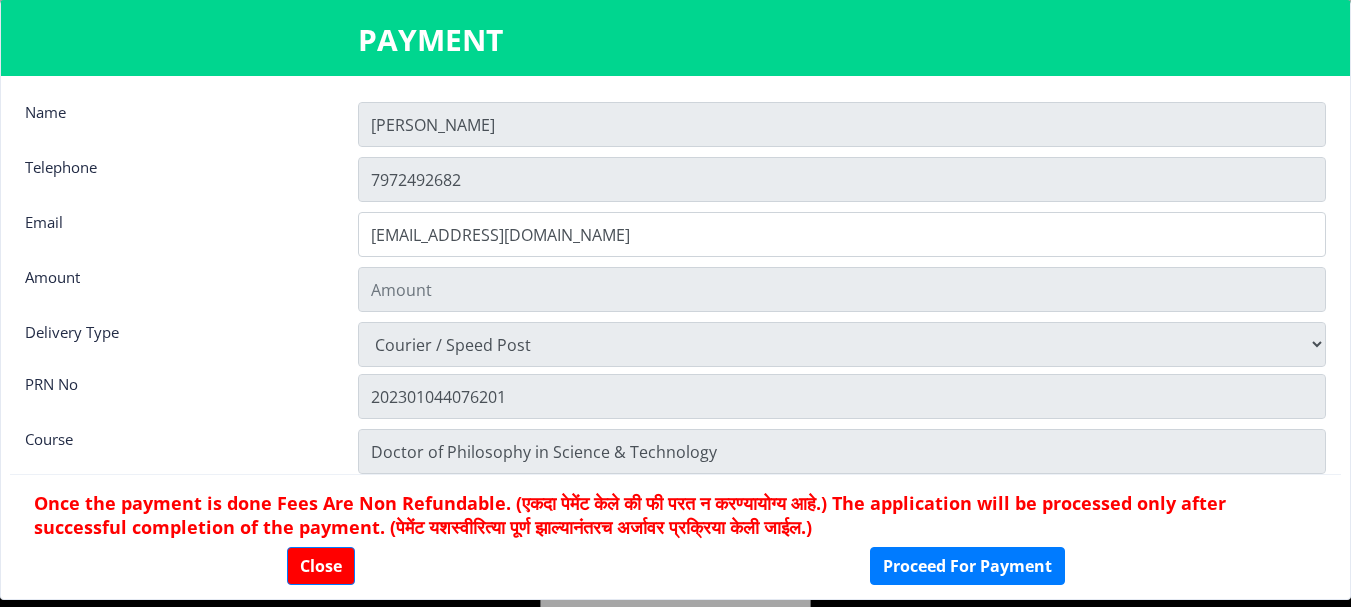 type on "600" 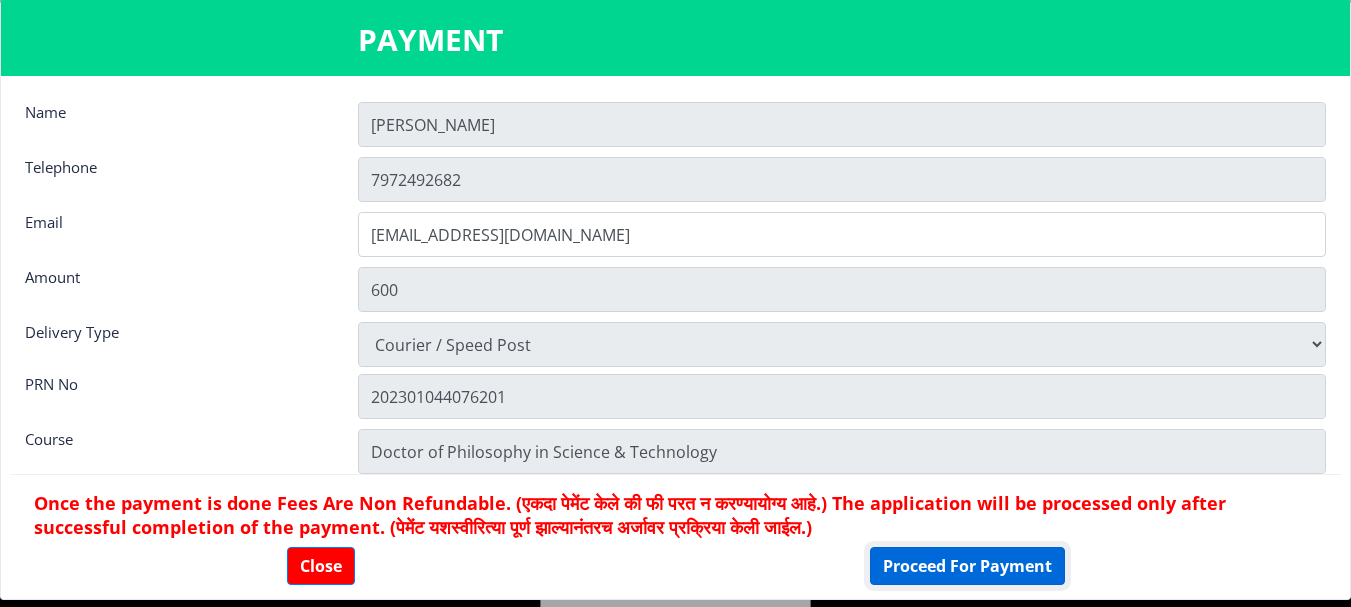 click on "Proceed For Payment" 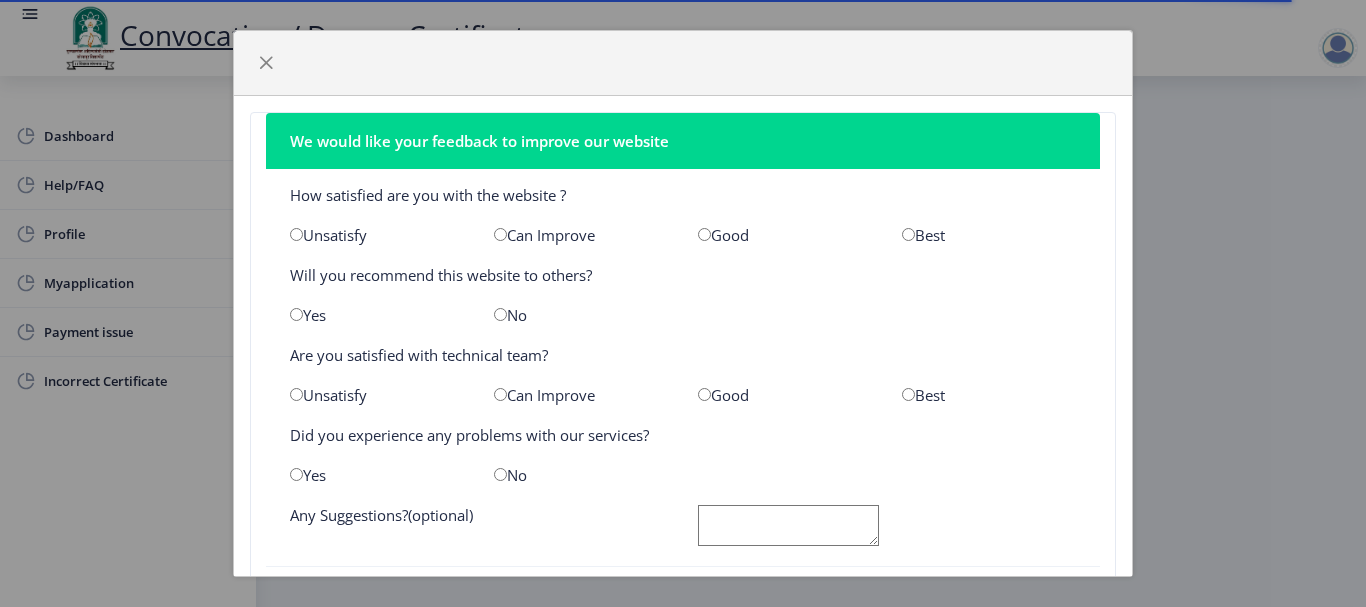scroll, scrollTop: 0, scrollLeft: 0, axis: both 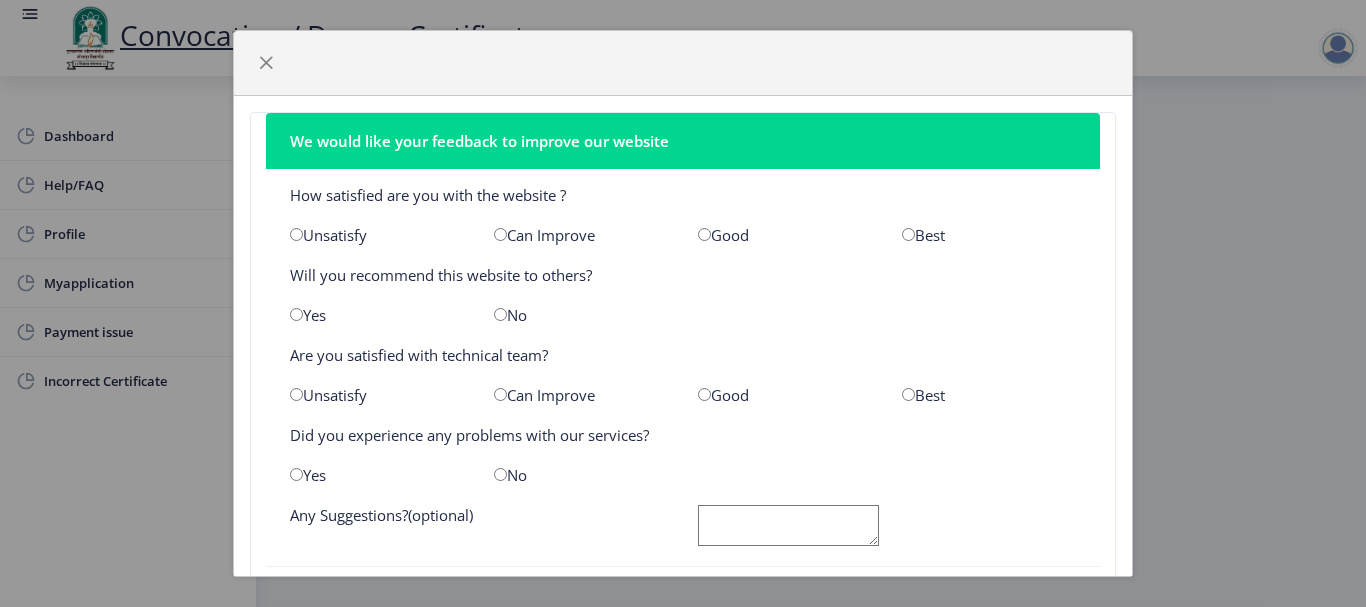 click at bounding box center (704, 234) 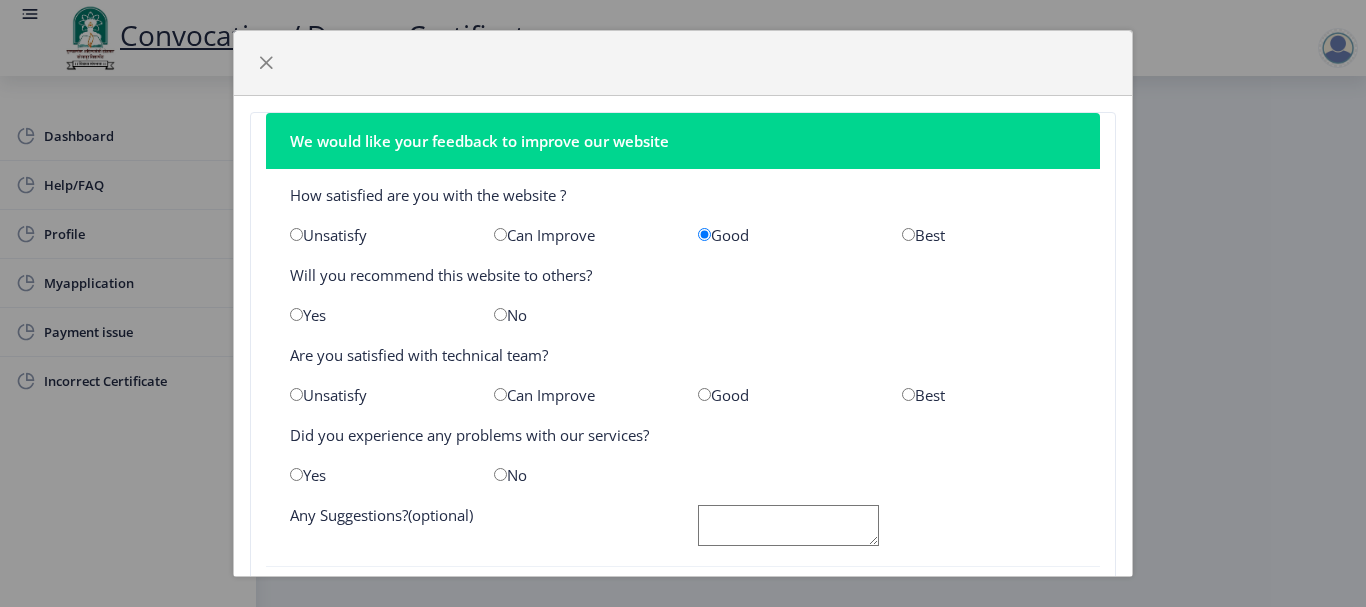 click at bounding box center (296, 314) 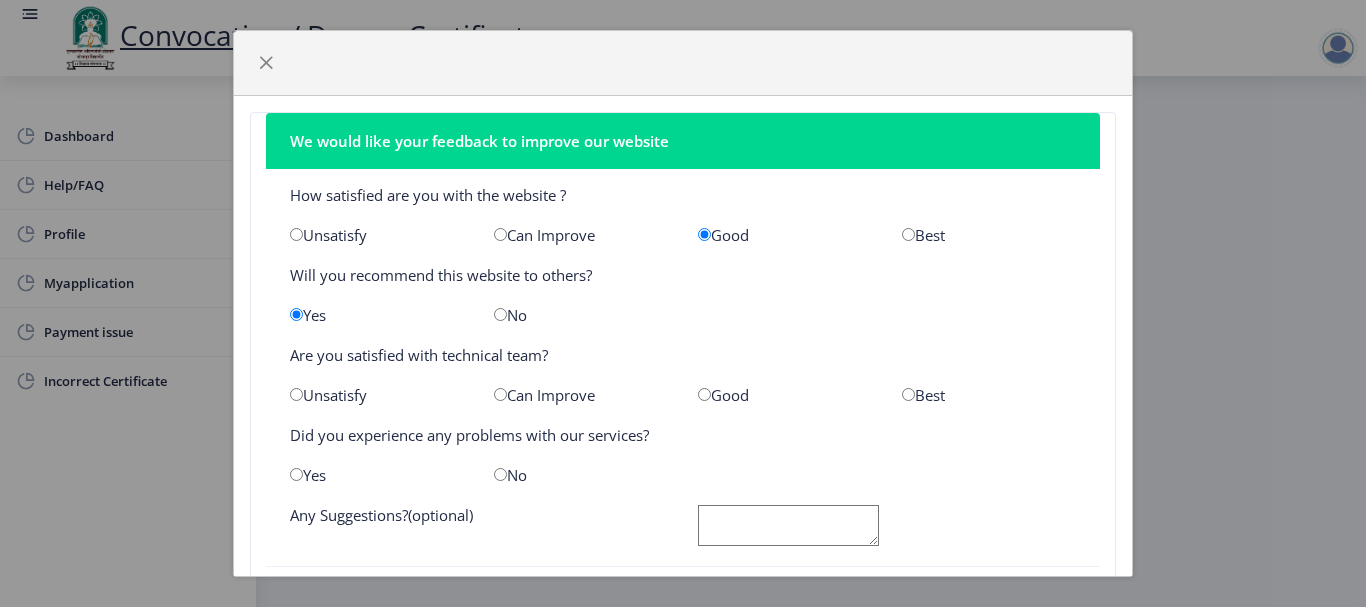 click at bounding box center (704, 394) 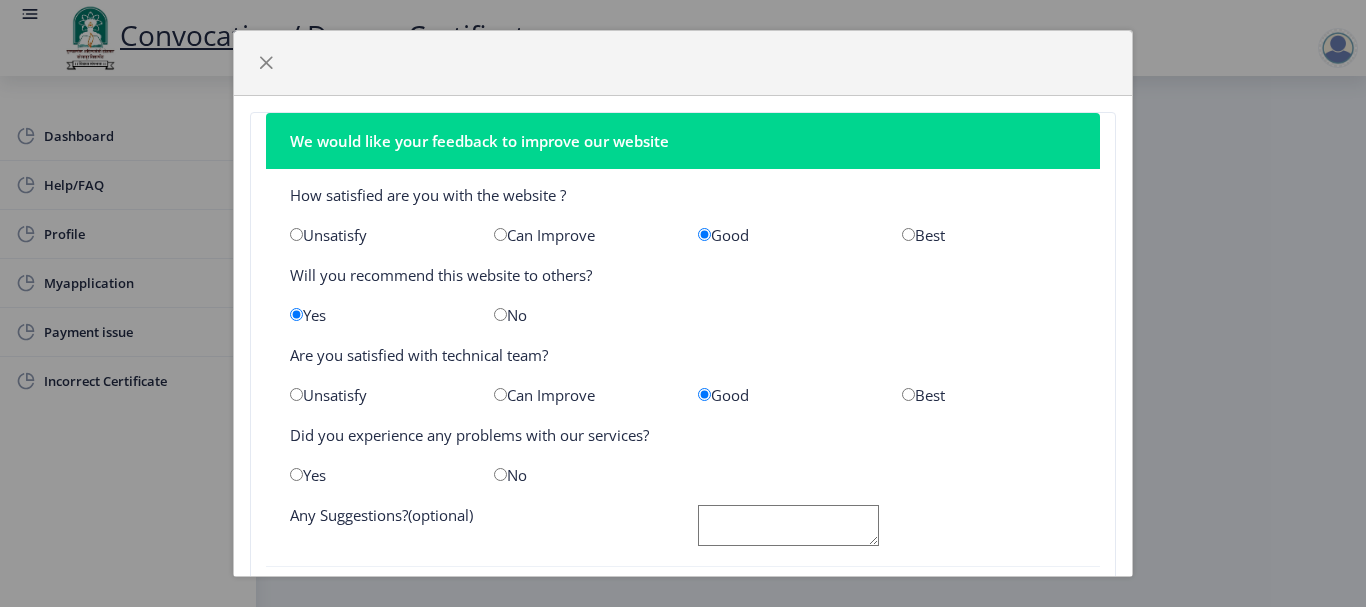 click at bounding box center [500, 474] 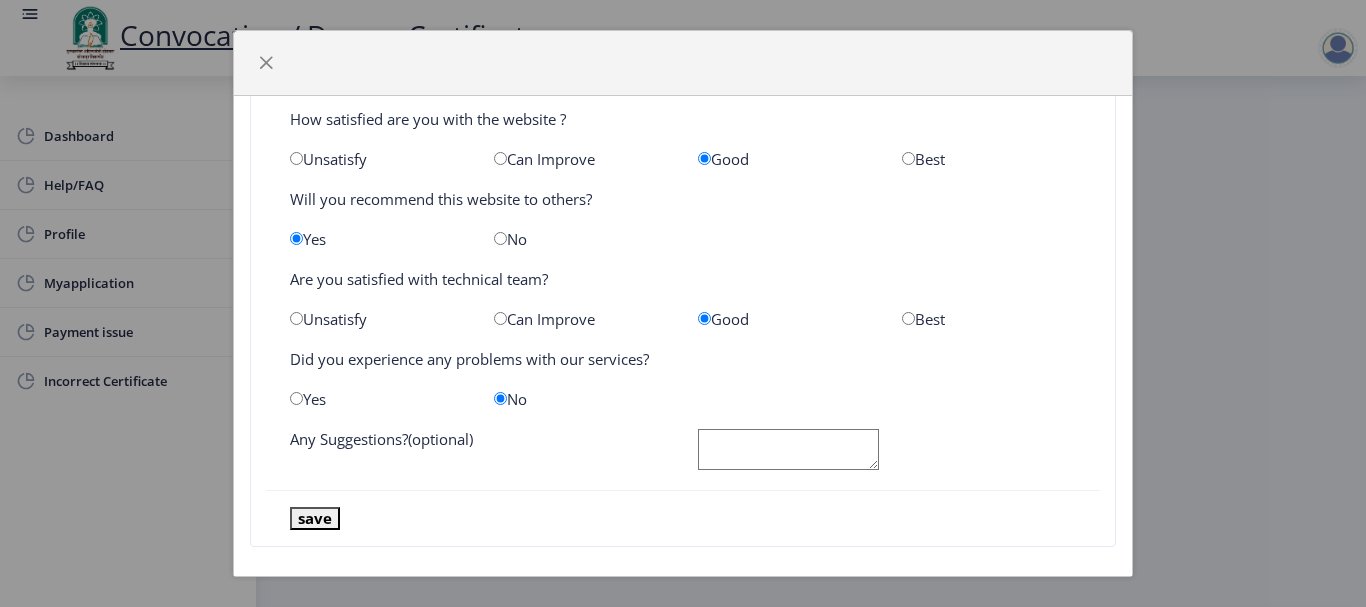 scroll, scrollTop: 93, scrollLeft: 0, axis: vertical 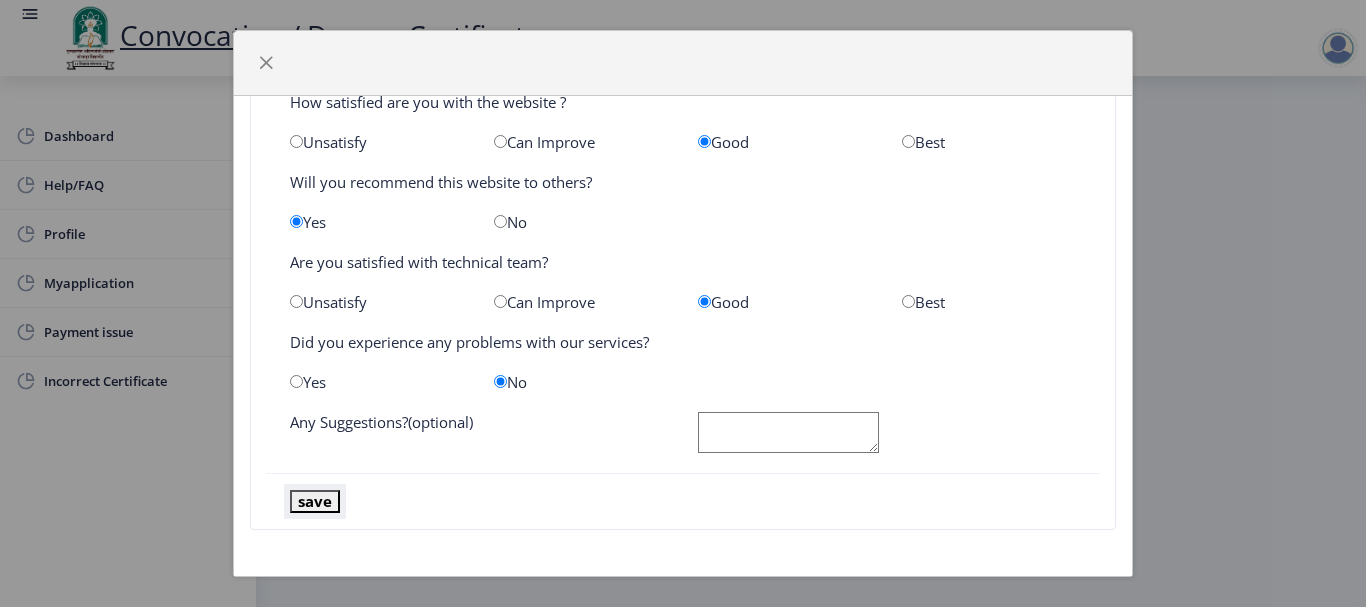 click on "save" 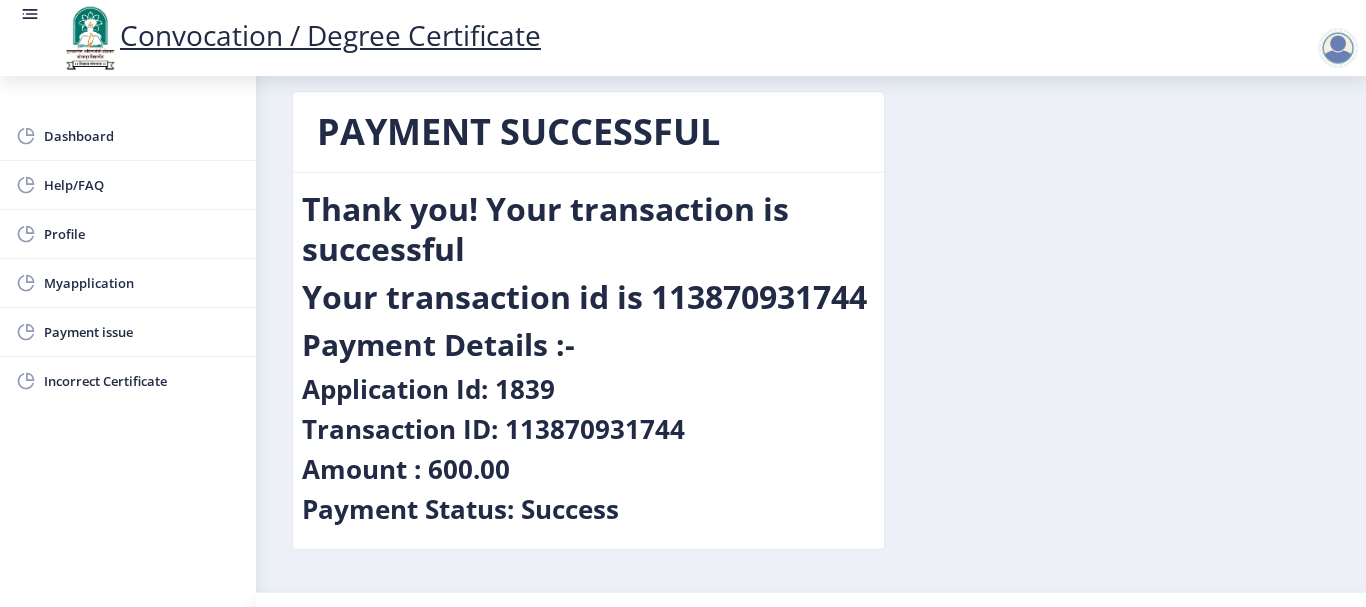 scroll, scrollTop: 67, scrollLeft: 0, axis: vertical 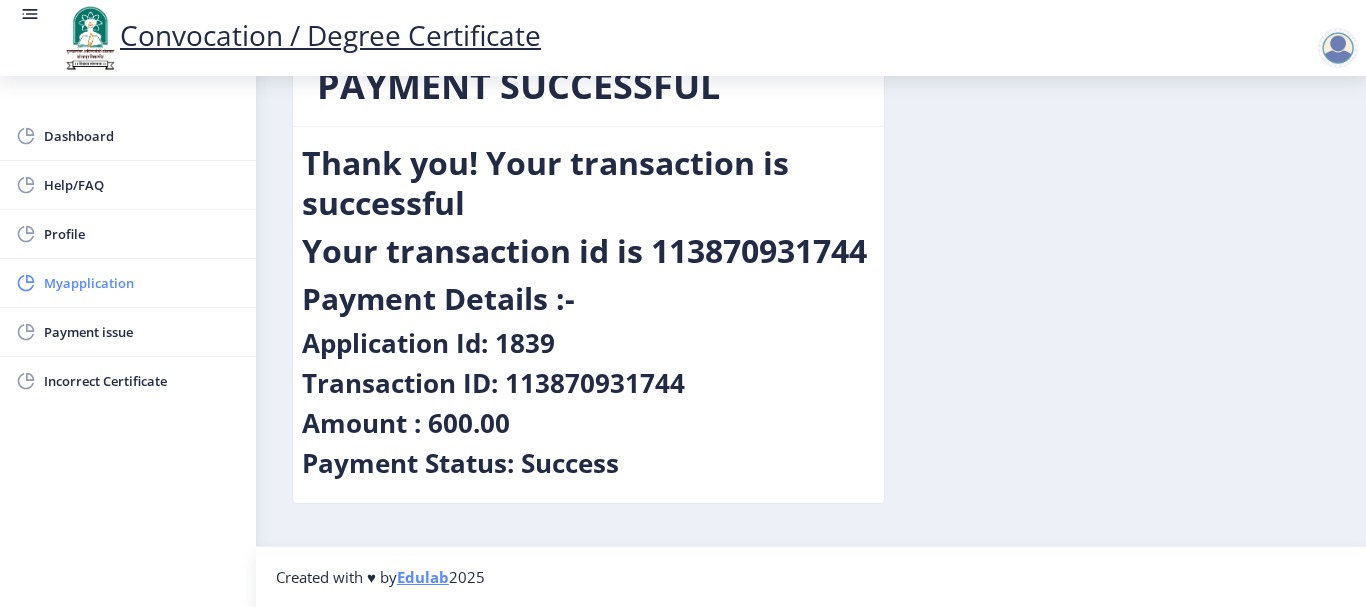 click on "Myapplication" 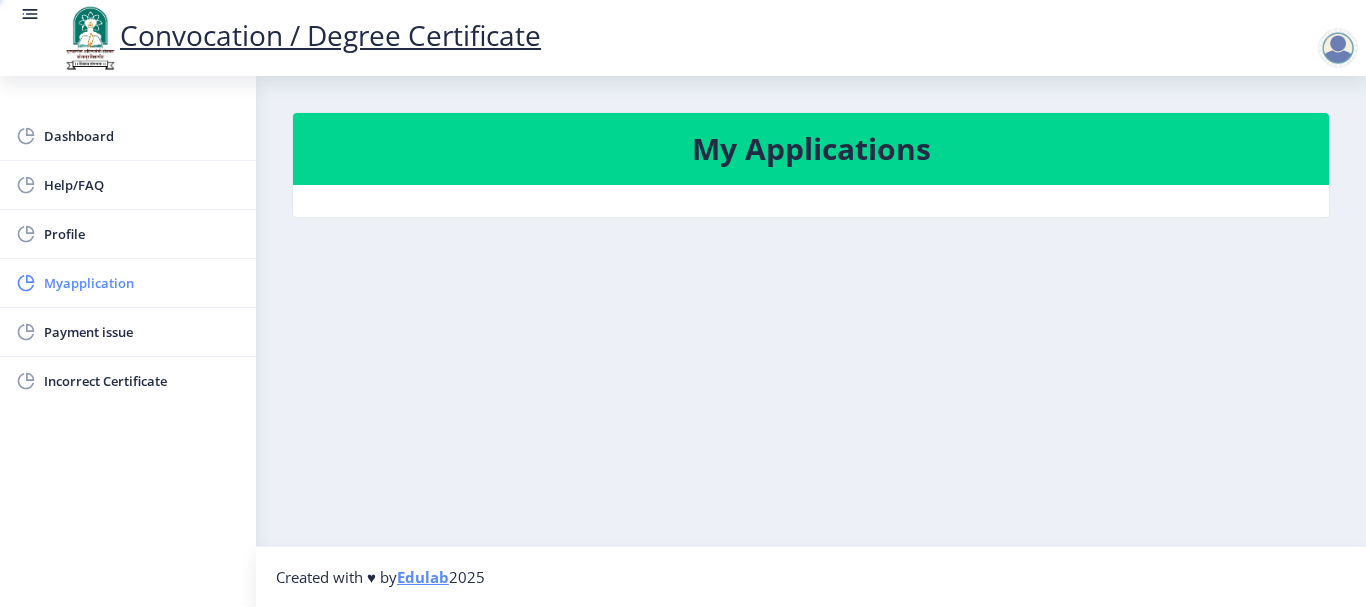 scroll, scrollTop: 0, scrollLeft: 0, axis: both 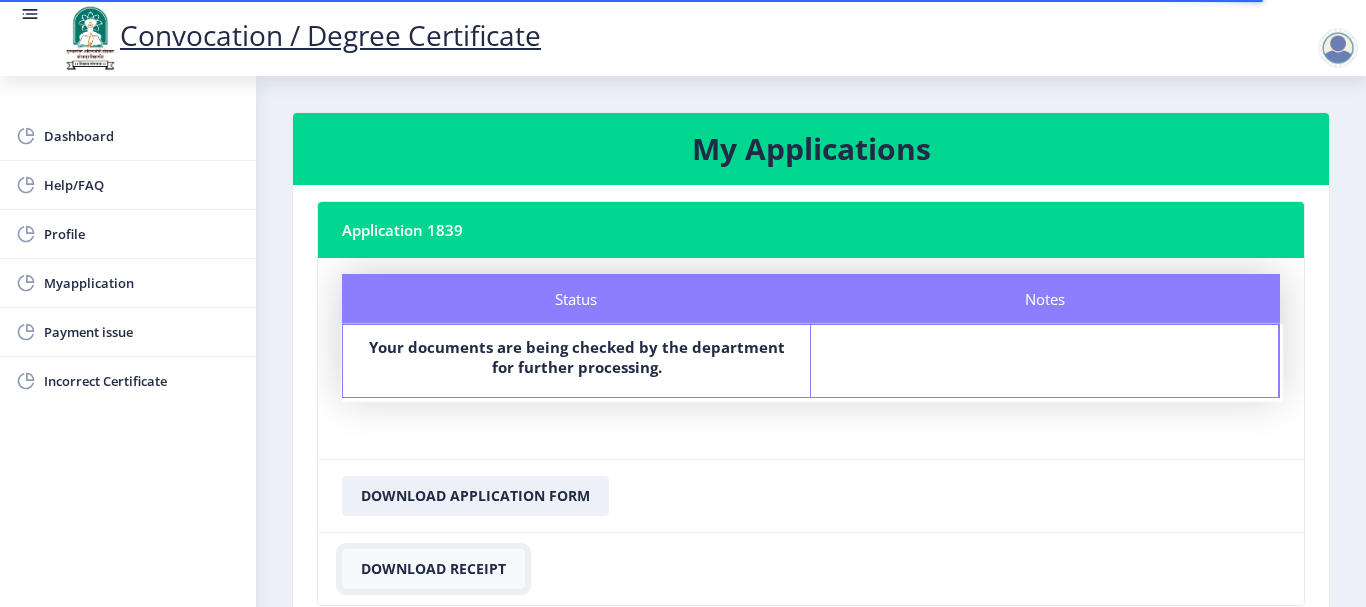 click on "Download Receipt" 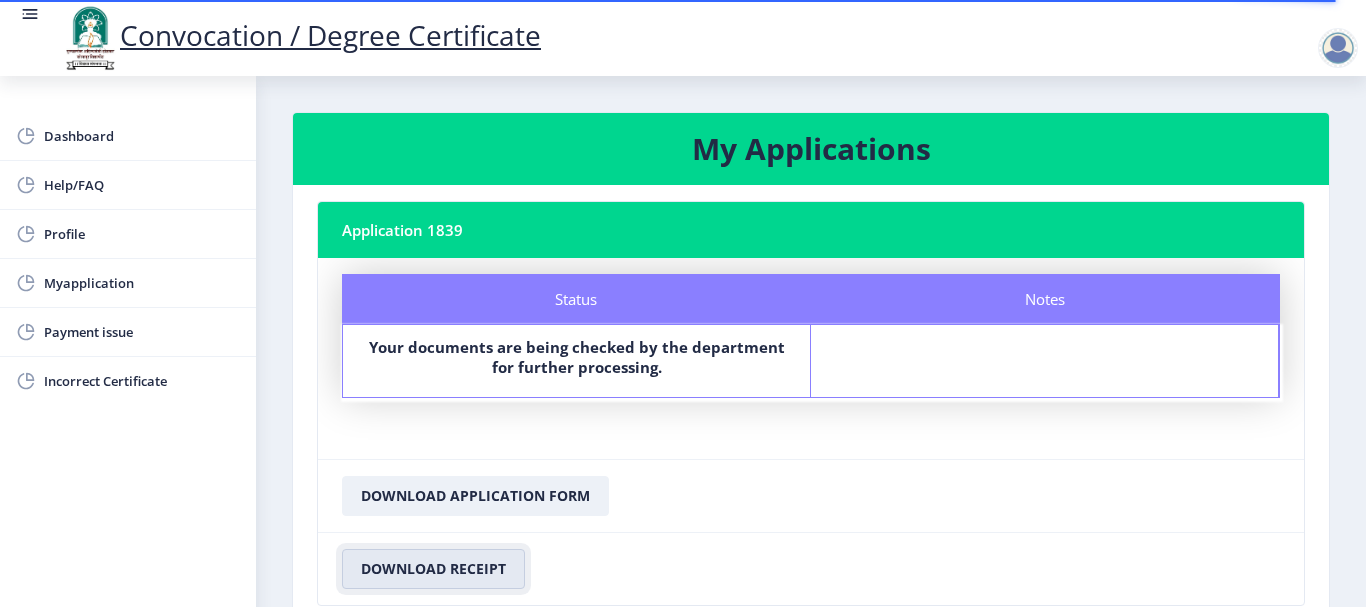 scroll, scrollTop: 149, scrollLeft: 0, axis: vertical 